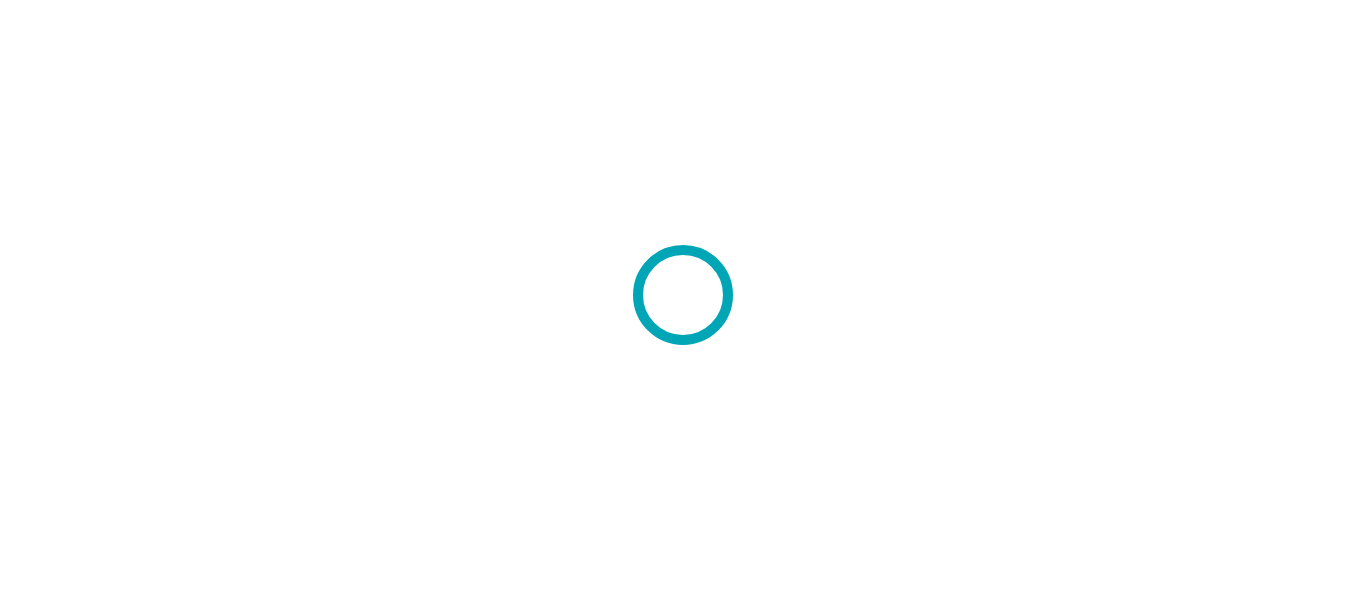 scroll, scrollTop: 0, scrollLeft: 0, axis: both 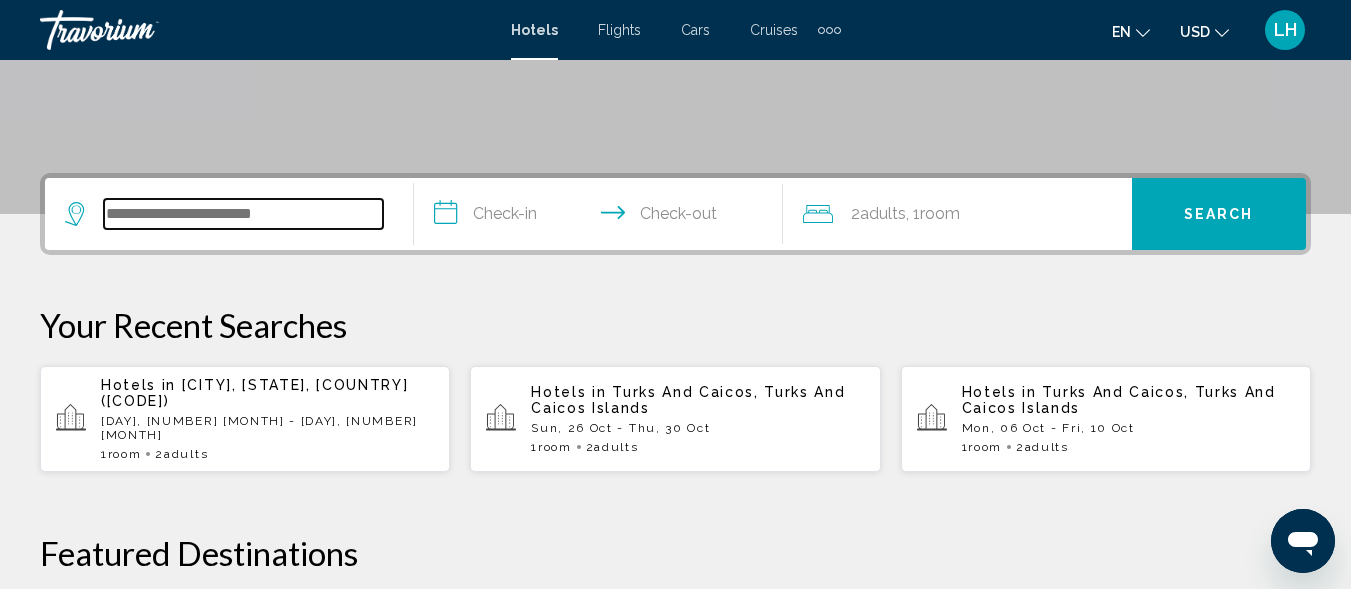 click at bounding box center [243, 214] 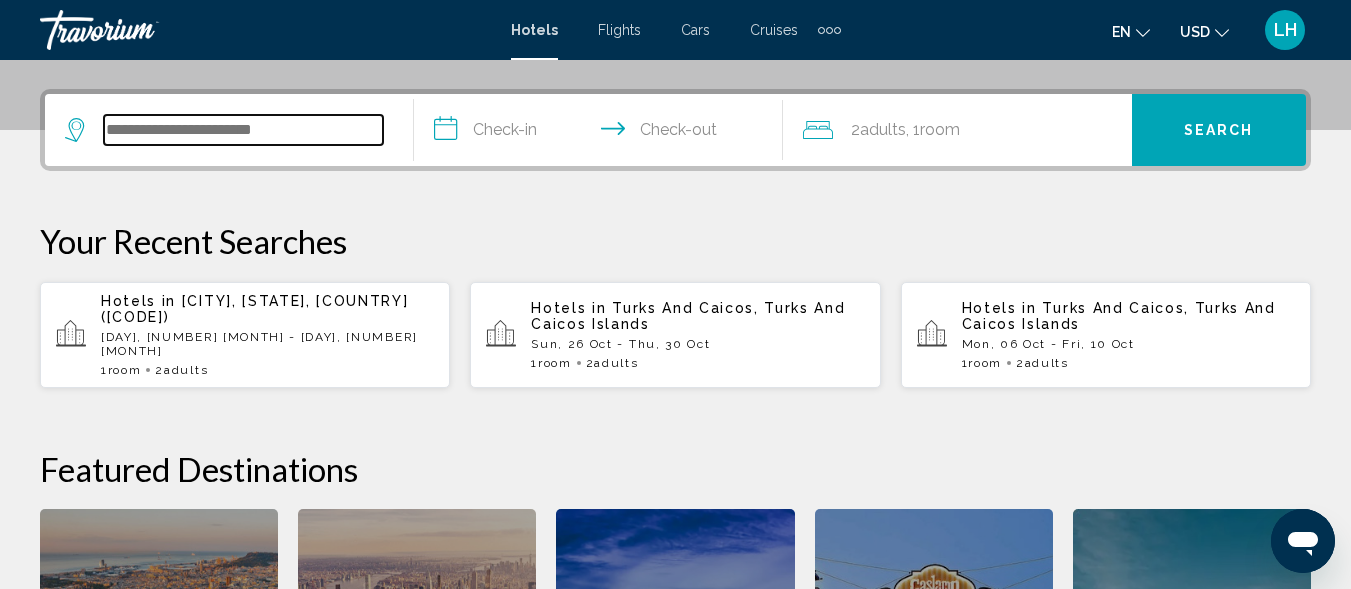 scroll, scrollTop: 494, scrollLeft: 0, axis: vertical 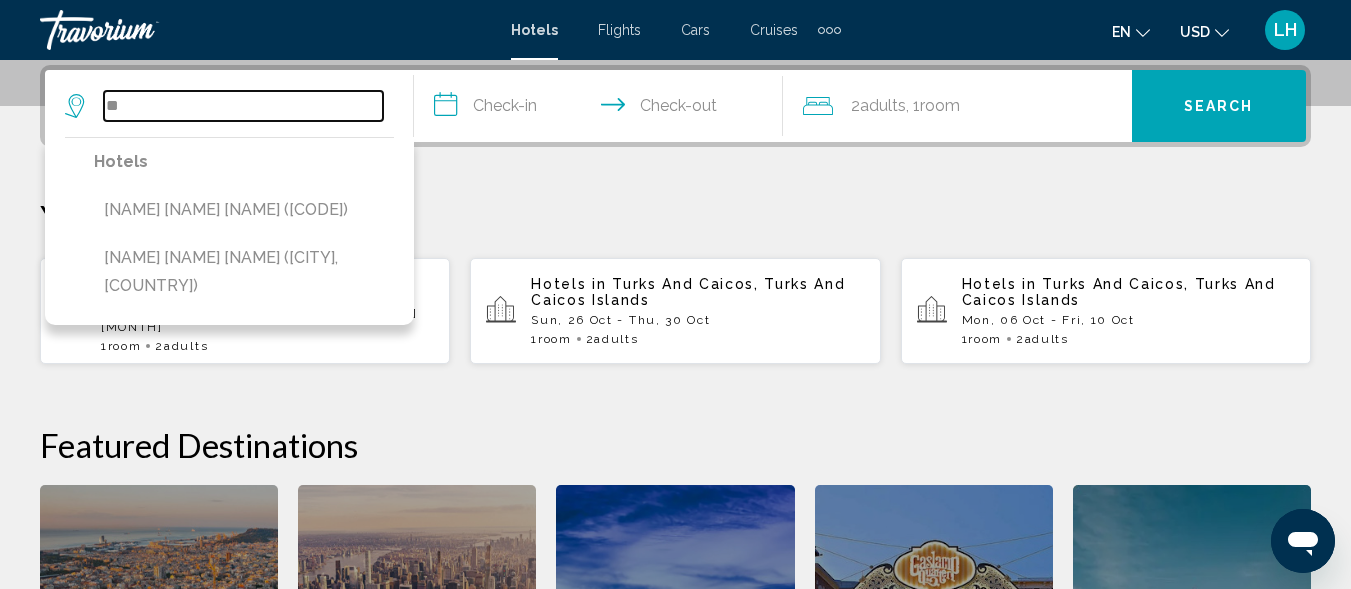 type on "*" 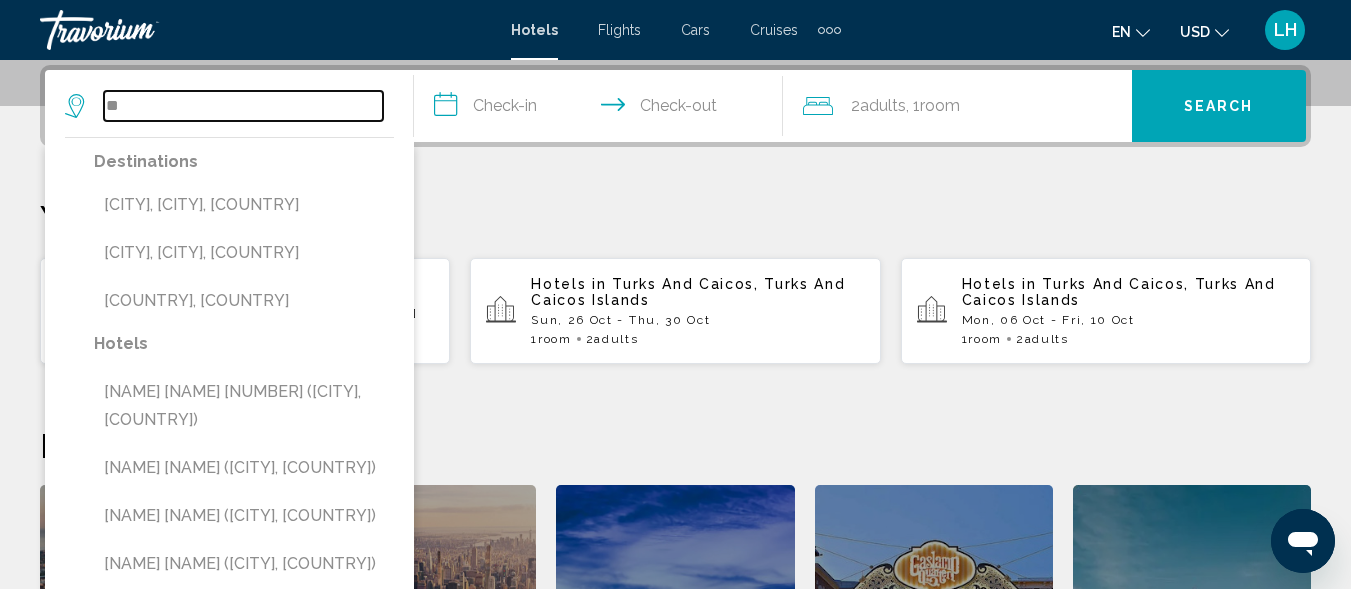 type on "*" 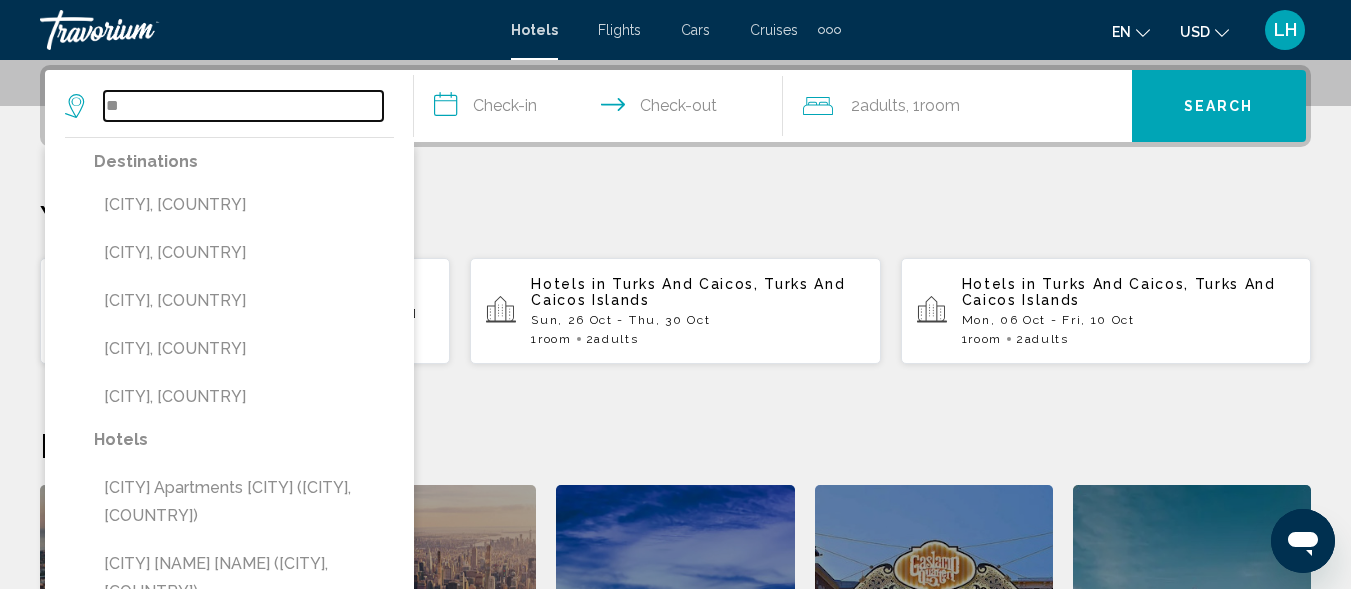 type on "*" 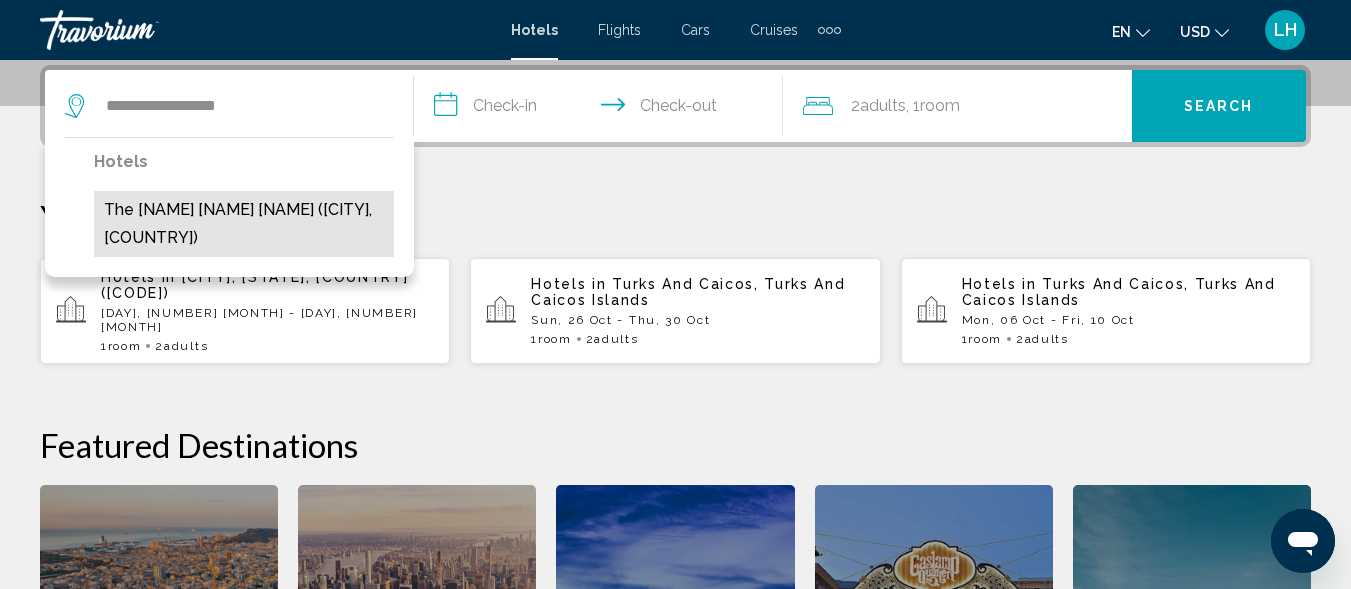 click on "The Royal Sea Aquarium Resort (Willemstad, CW)" at bounding box center [244, 224] 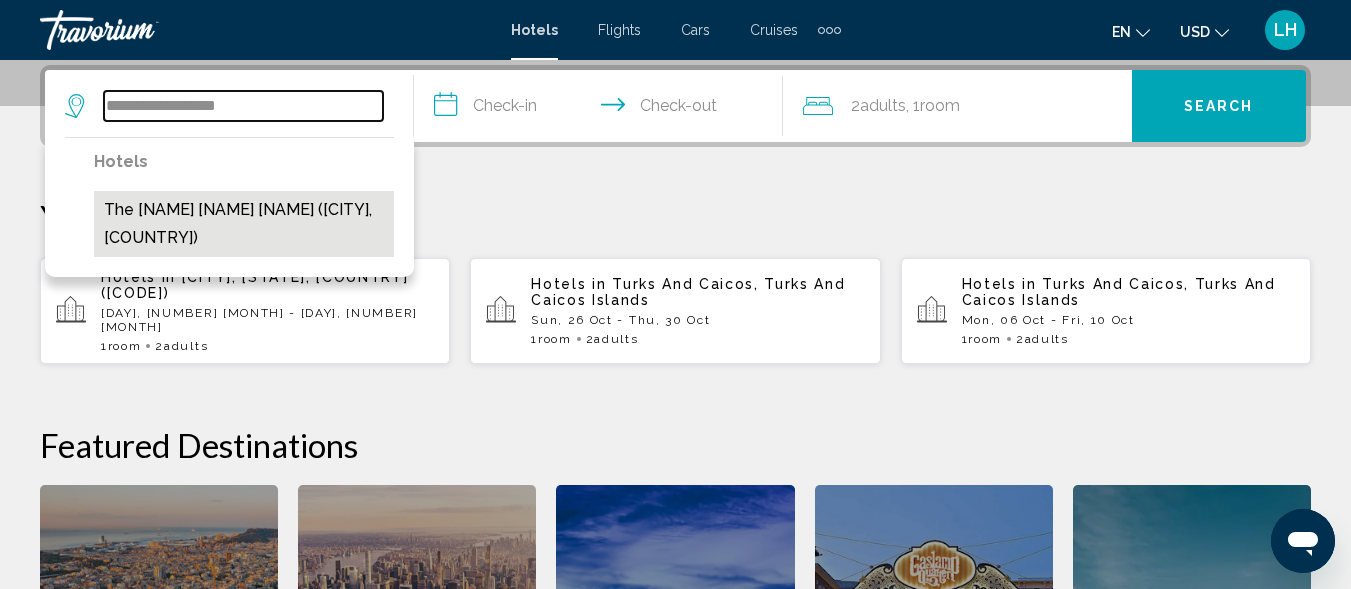 type on "**********" 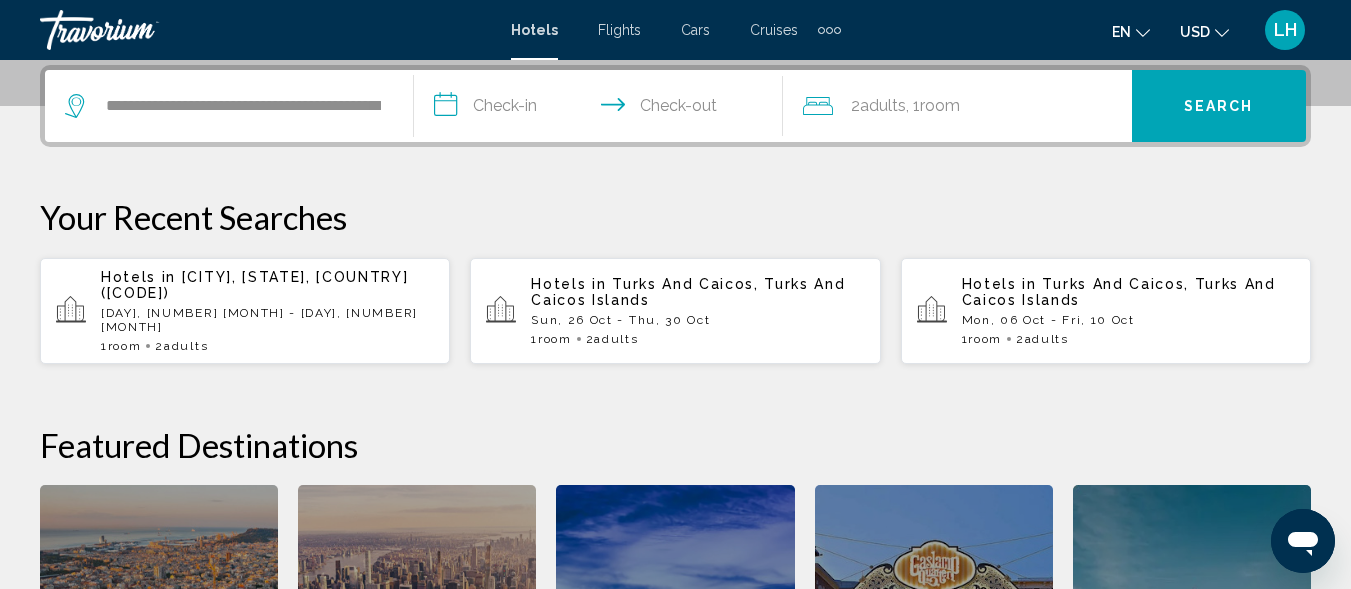 click on "**********" at bounding box center [602, 109] 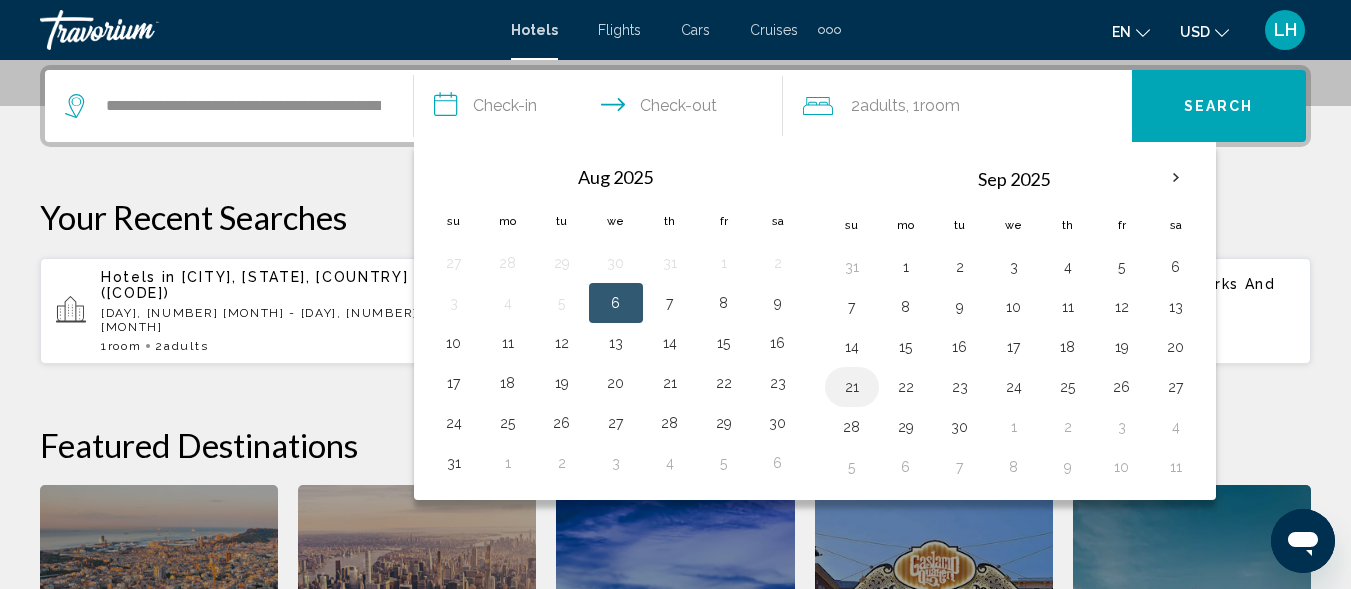 click on "21" at bounding box center [852, 387] 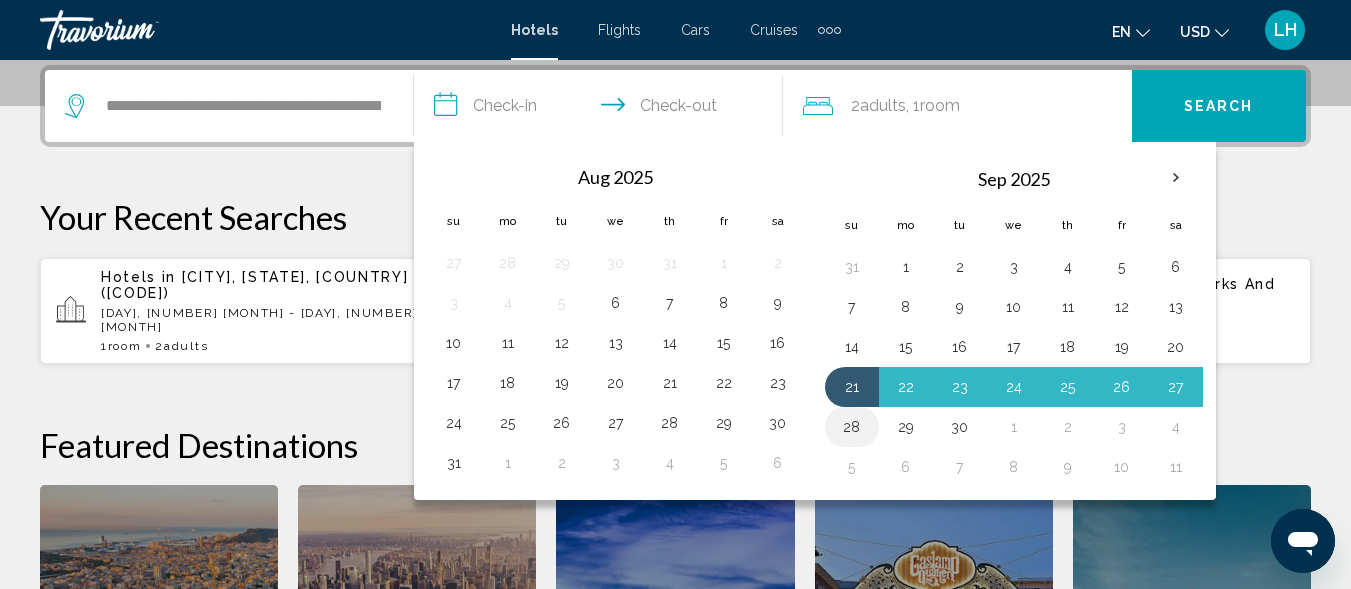 click on "28" at bounding box center [852, 427] 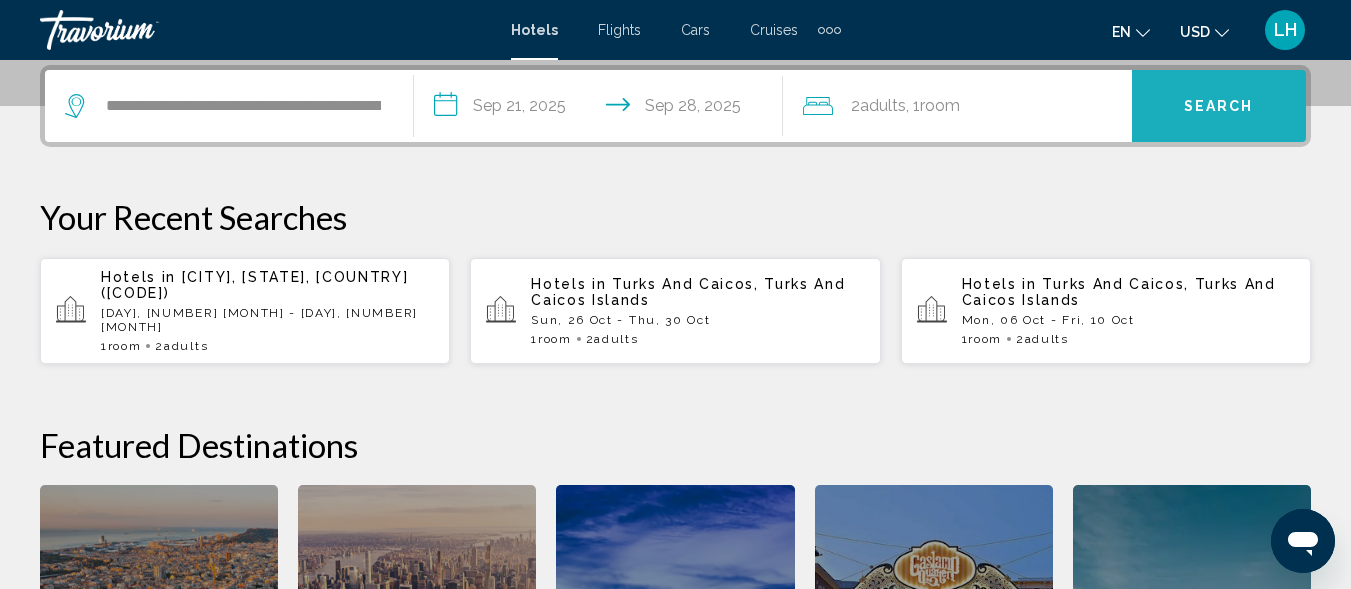 click on "Search" at bounding box center [1219, 107] 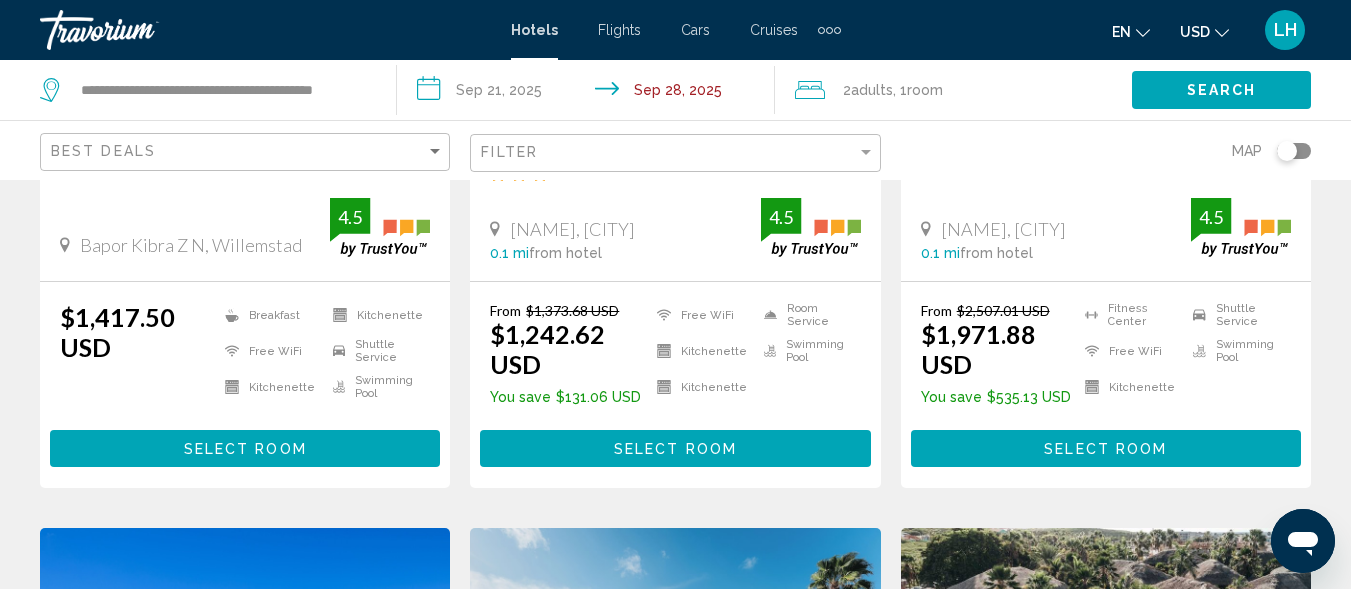 scroll, scrollTop: 0, scrollLeft: 0, axis: both 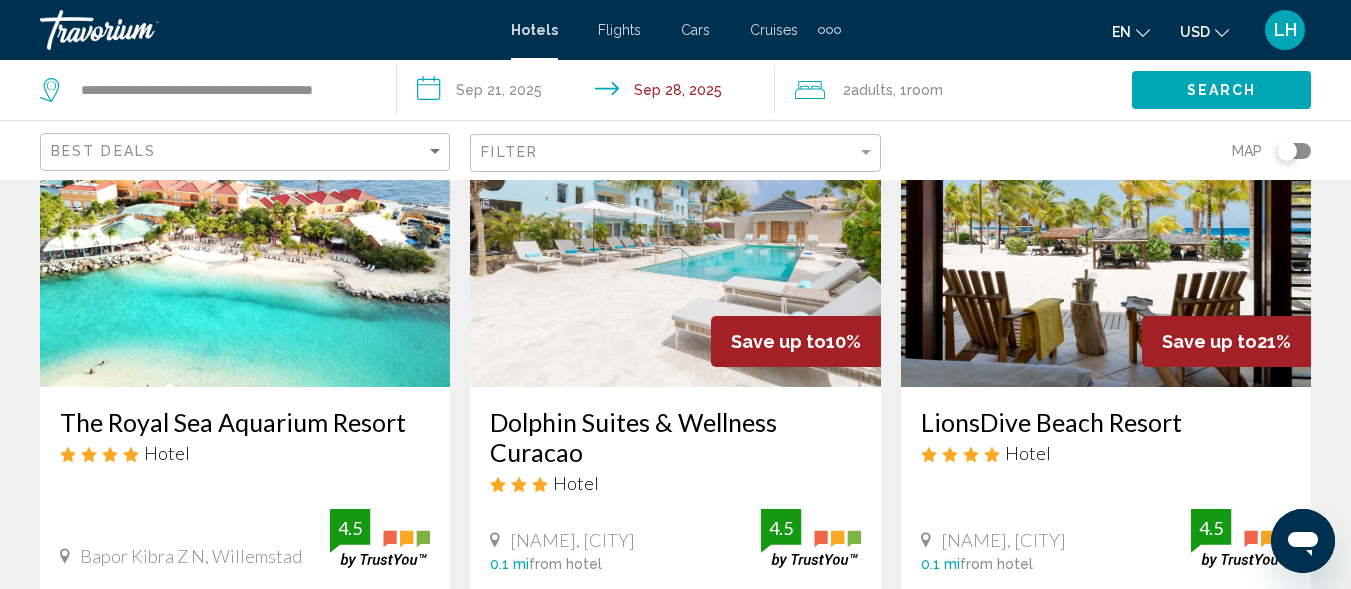 click on "The Royal Sea Aquarium Resort" at bounding box center [245, 422] 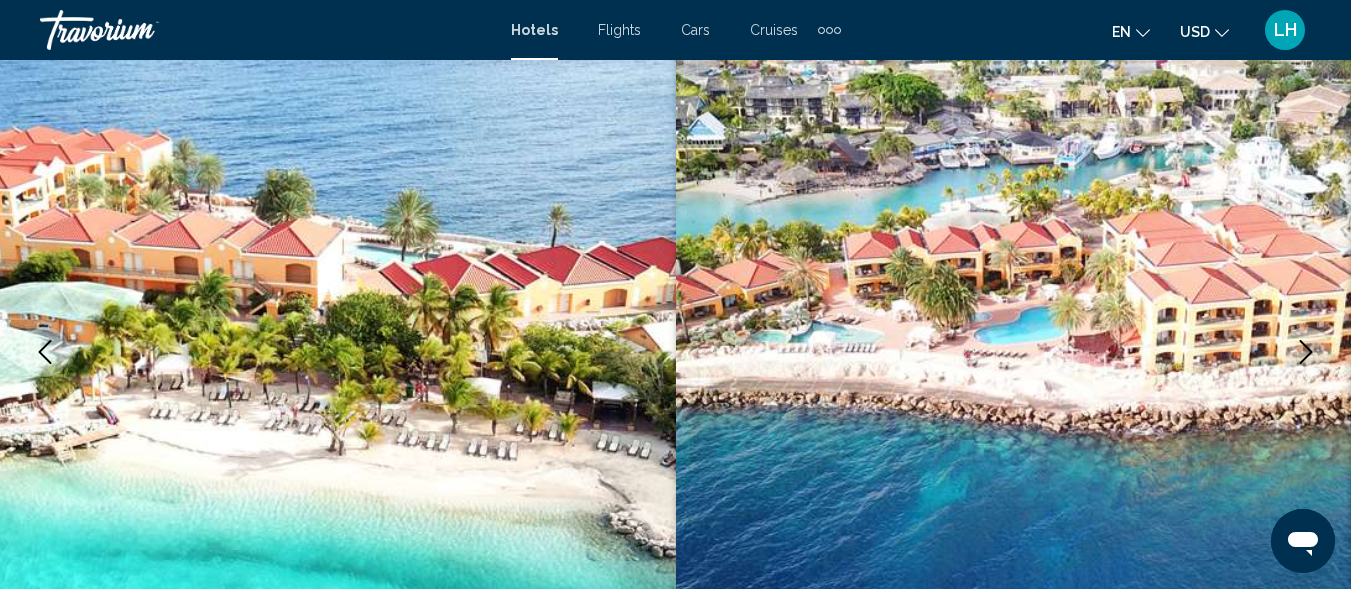 scroll, scrollTop: 241, scrollLeft: 0, axis: vertical 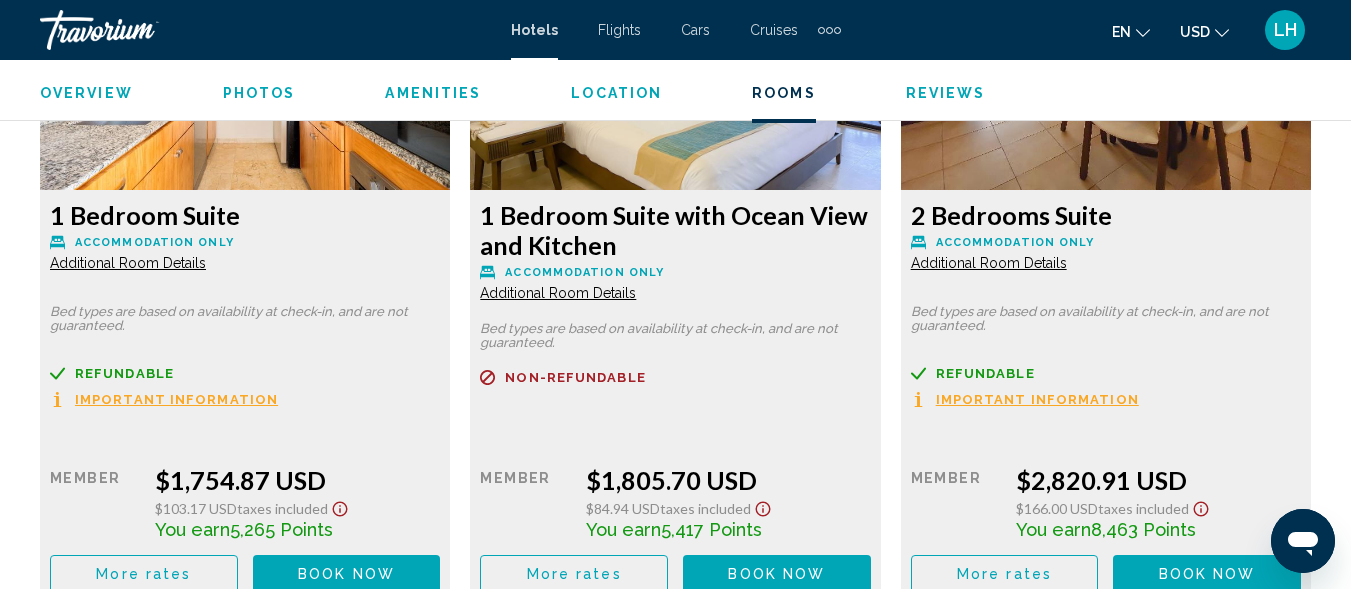 click at bounding box center (675, -281) 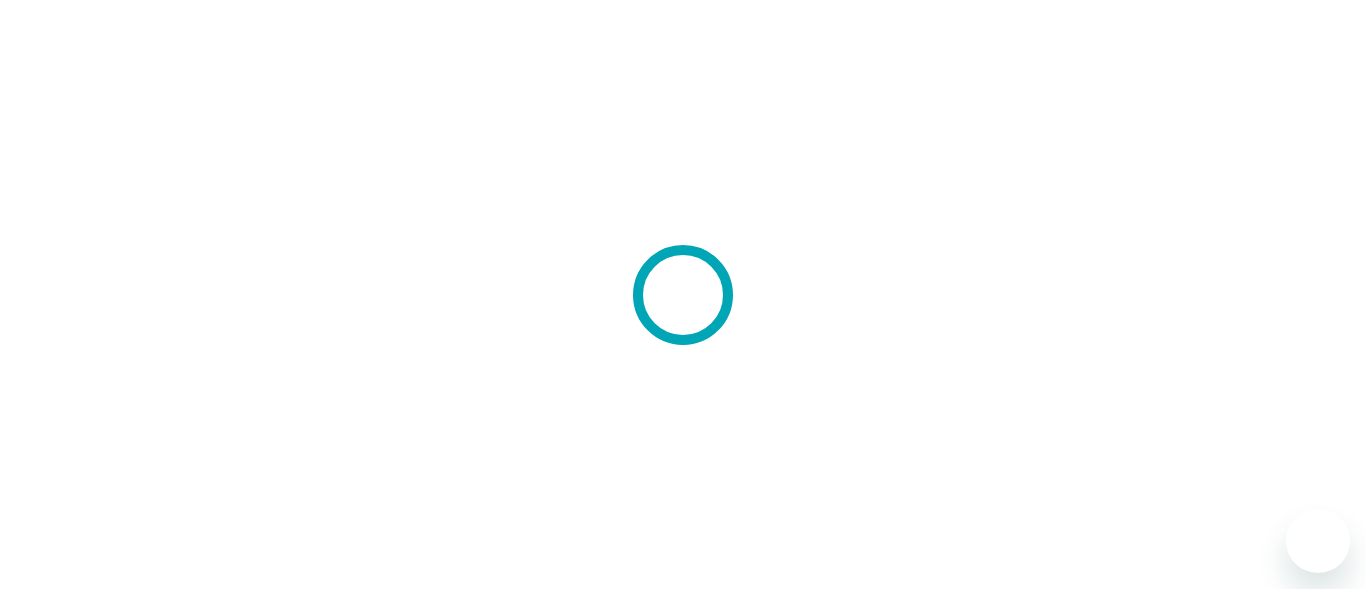 scroll, scrollTop: 0, scrollLeft: 0, axis: both 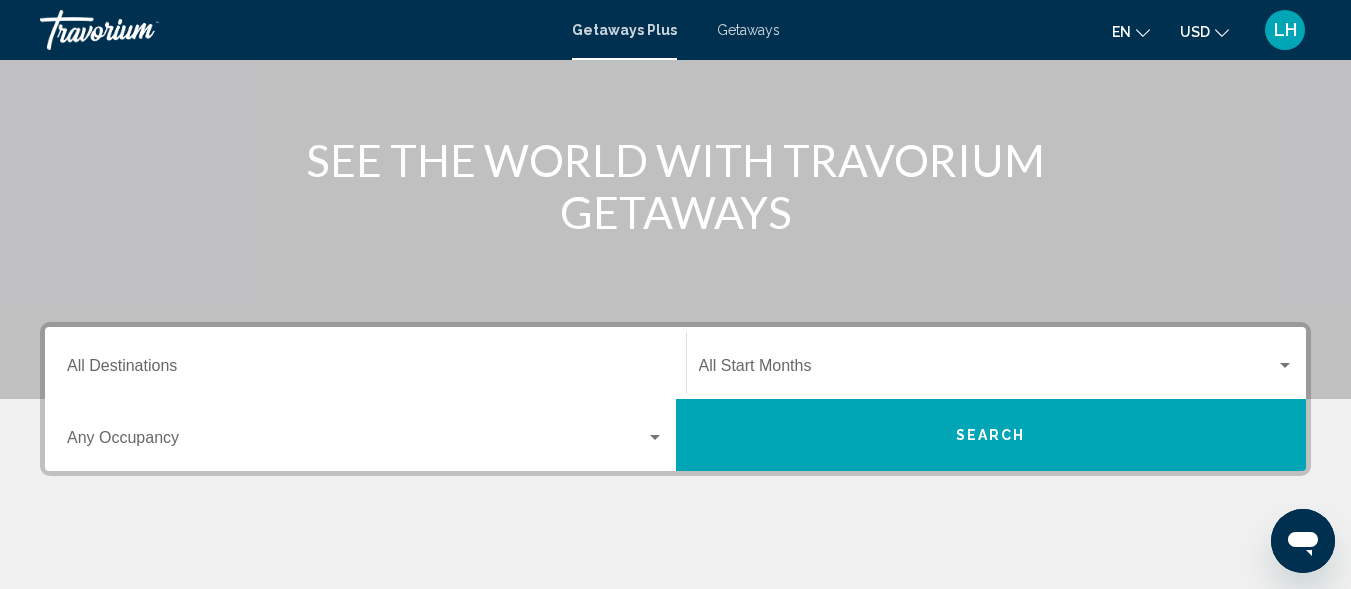 click on "Destination All Destinations" at bounding box center (365, 363) 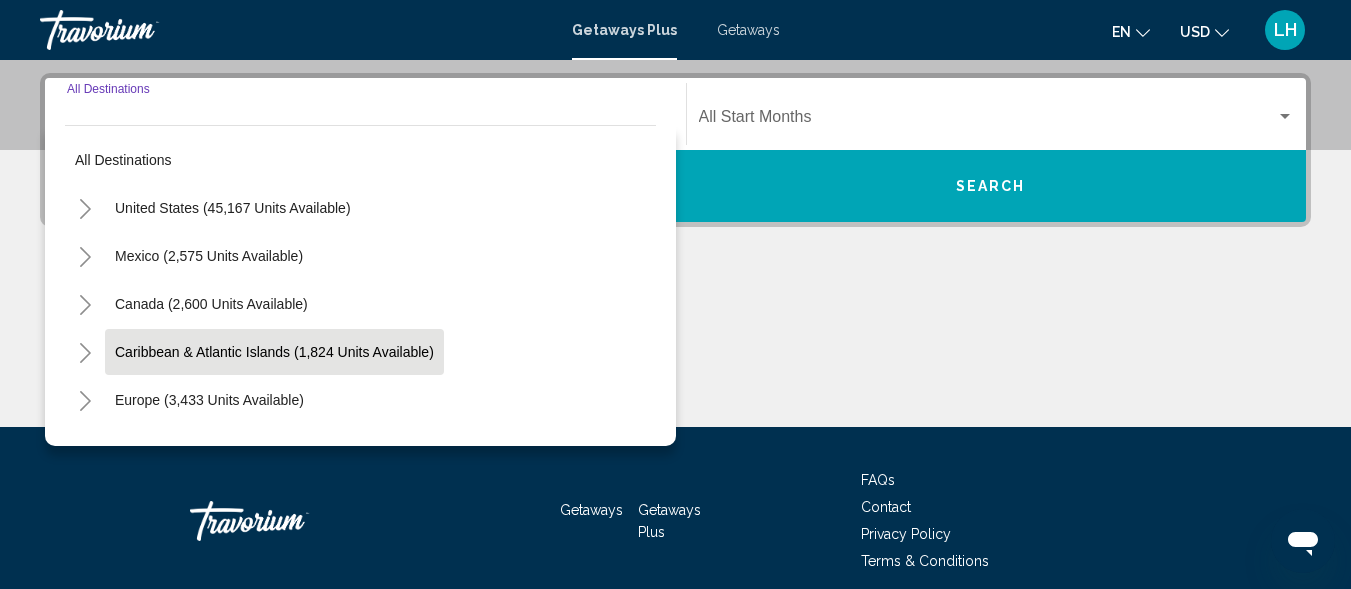 scroll, scrollTop: 458, scrollLeft: 0, axis: vertical 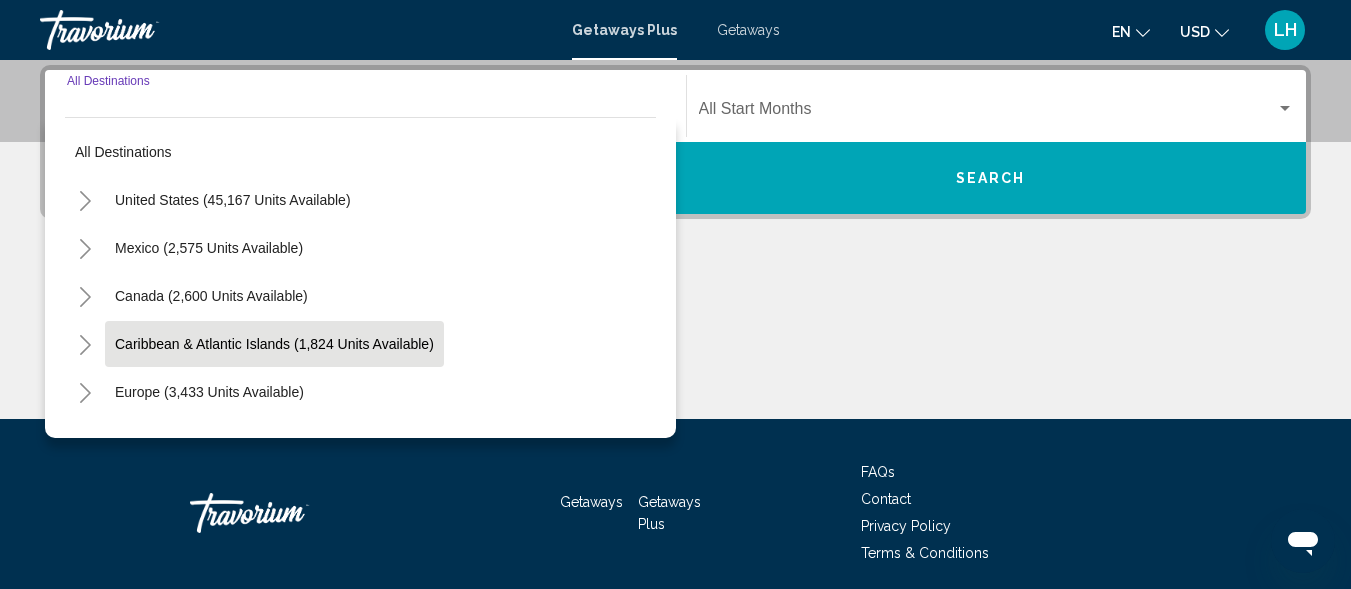 click on "Caribbean & Atlantic Islands (1,824 units available)" at bounding box center [209, 392] 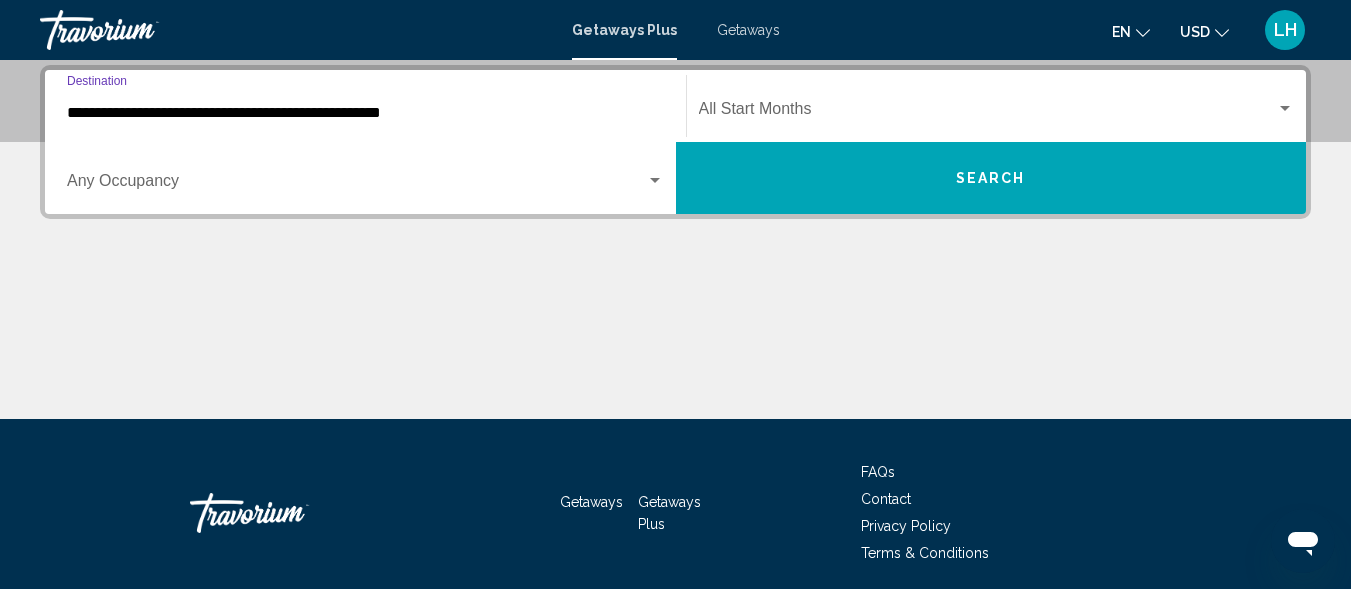 click at bounding box center (356, 185) 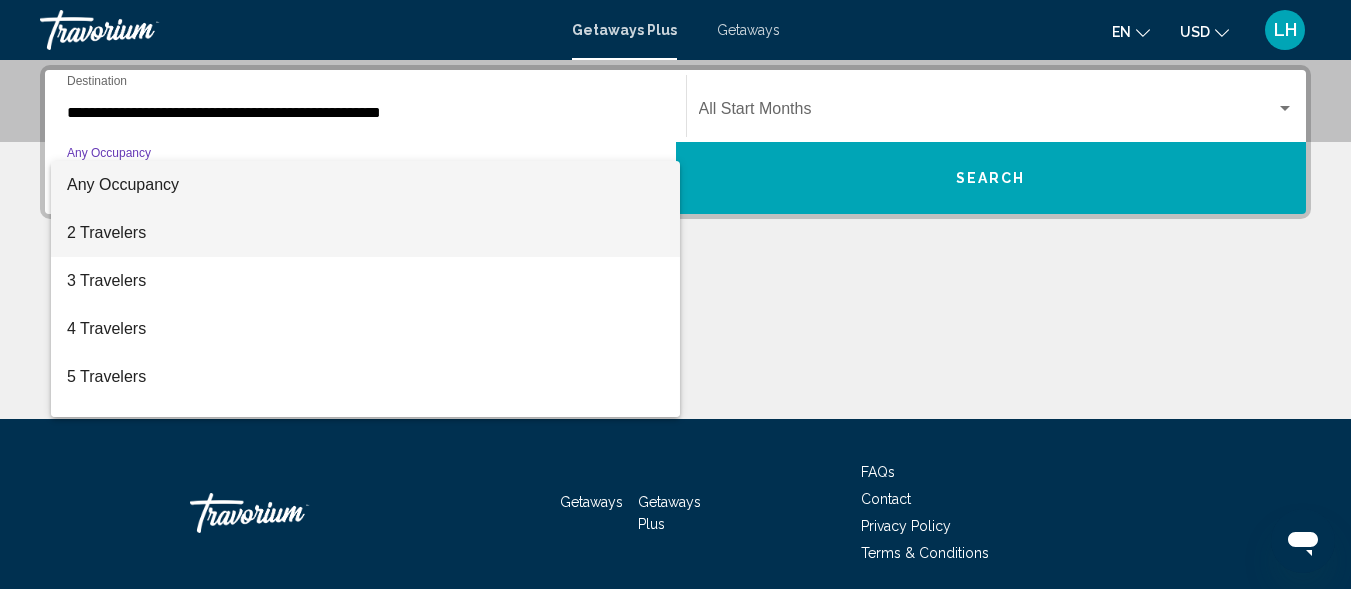 click on "2 Travelers" at bounding box center (365, 233) 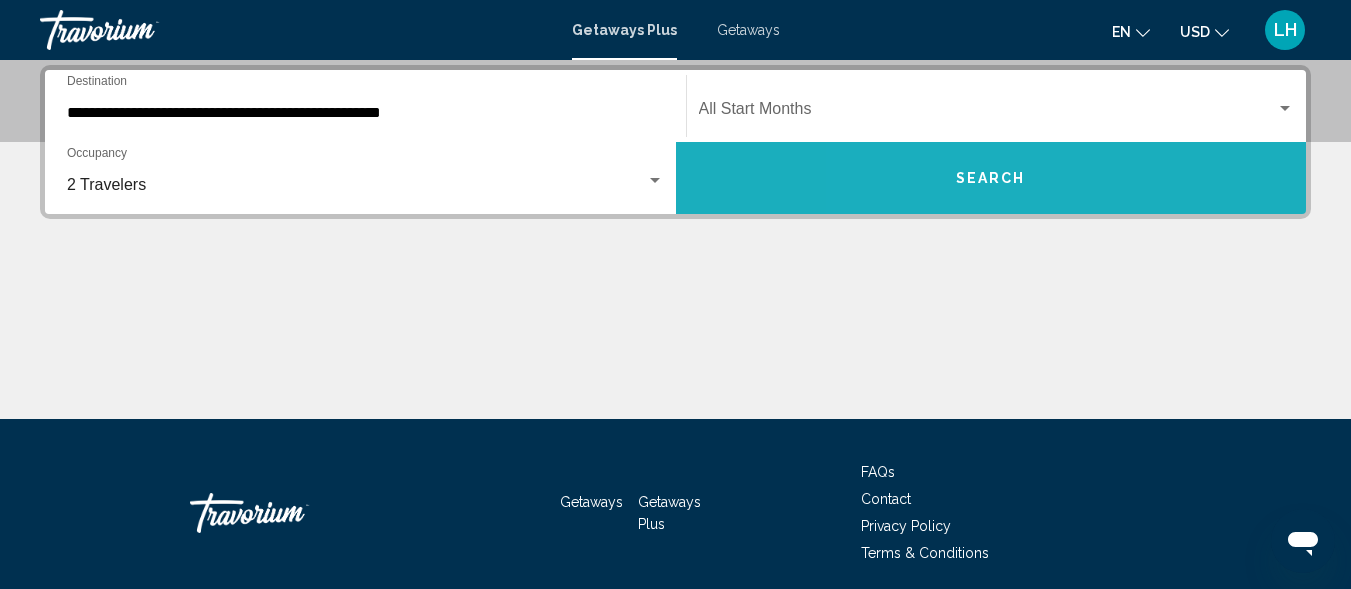 click on "Search" at bounding box center [991, 178] 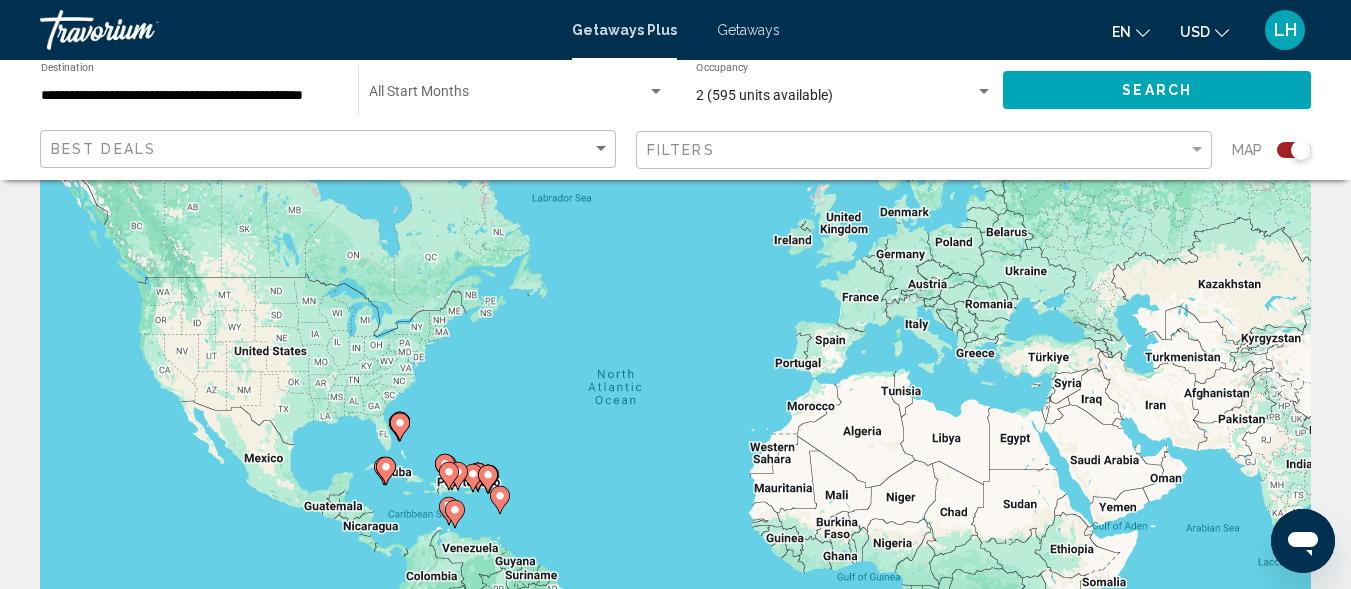 scroll, scrollTop: 0, scrollLeft: 0, axis: both 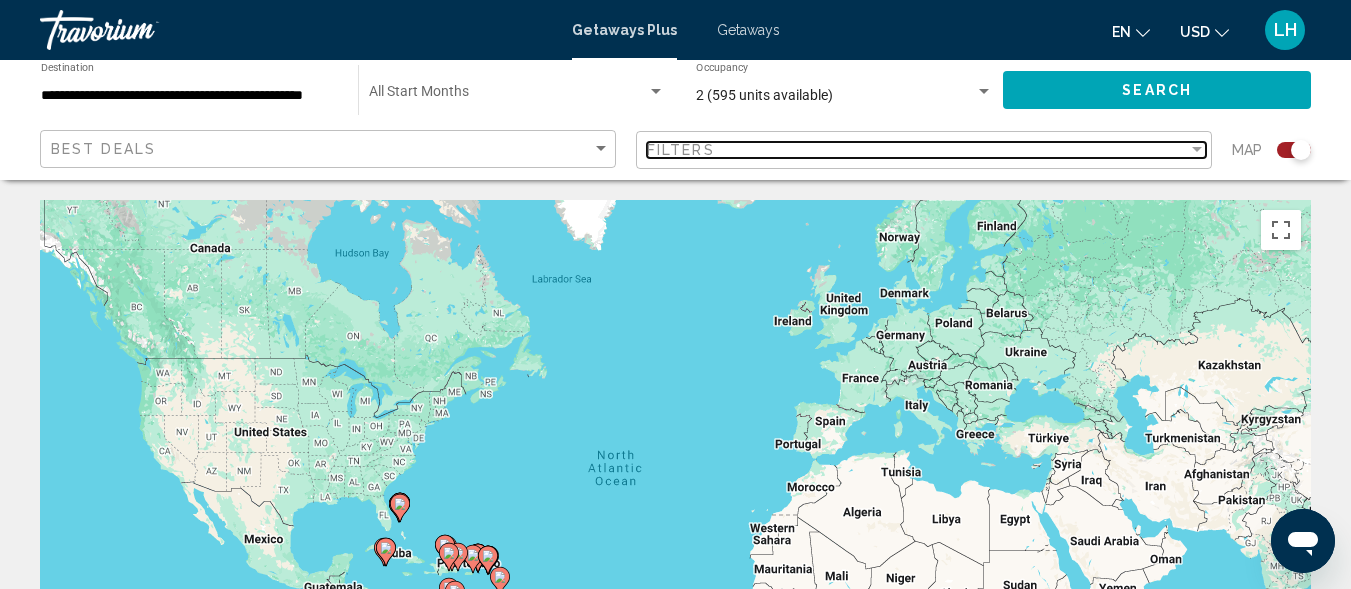 click on "Filters" at bounding box center (917, 150) 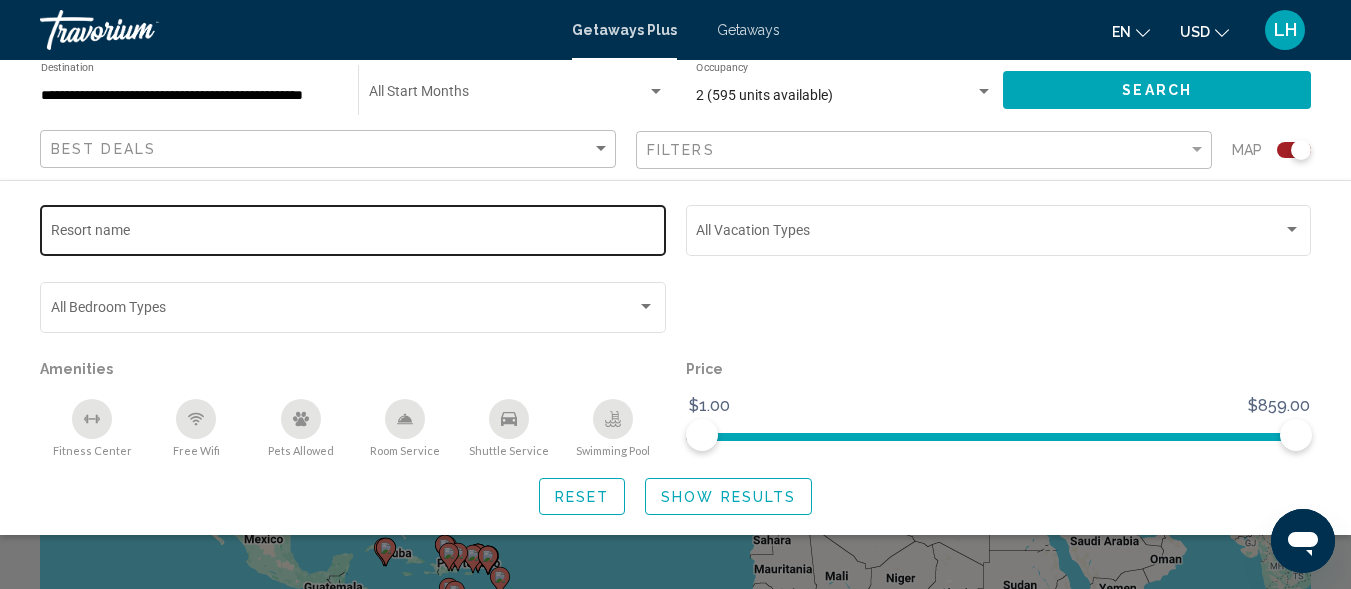 click on "Resort name" 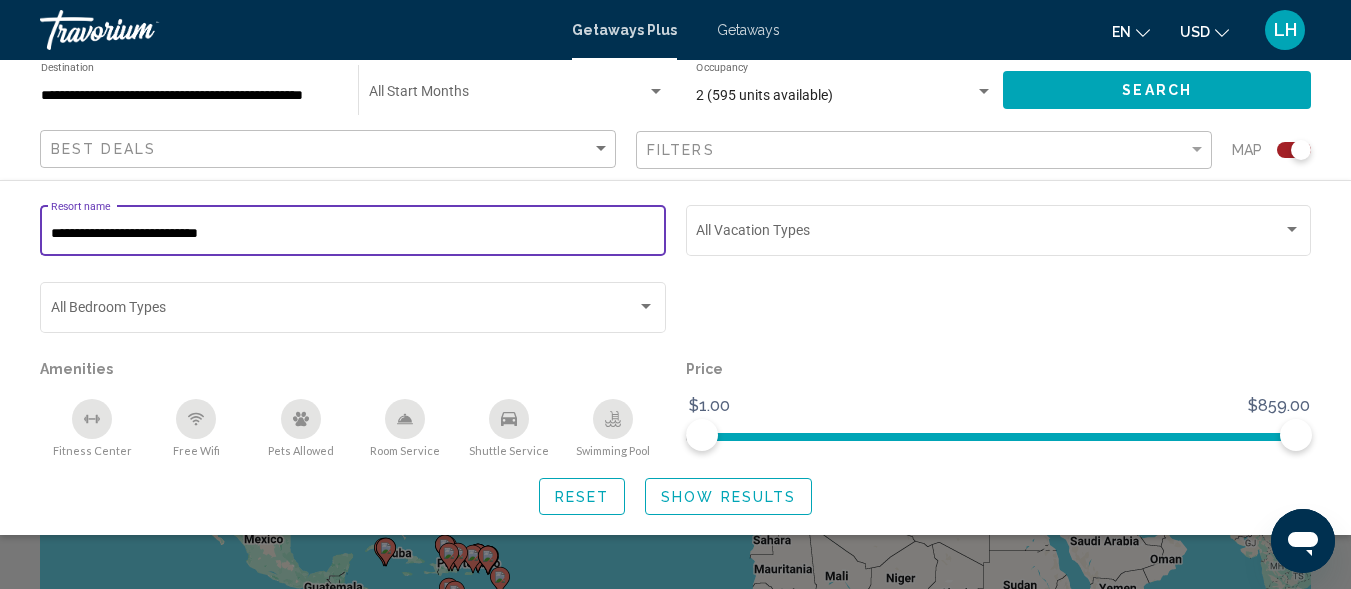 type on "**********" 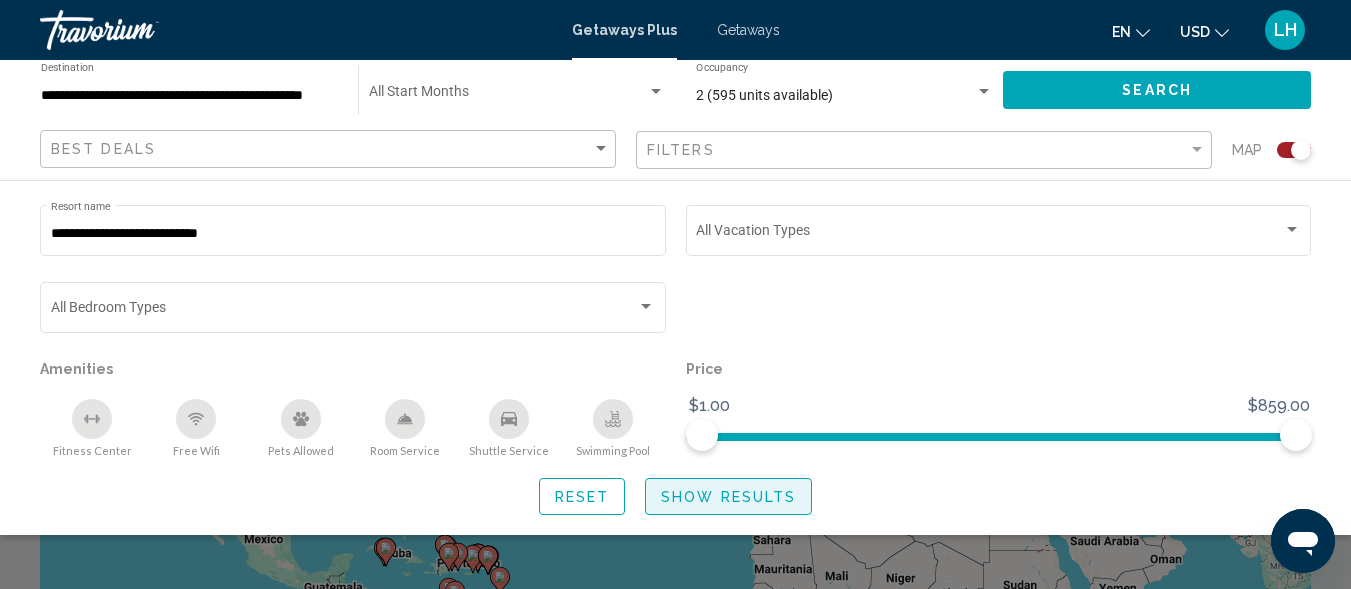 click on "Show Results" 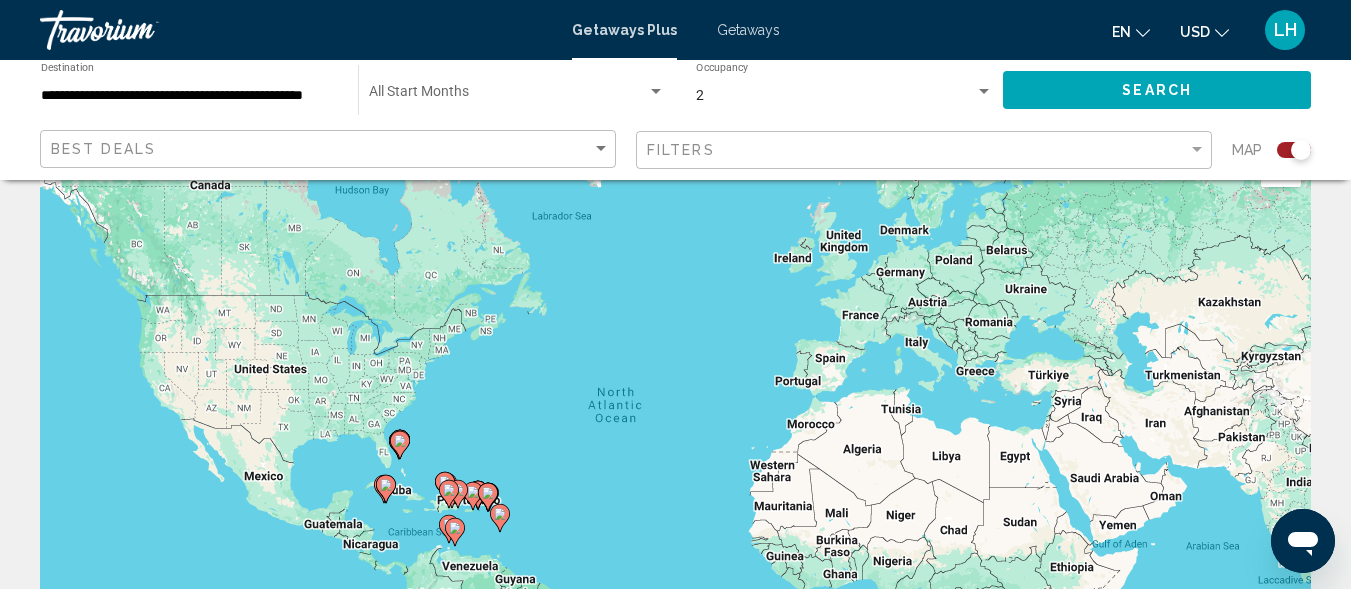 scroll, scrollTop: 0, scrollLeft: 0, axis: both 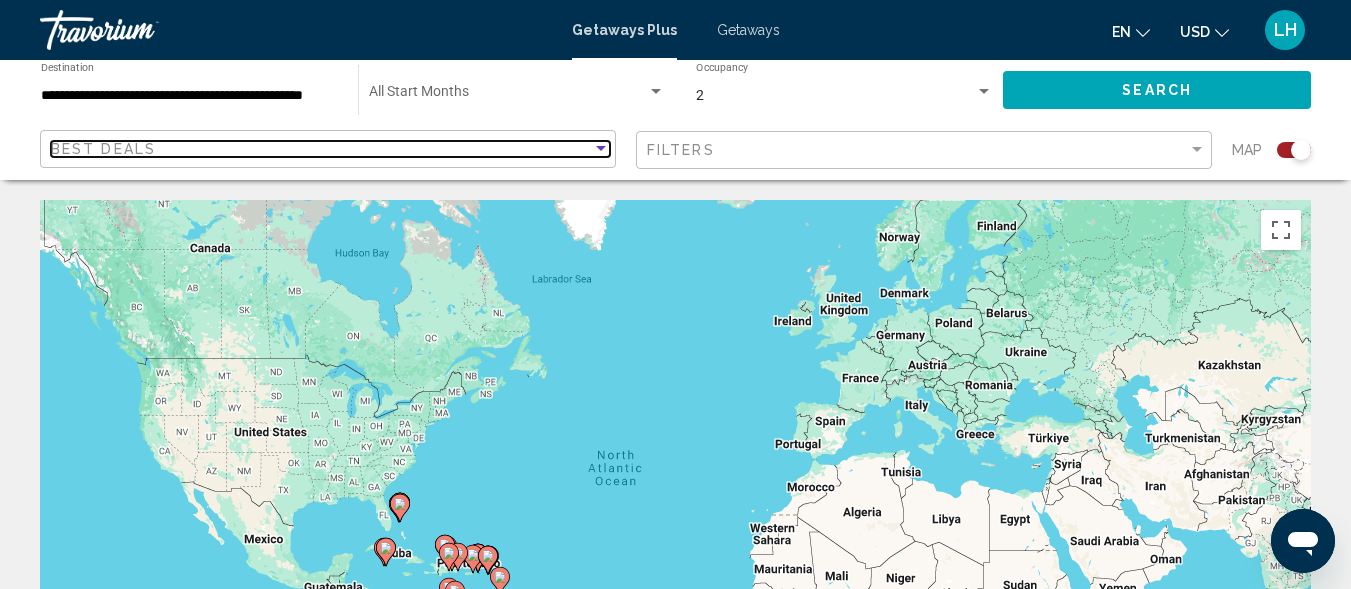 click on "Best Deals" at bounding box center (321, 149) 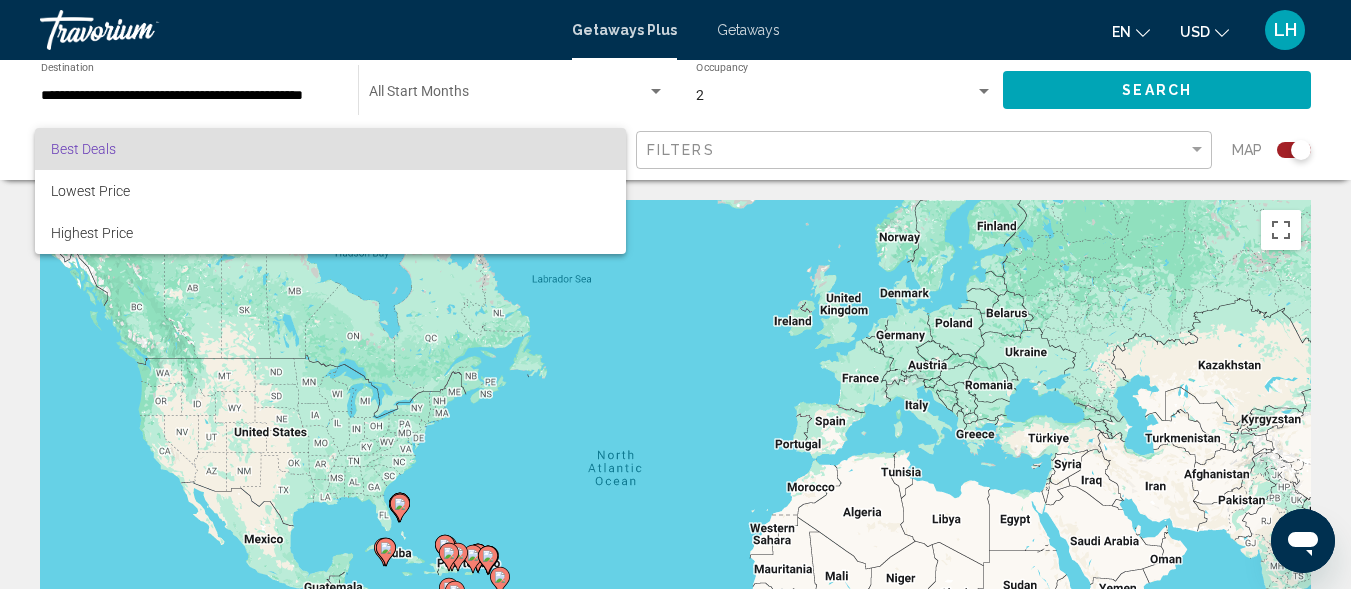 click at bounding box center (675, 294) 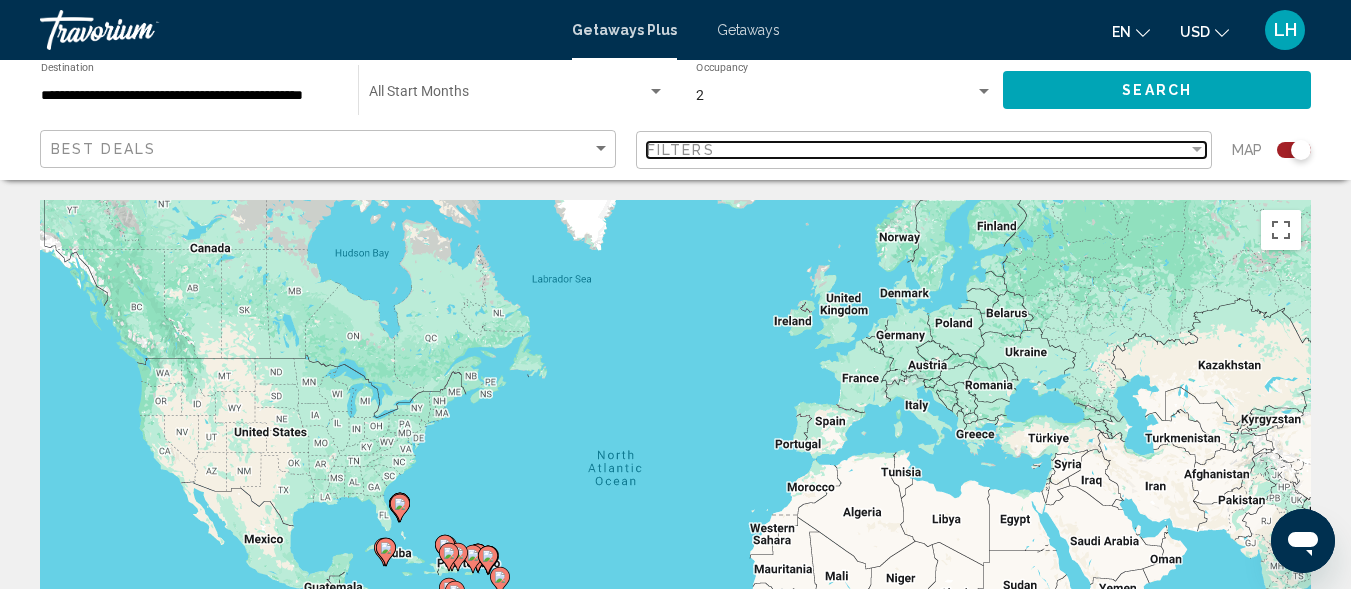 click on "Filters" at bounding box center (681, 150) 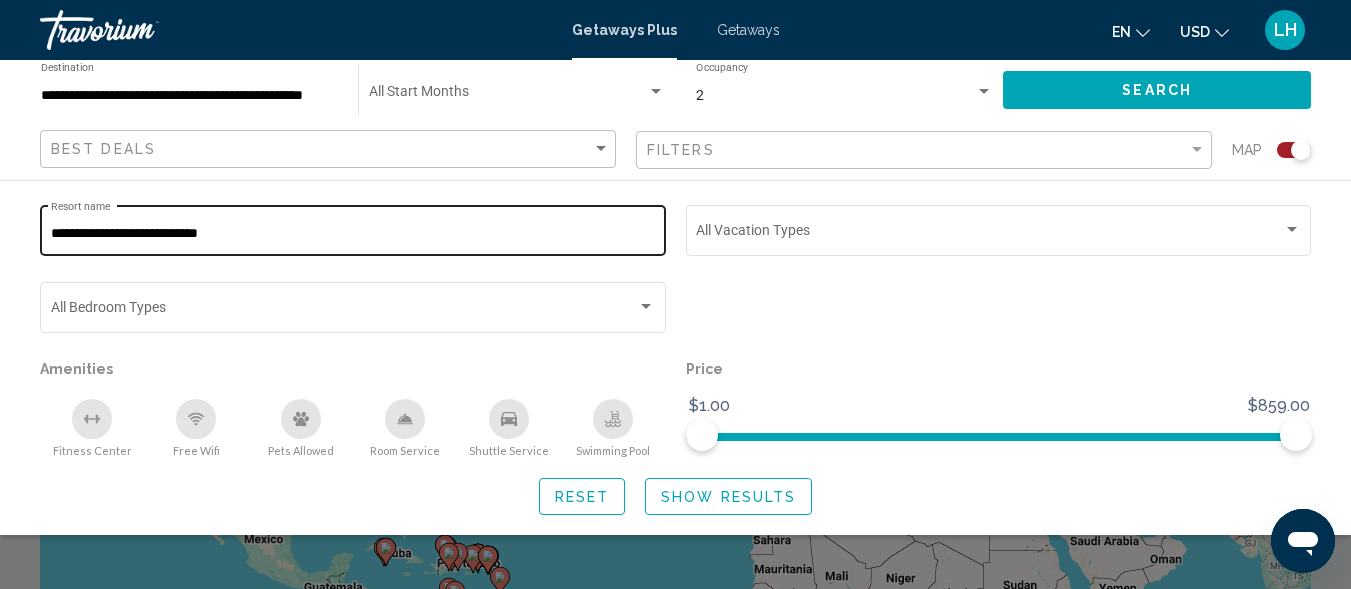click on "**********" at bounding box center (353, 234) 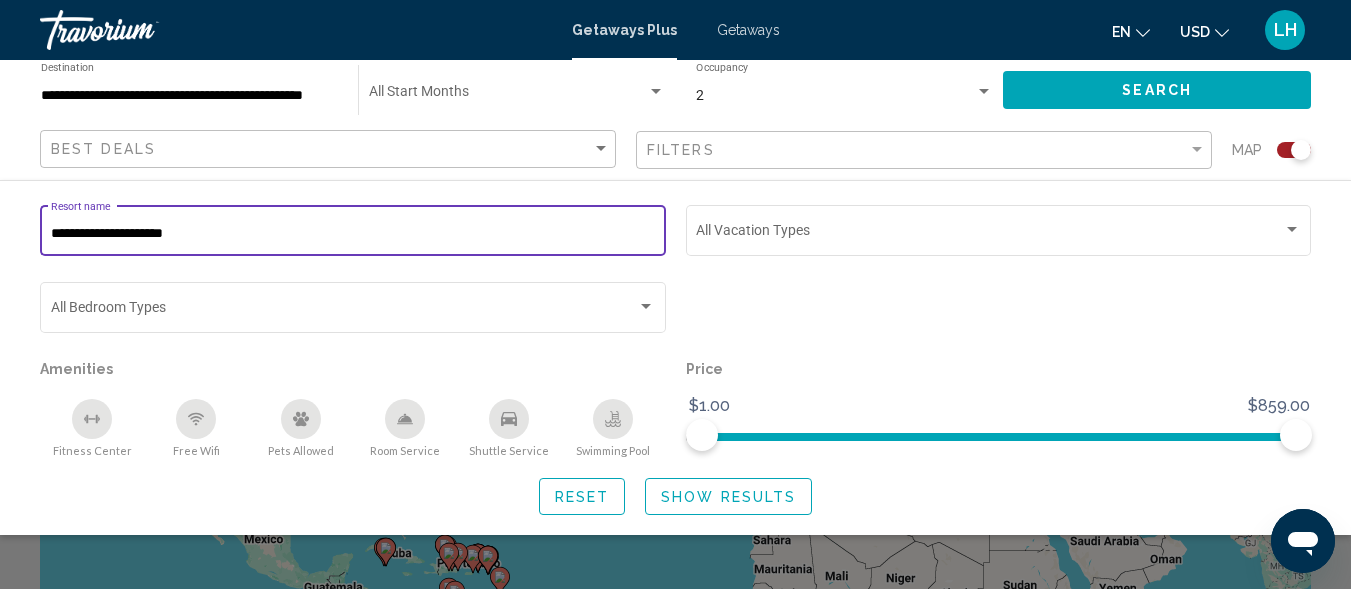 type on "**********" 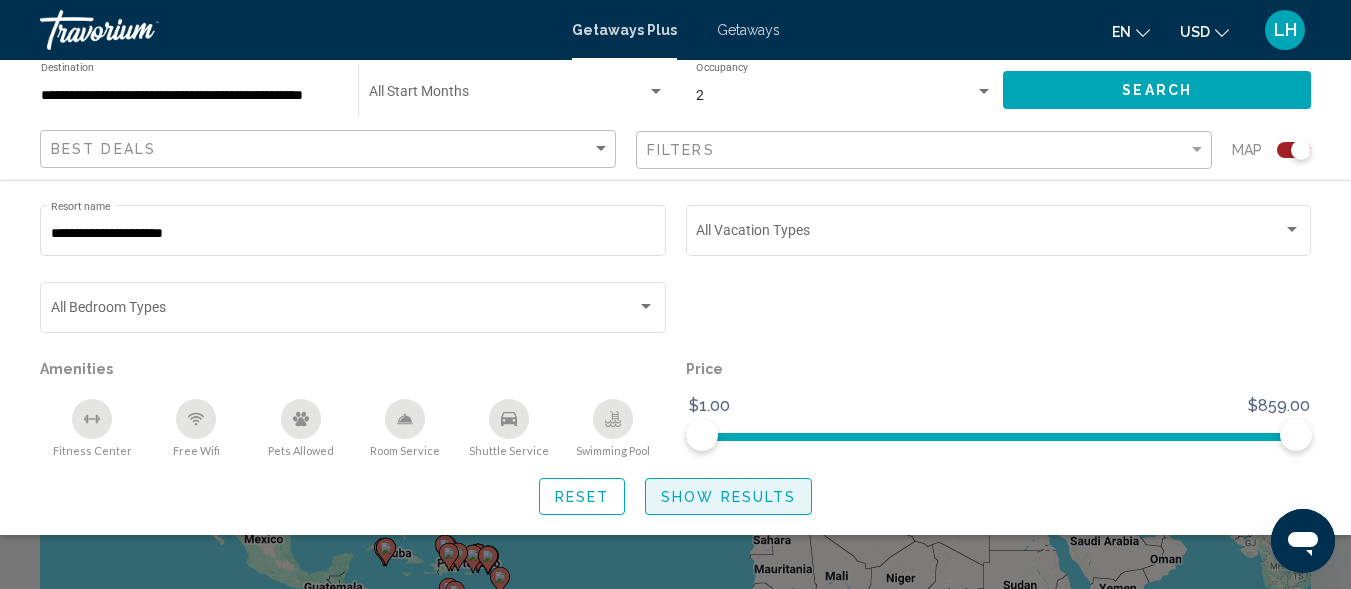click on "Show Results" 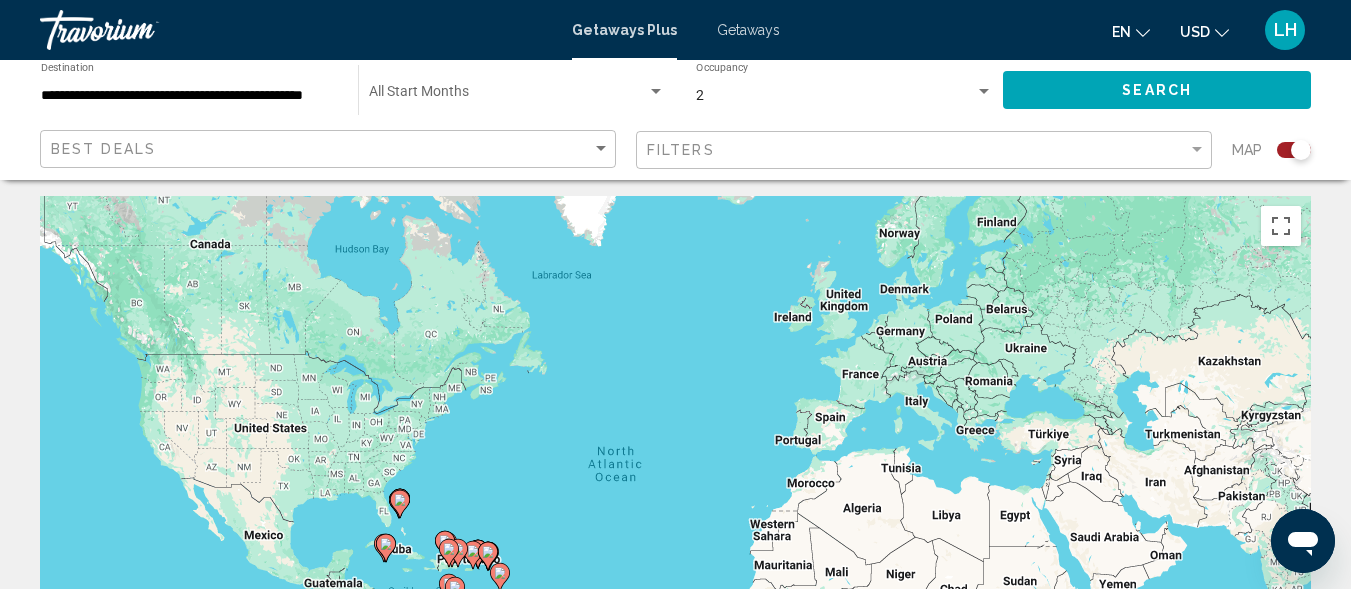 scroll, scrollTop: 0, scrollLeft: 0, axis: both 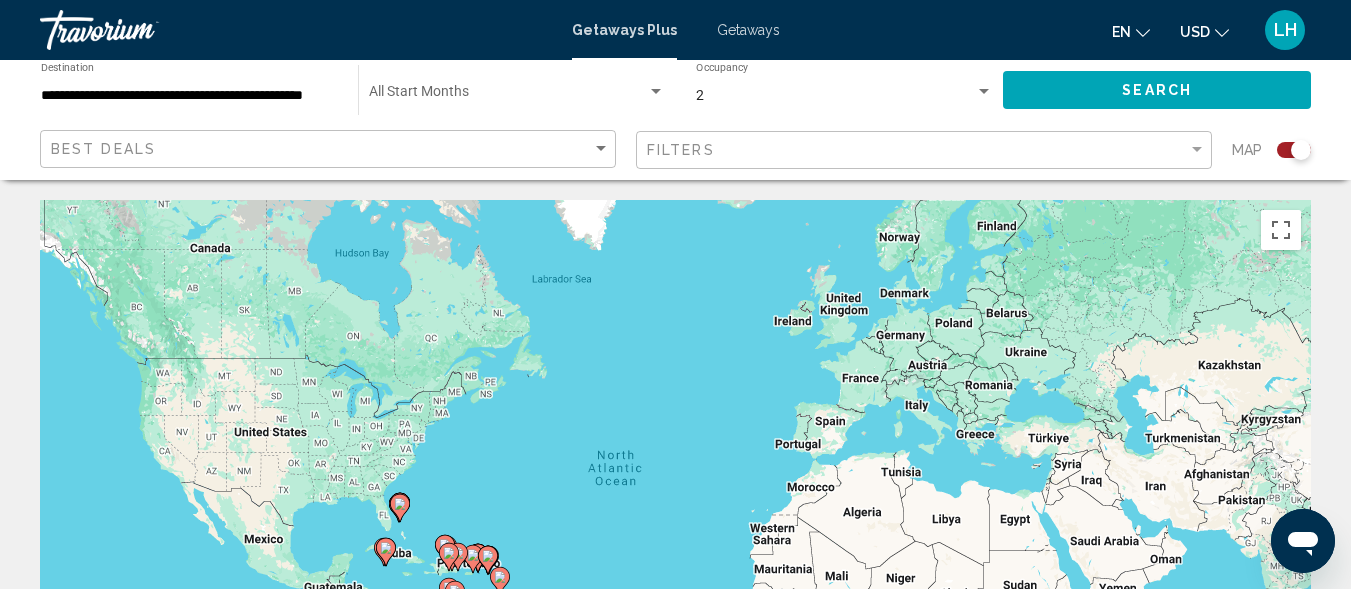 click on "Getaways" at bounding box center [748, 30] 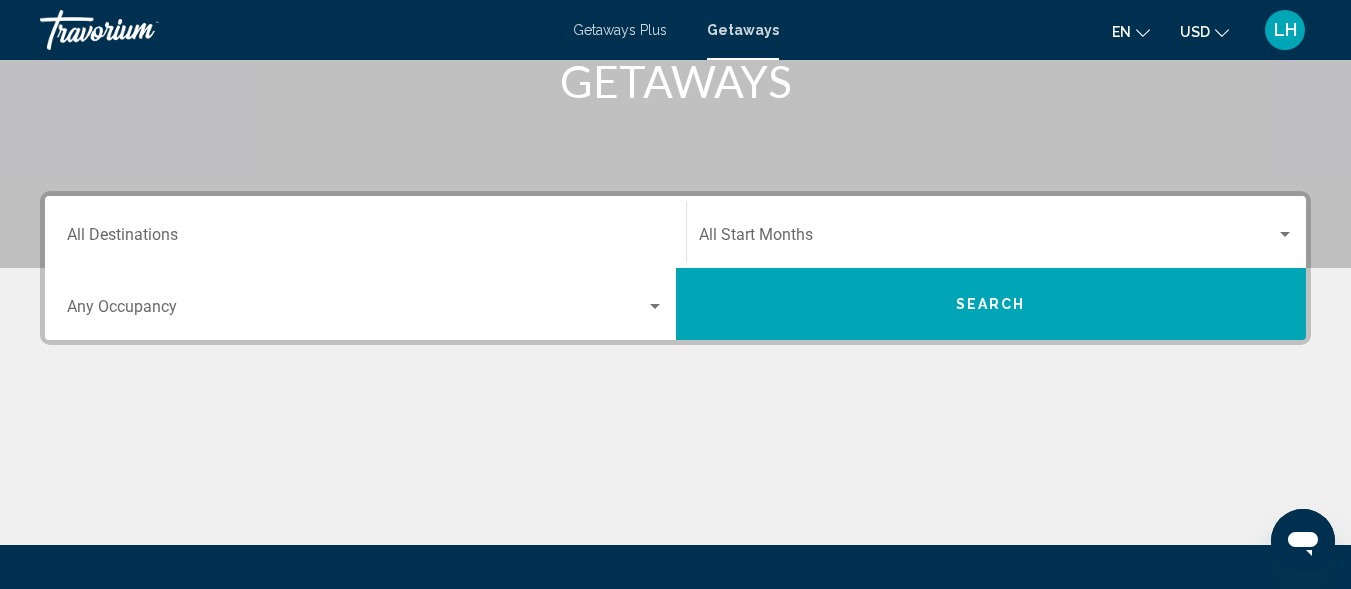 scroll, scrollTop: 334, scrollLeft: 0, axis: vertical 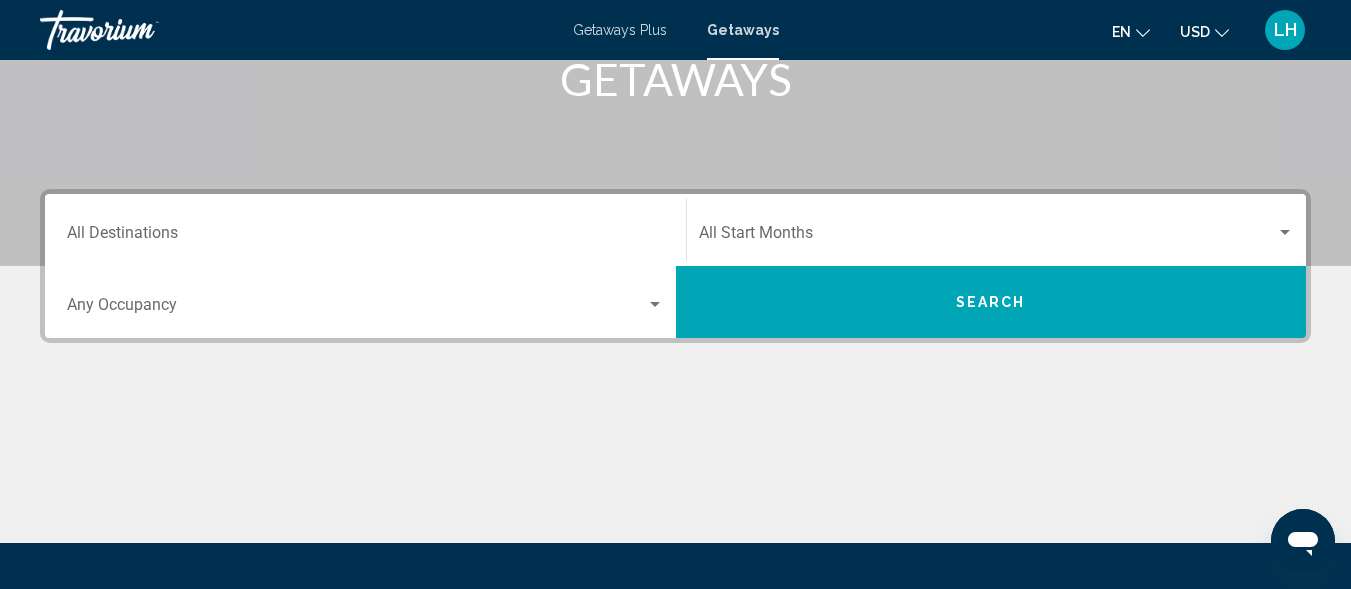click on "Destination All Destinations" at bounding box center [365, 237] 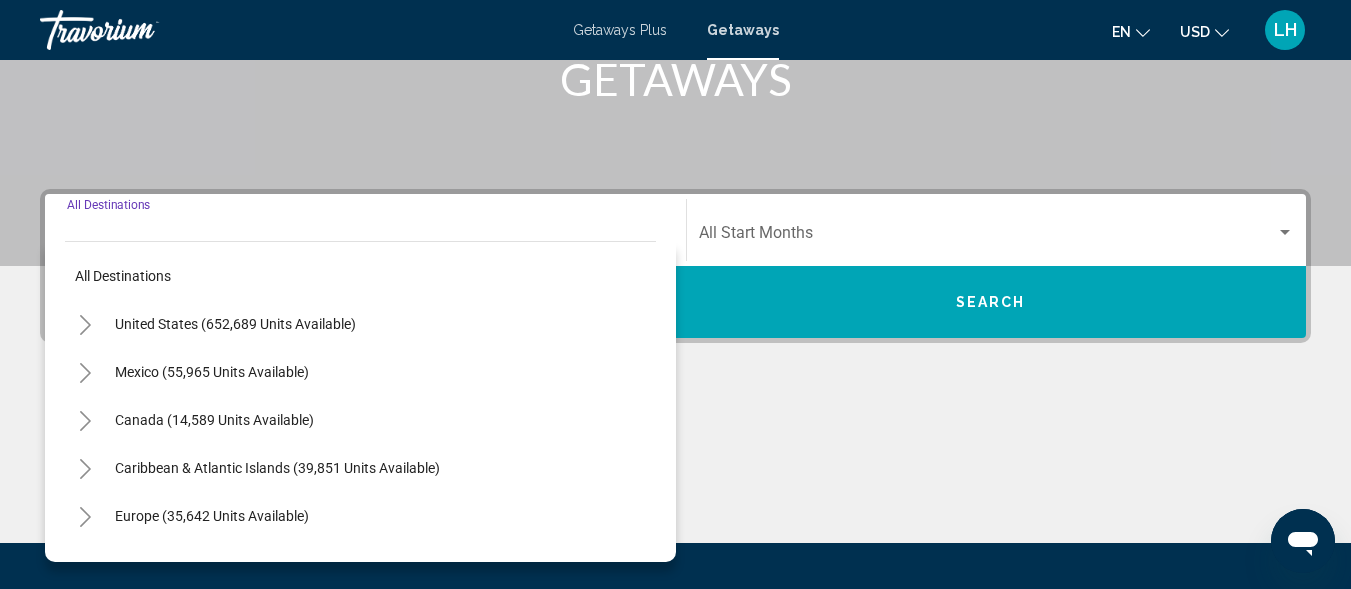 scroll, scrollTop: 458, scrollLeft: 0, axis: vertical 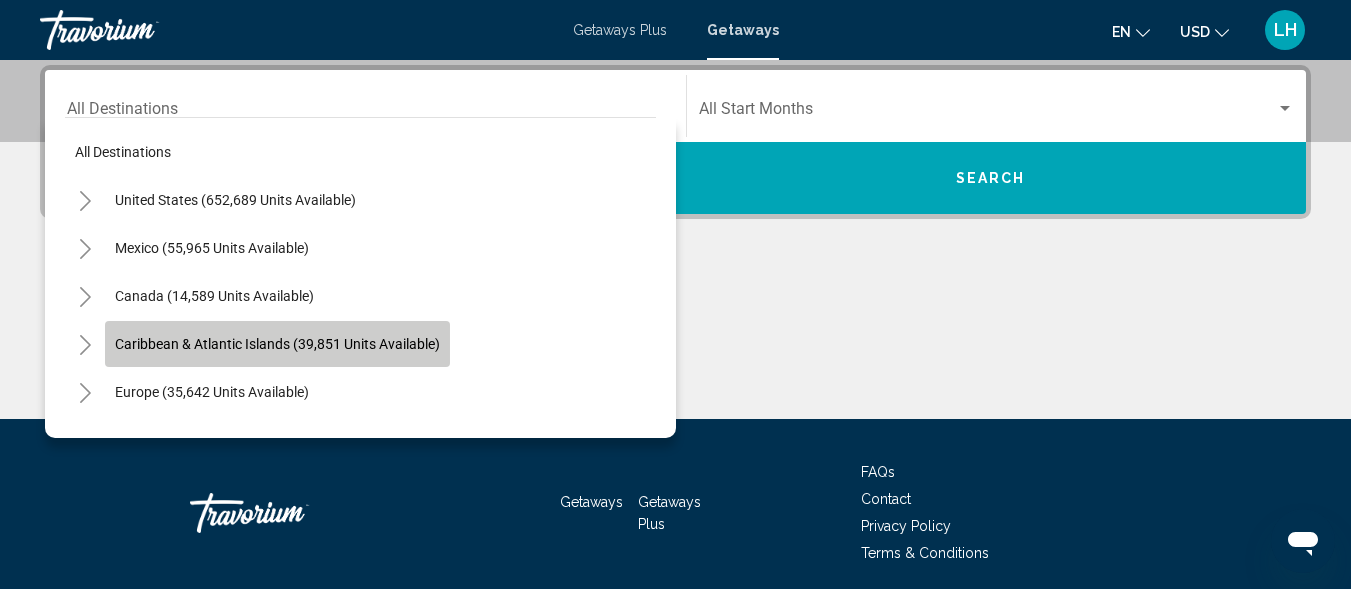 click on "Caribbean & Atlantic Islands (39,851 units available)" 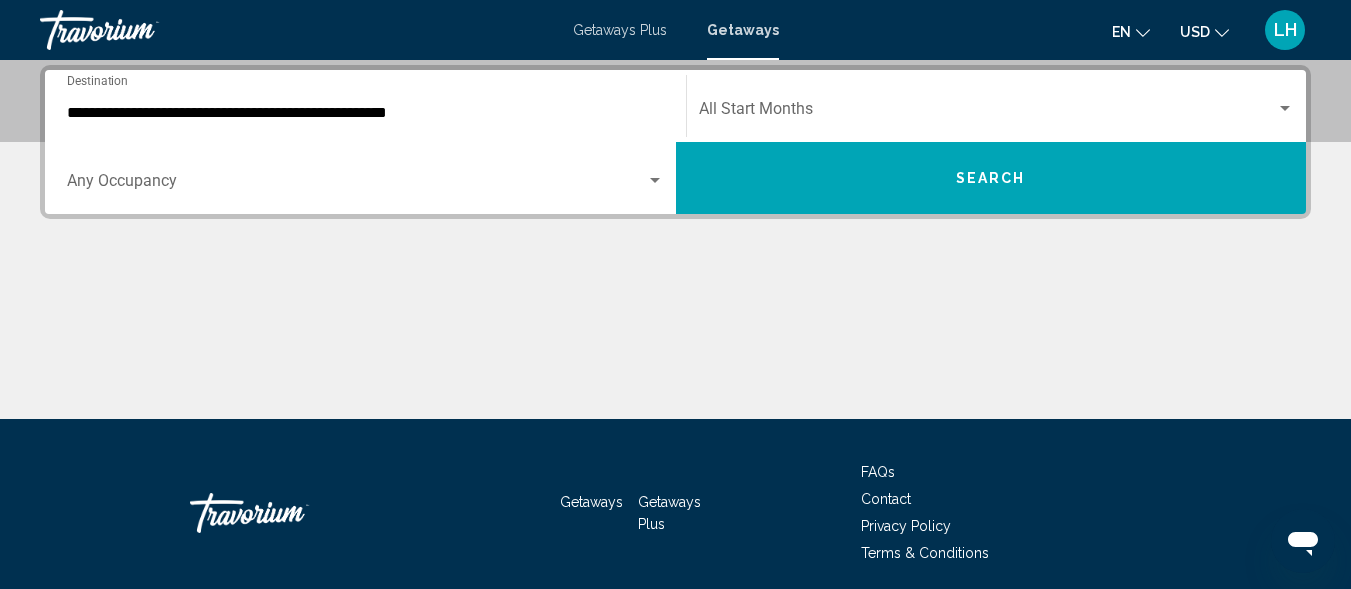 click on "Occupancy Any Occupancy" at bounding box center [365, 178] 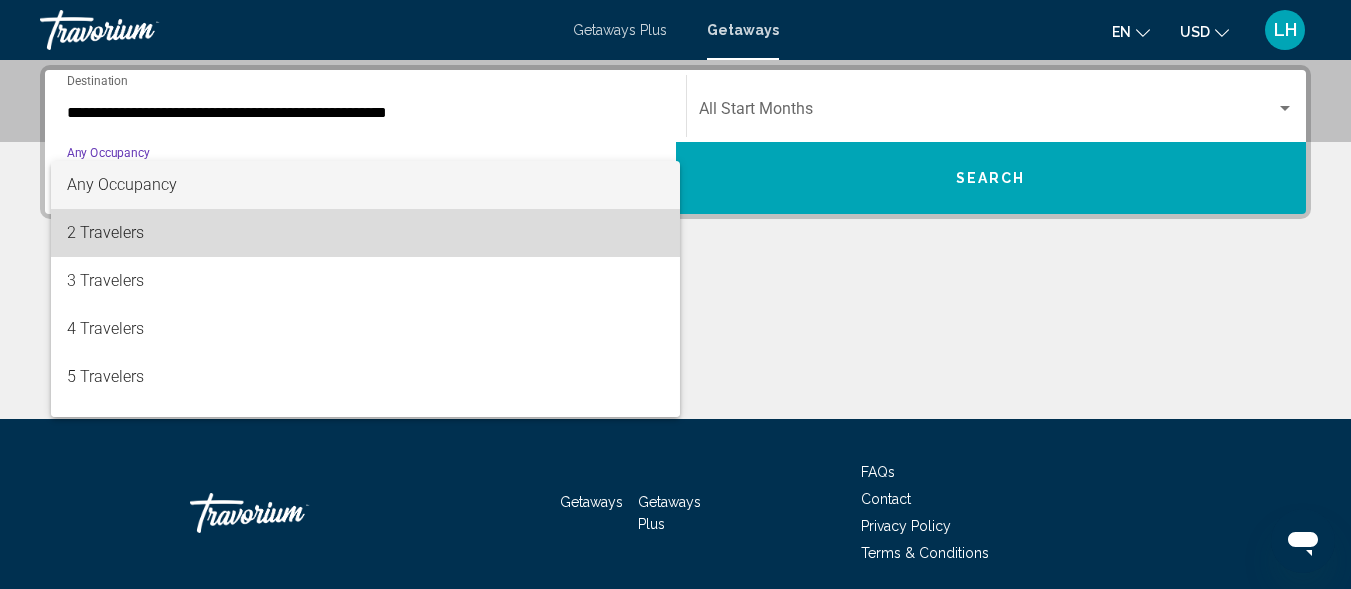 click on "2 Travelers" at bounding box center [365, 233] 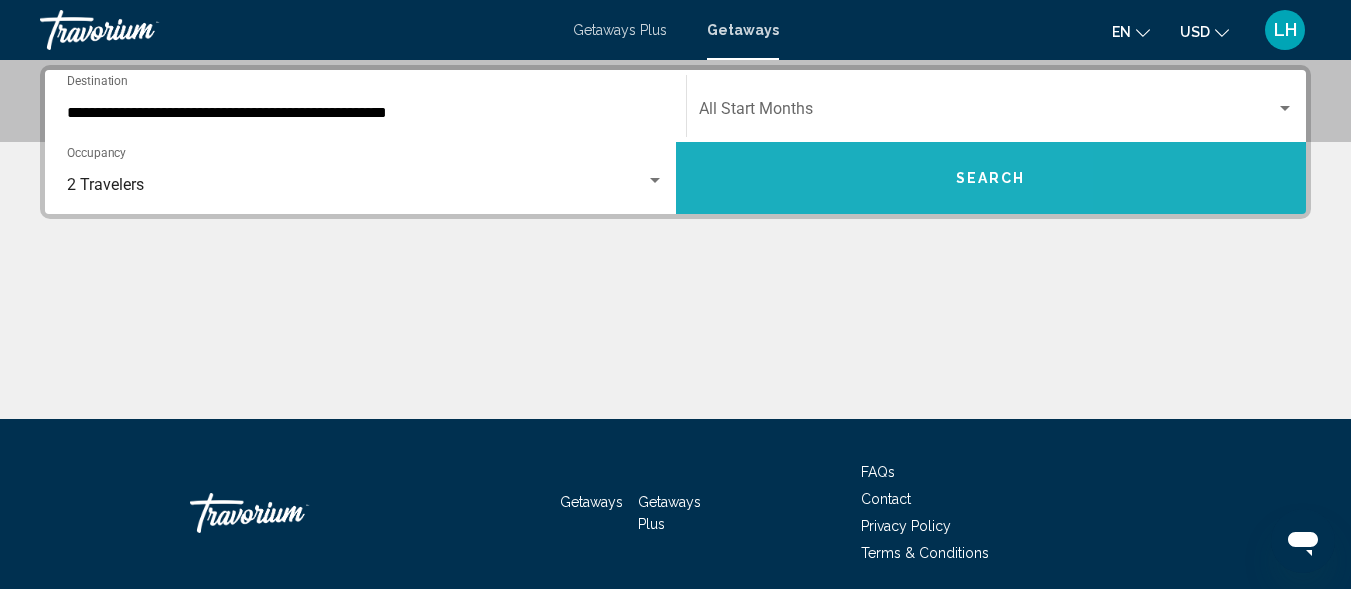click on "Search" at bounding box center [991, 178] 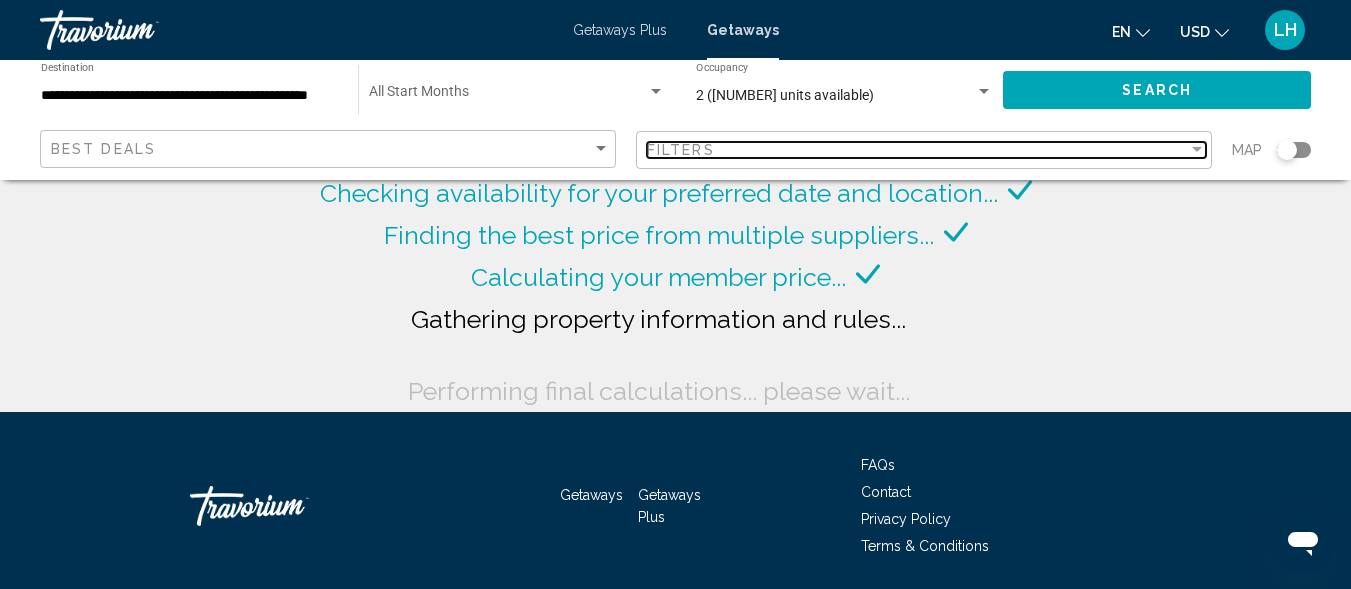 click on "Filters" at bounding box center (681, 150) 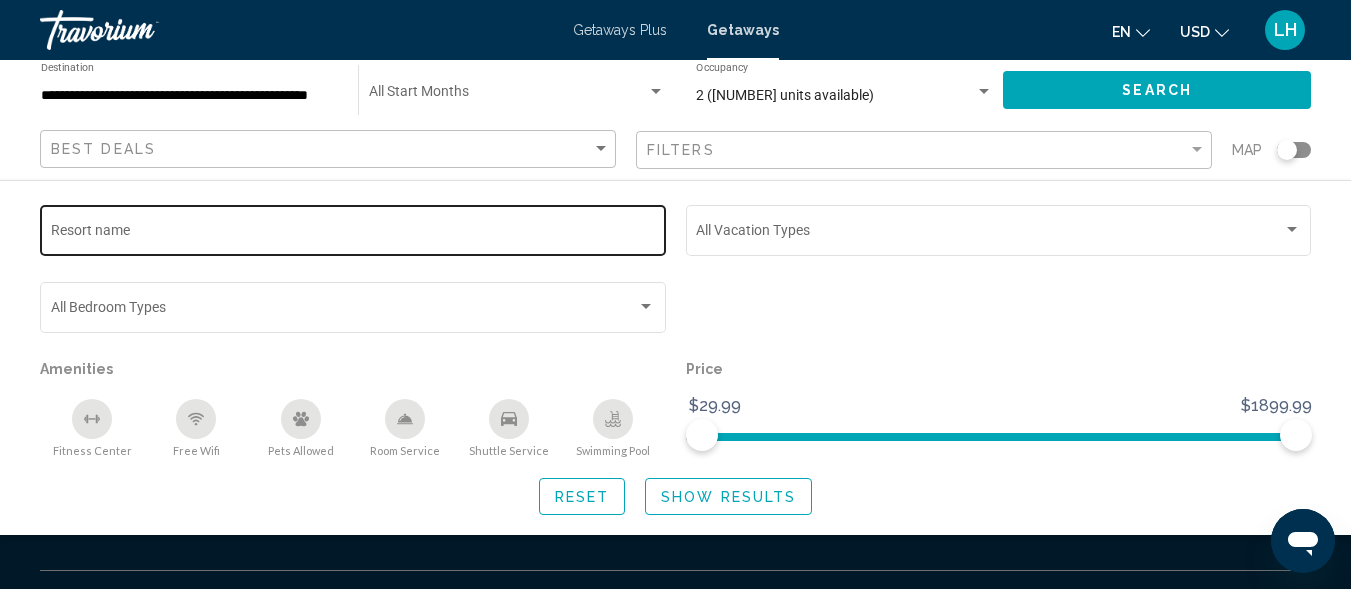 click on "Resort name" 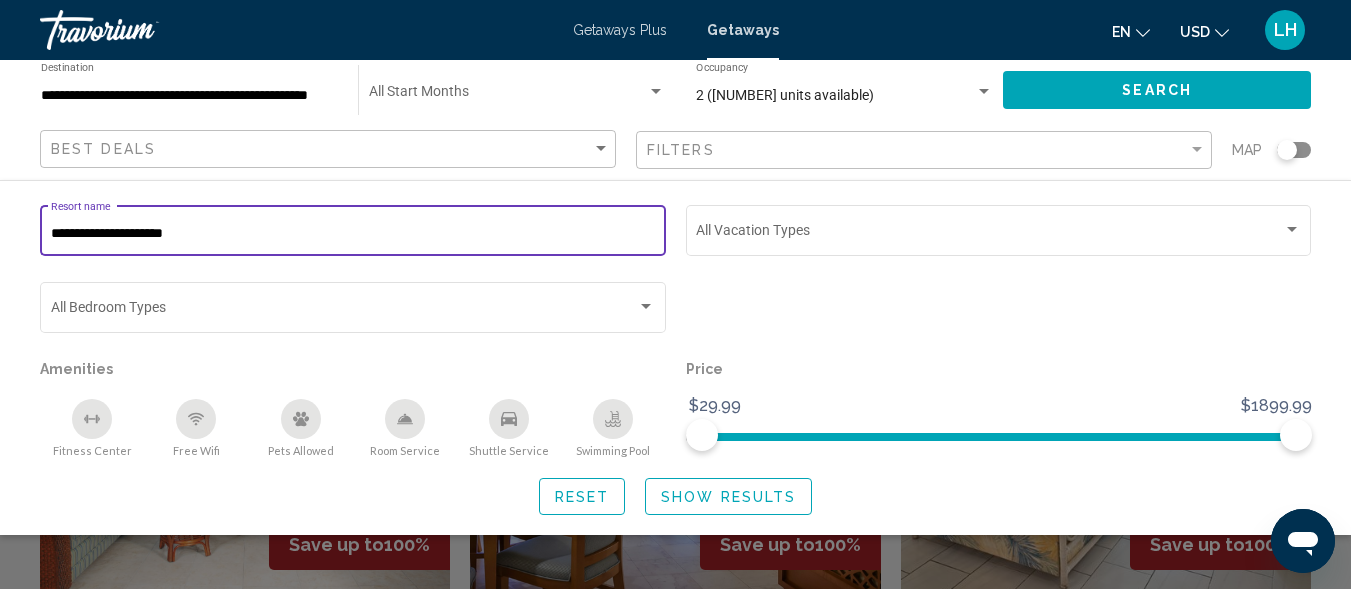 type on "**********" 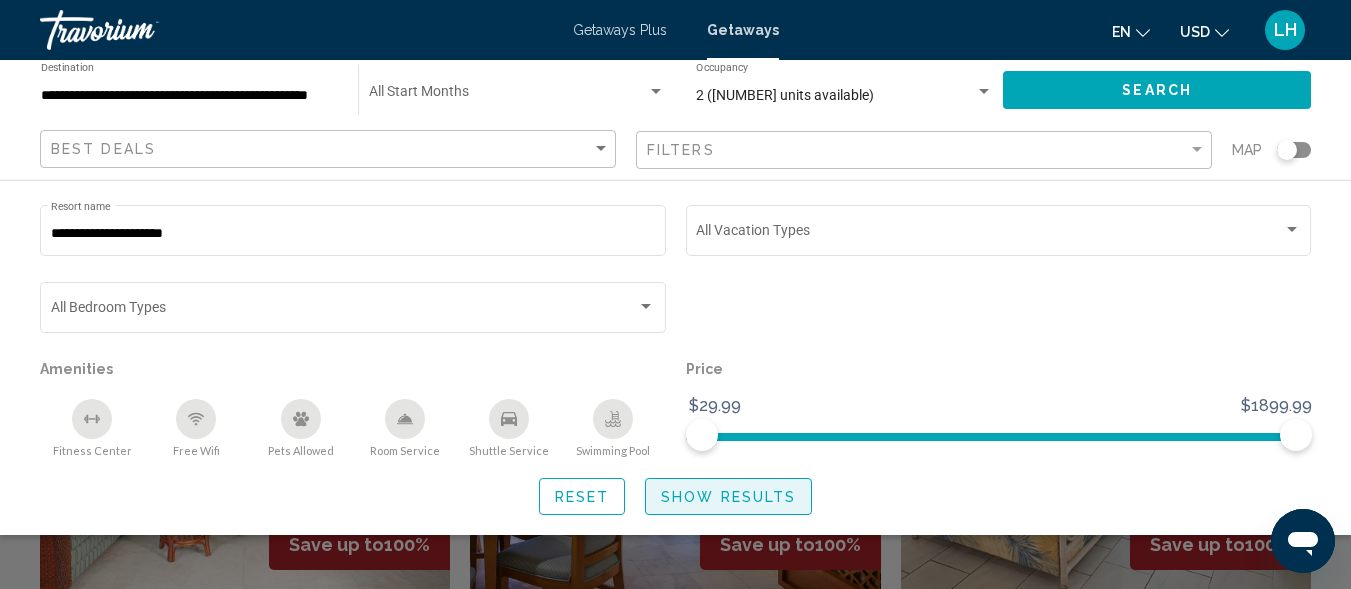 click on "Show Results" 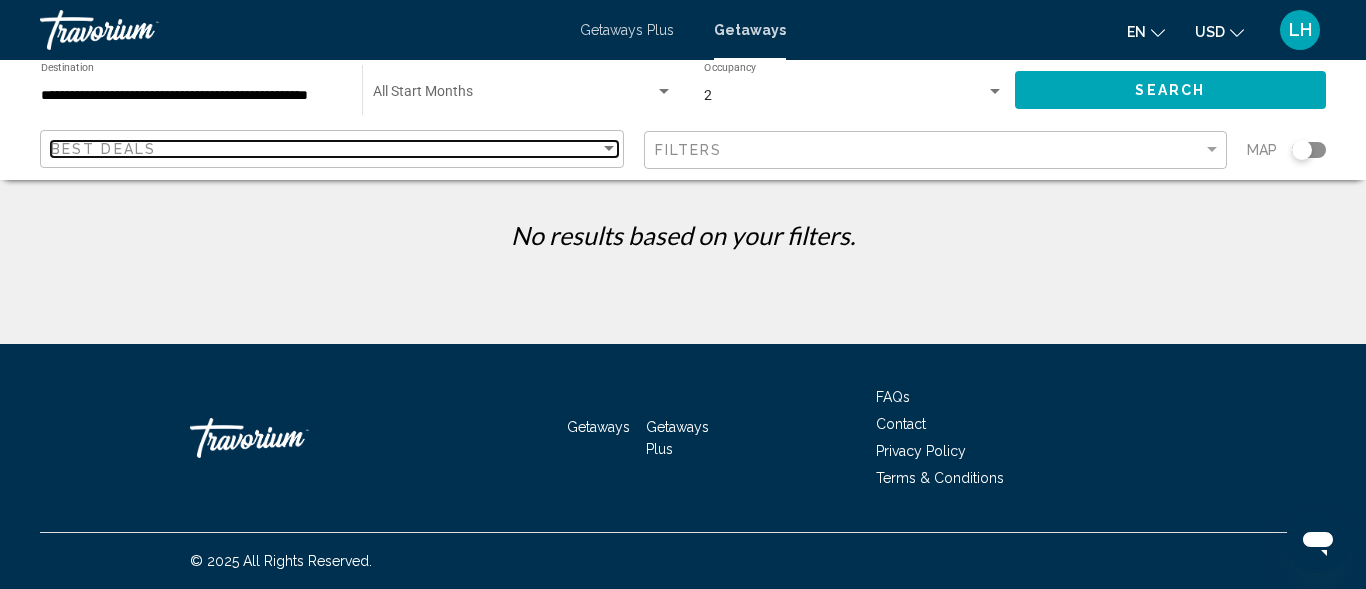 click on "Best Deals" at bounding box center (325, 149) 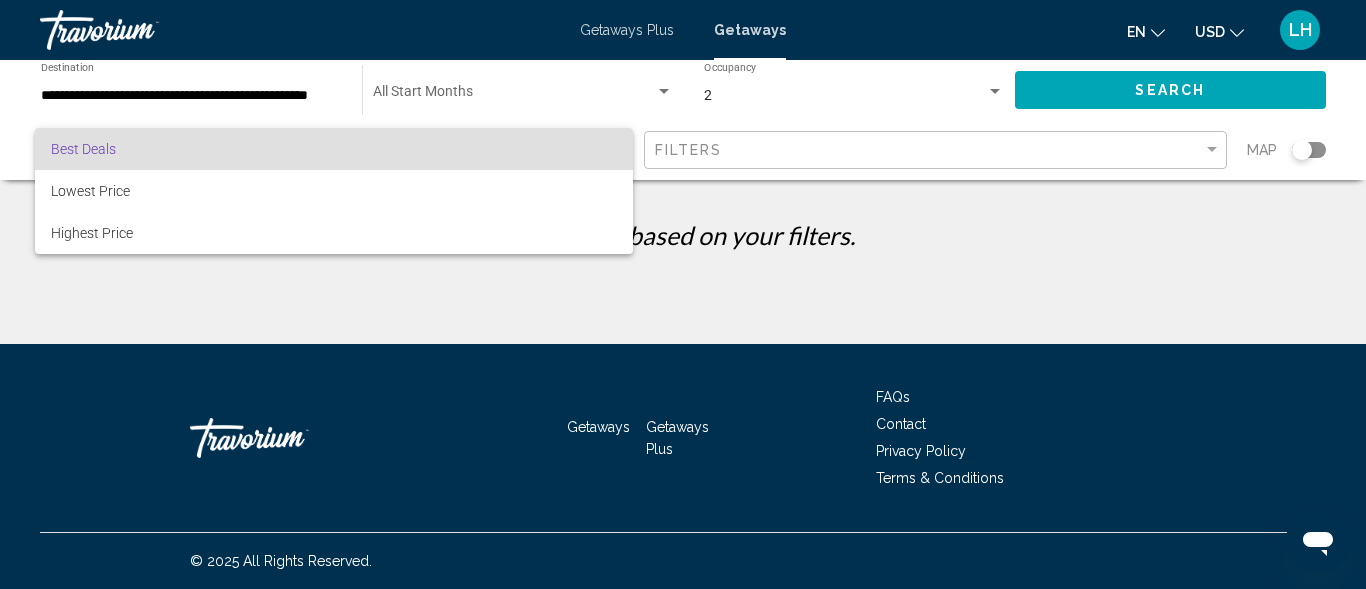 click on "Best Deals" at bounding box center (334, 149) 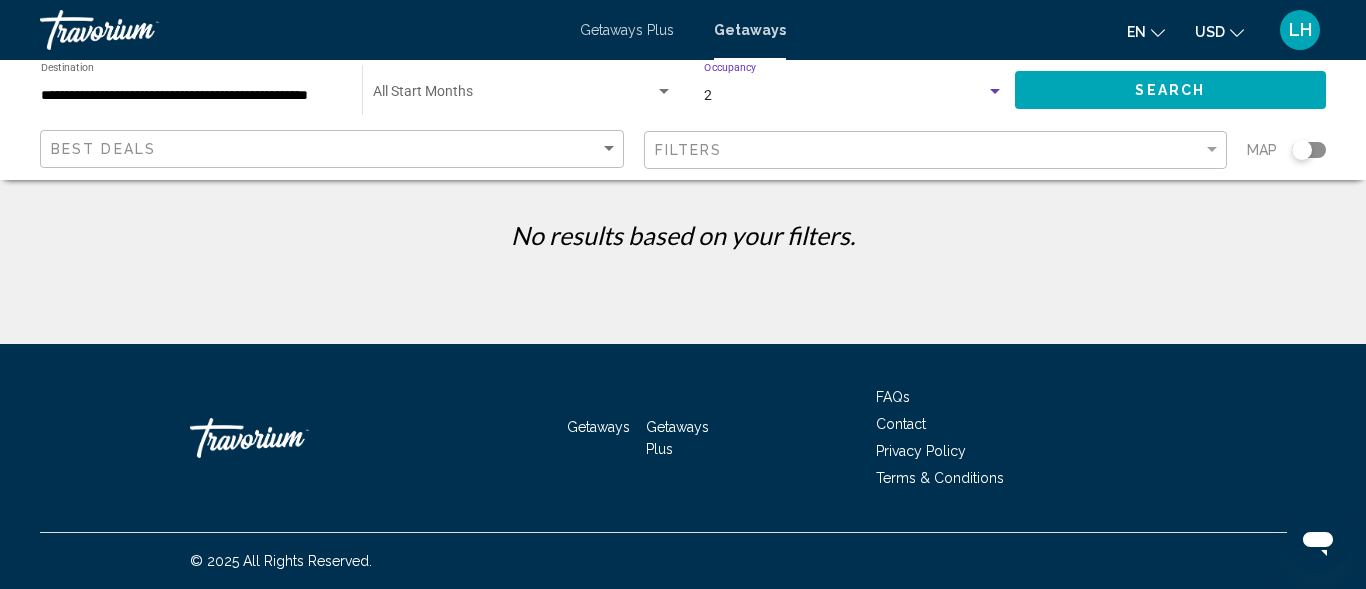 click on "2" at bounding box center [845, 96] 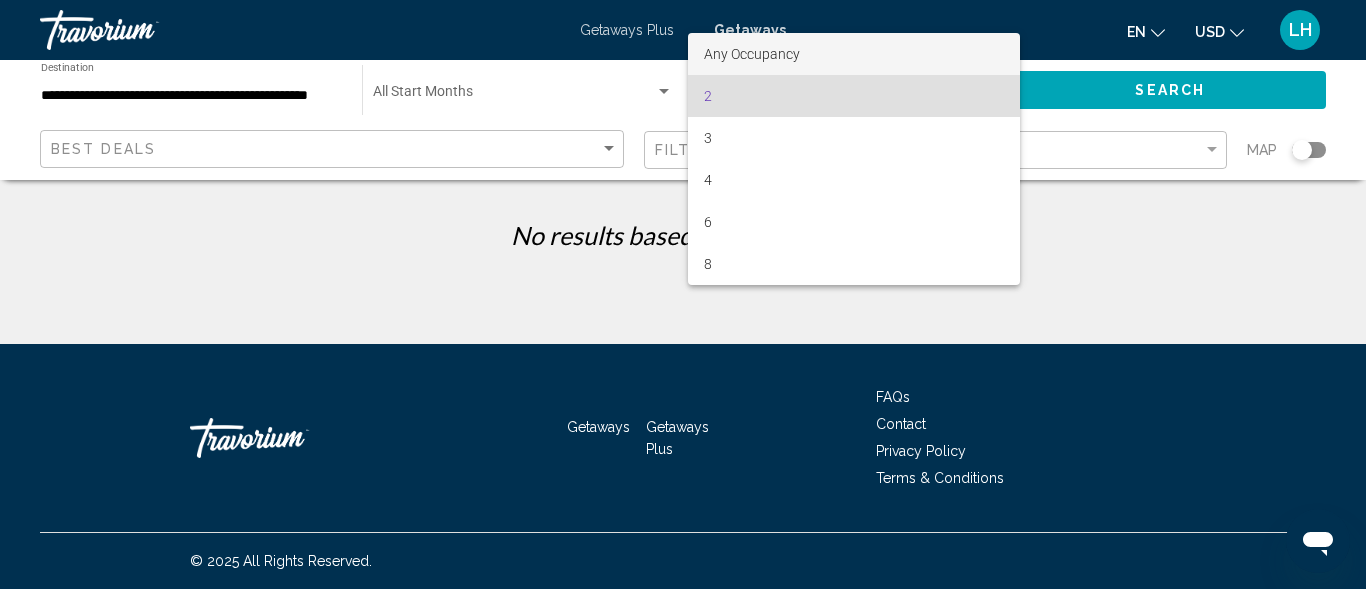 click on "Any Occupancy" at bounding box center (752, 54) 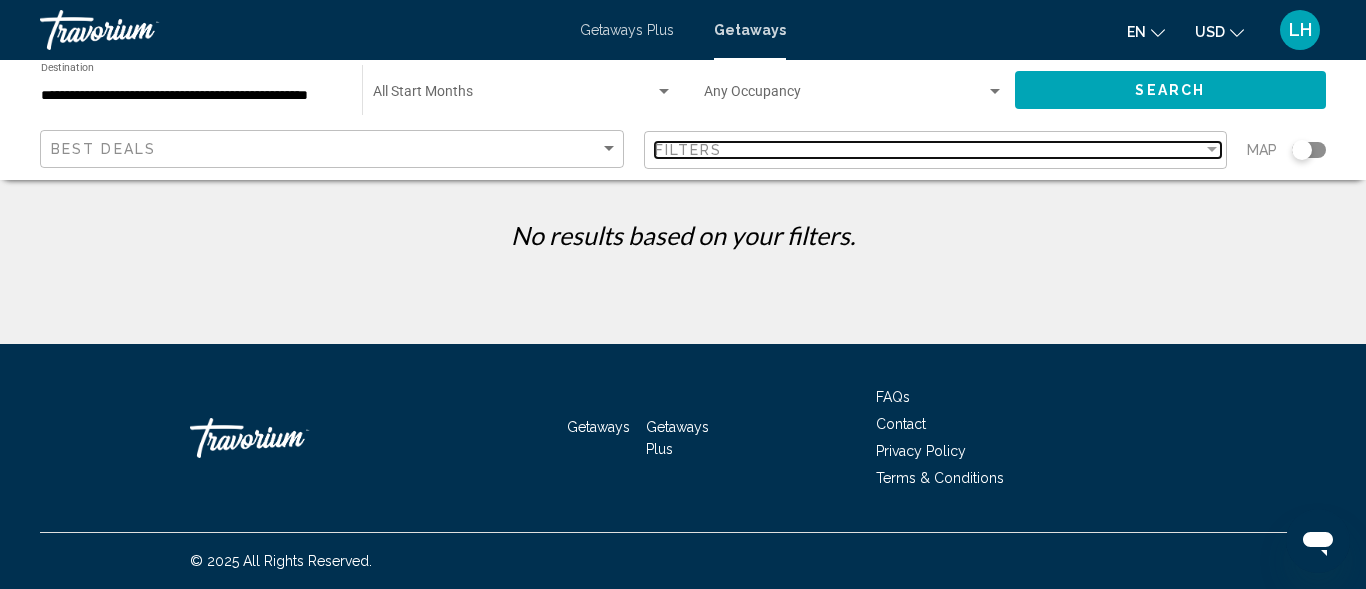 click on "Filters" at bounding box center (929, 150) 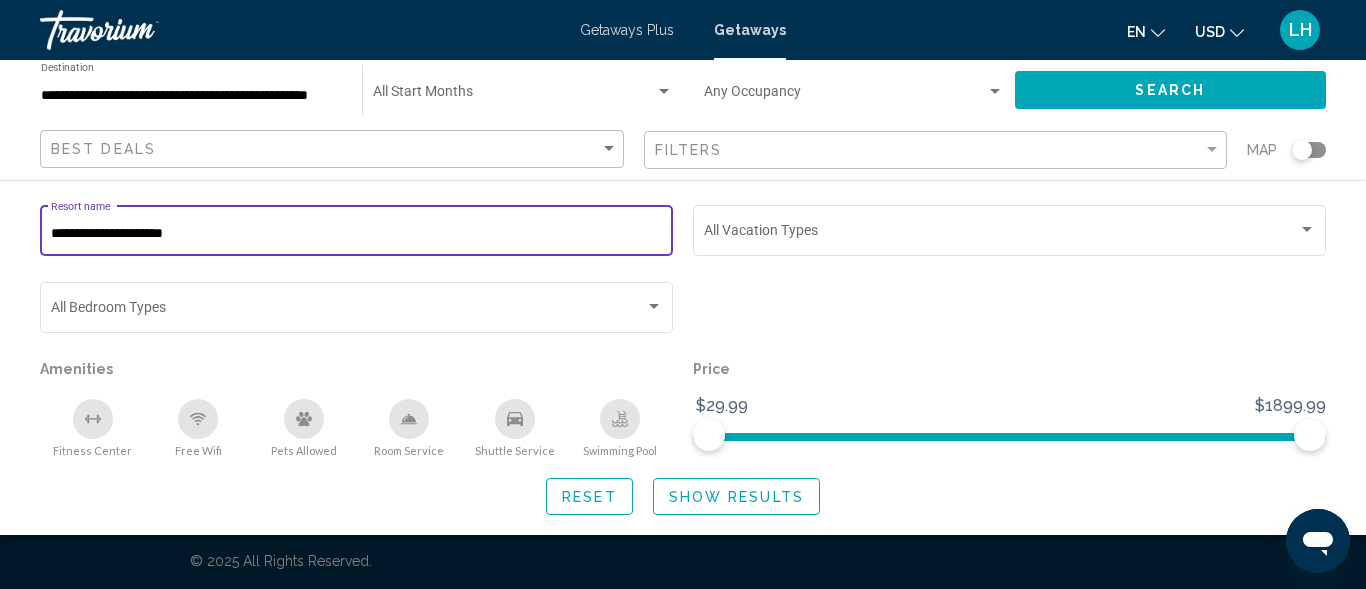 drag, startPoint x: 223, startPoint y: 236, endPoint x: 0, endPoint y: 272, distance: 225.88715 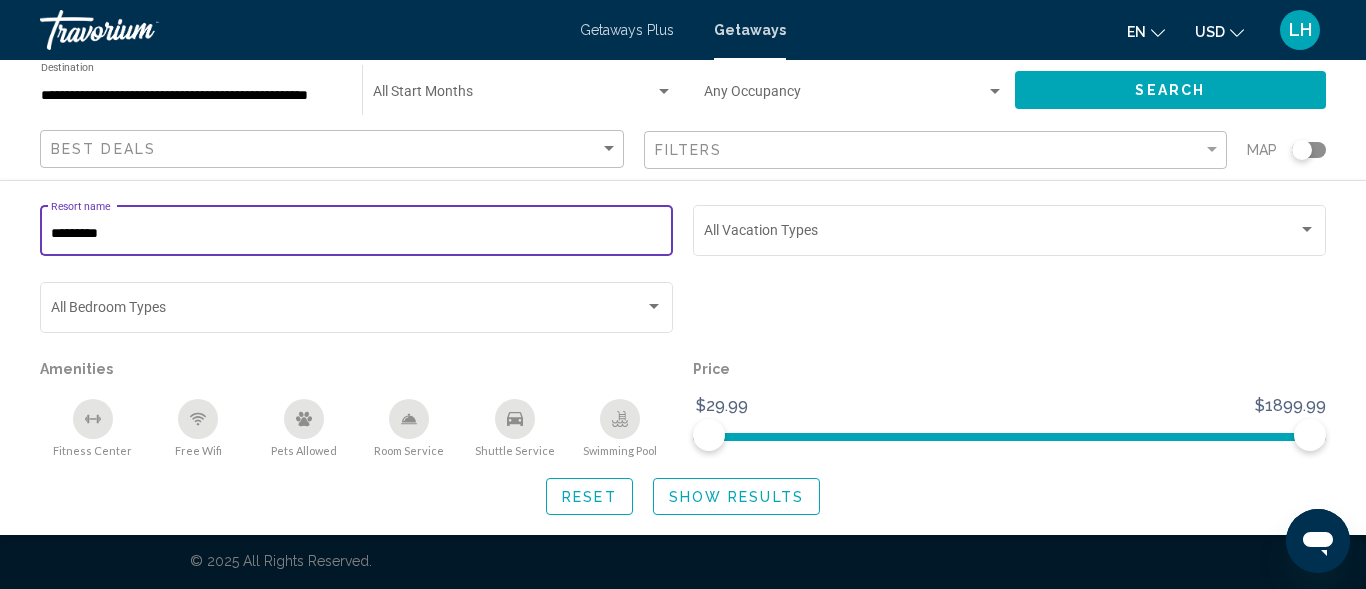 type on "*********" 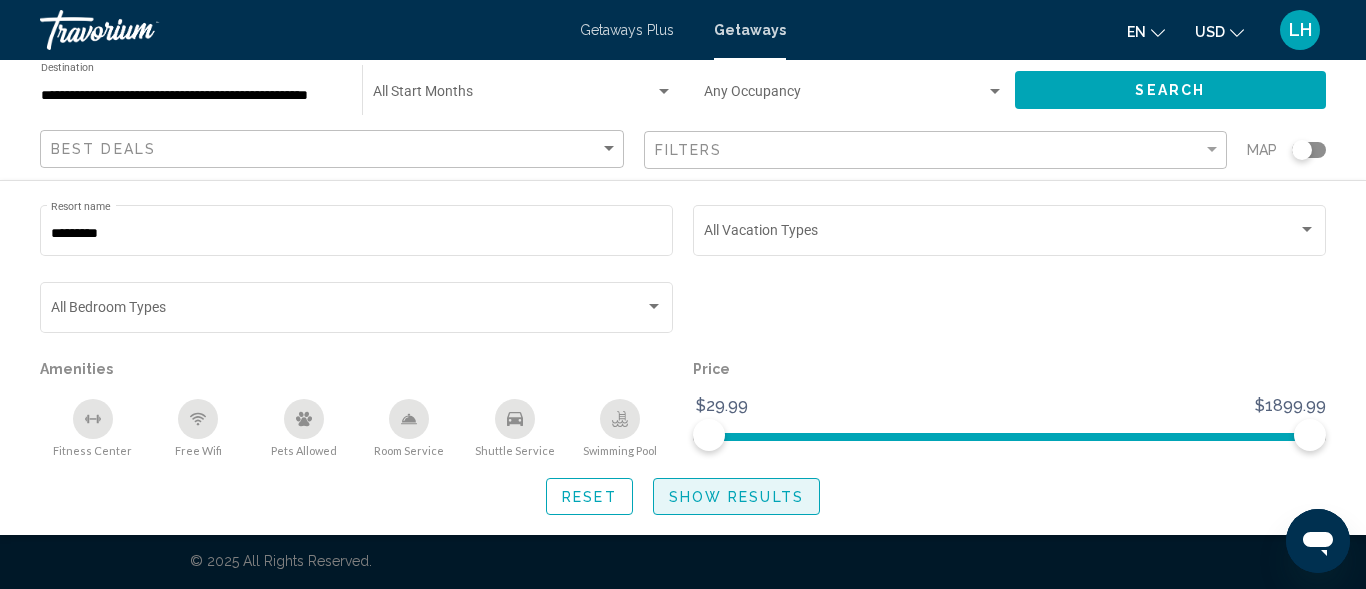 click on "Show Results" 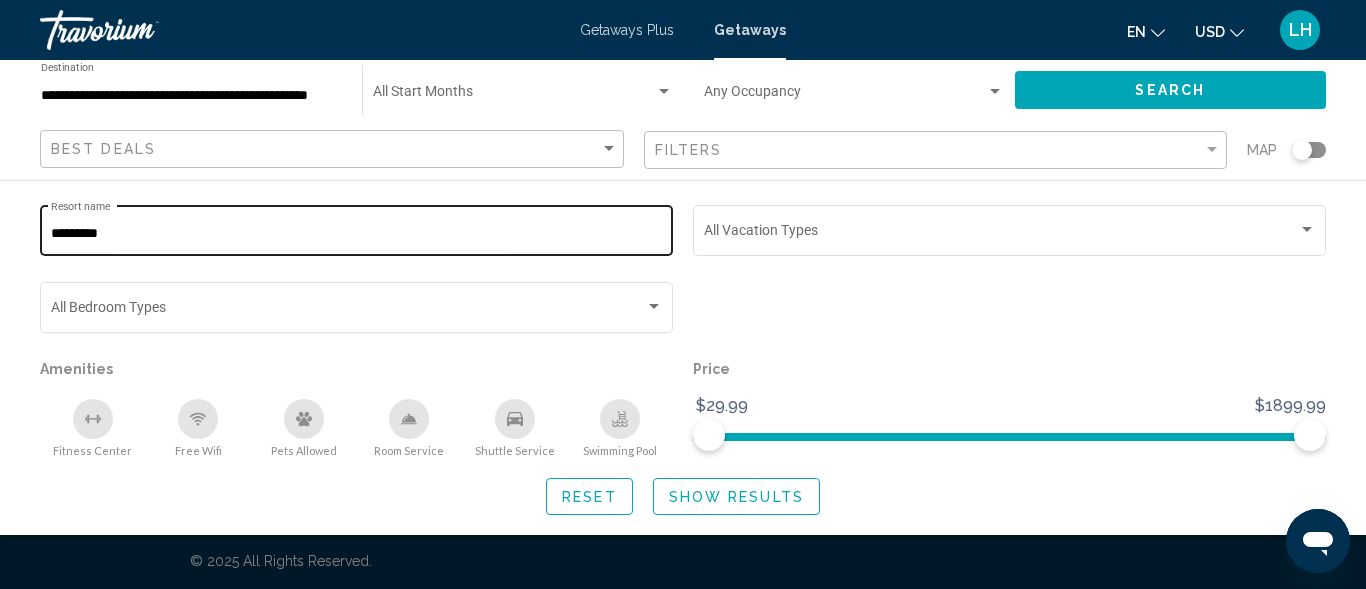 click on "*********" at bounding box center (357, 234) 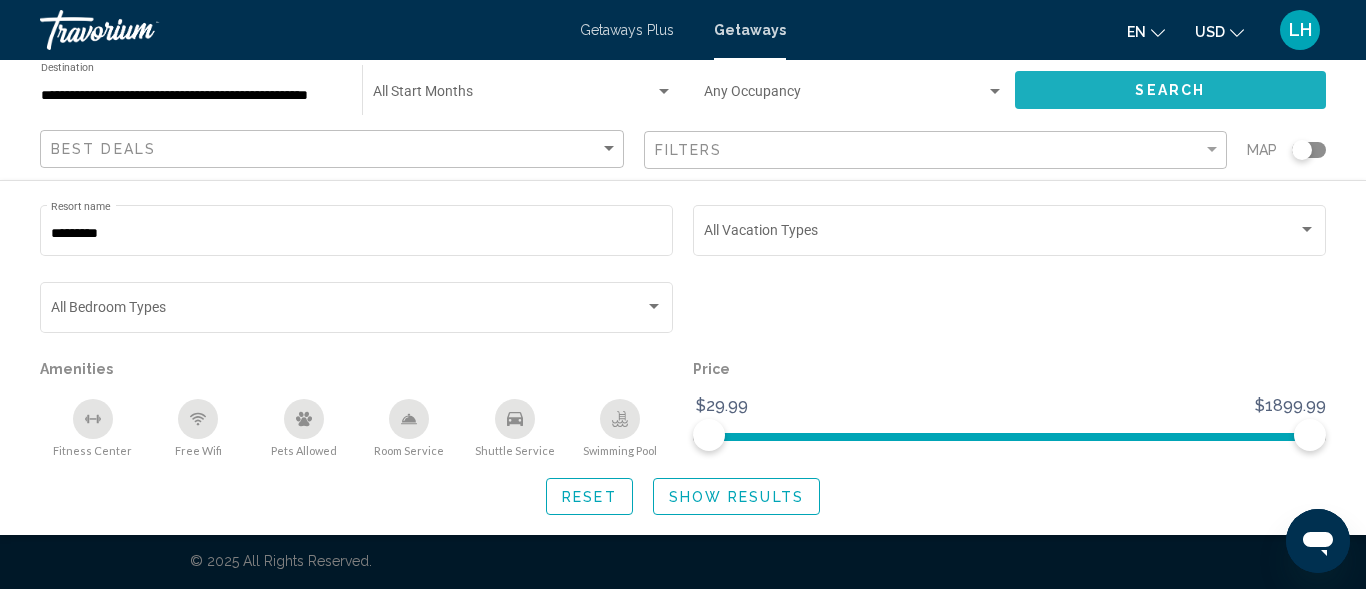 click on "Search" 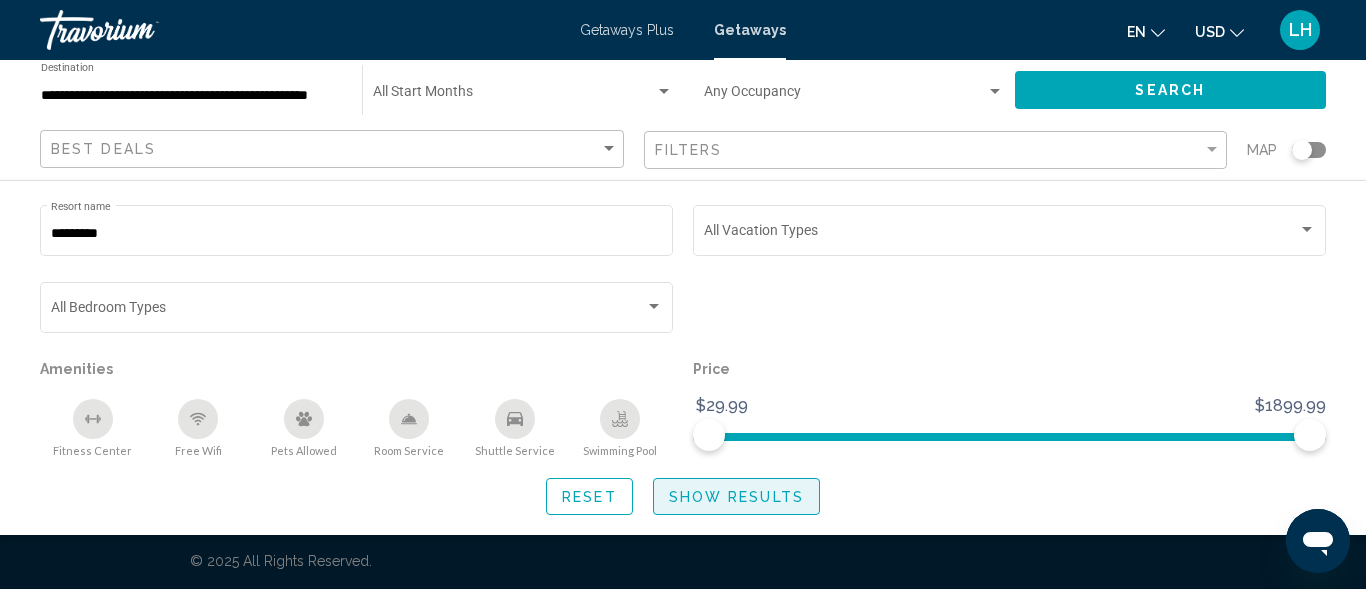click on "Show Results" 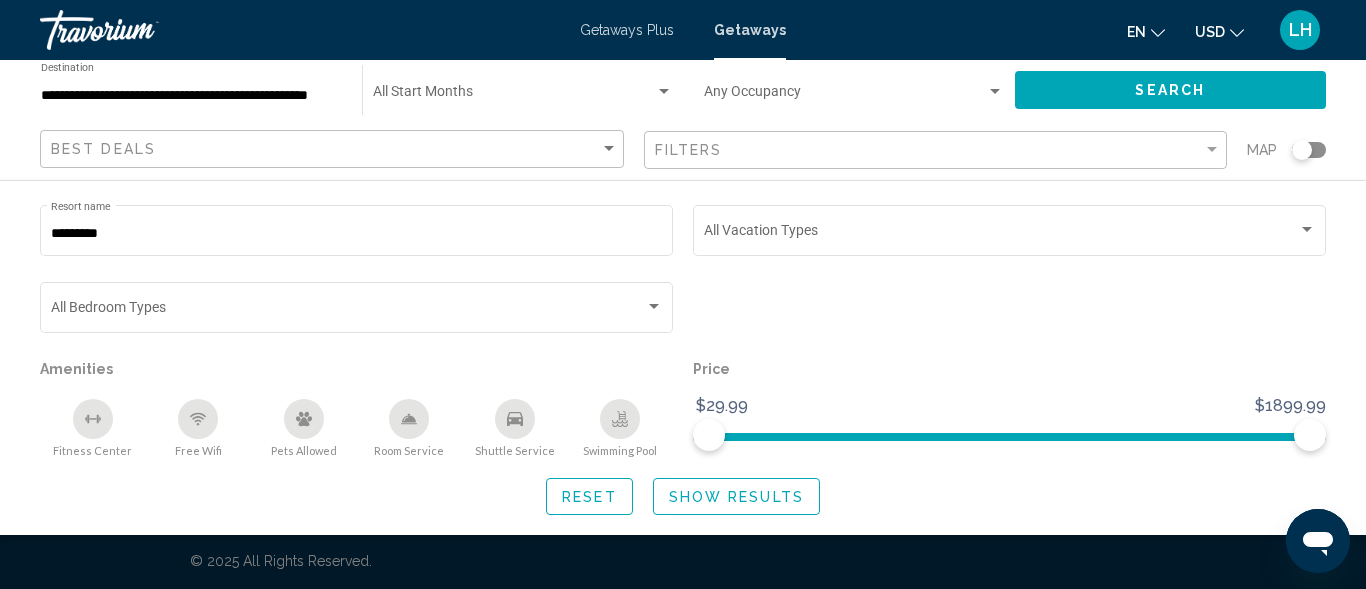 click on "Getaways Plus" at bounding box center [627, 30] 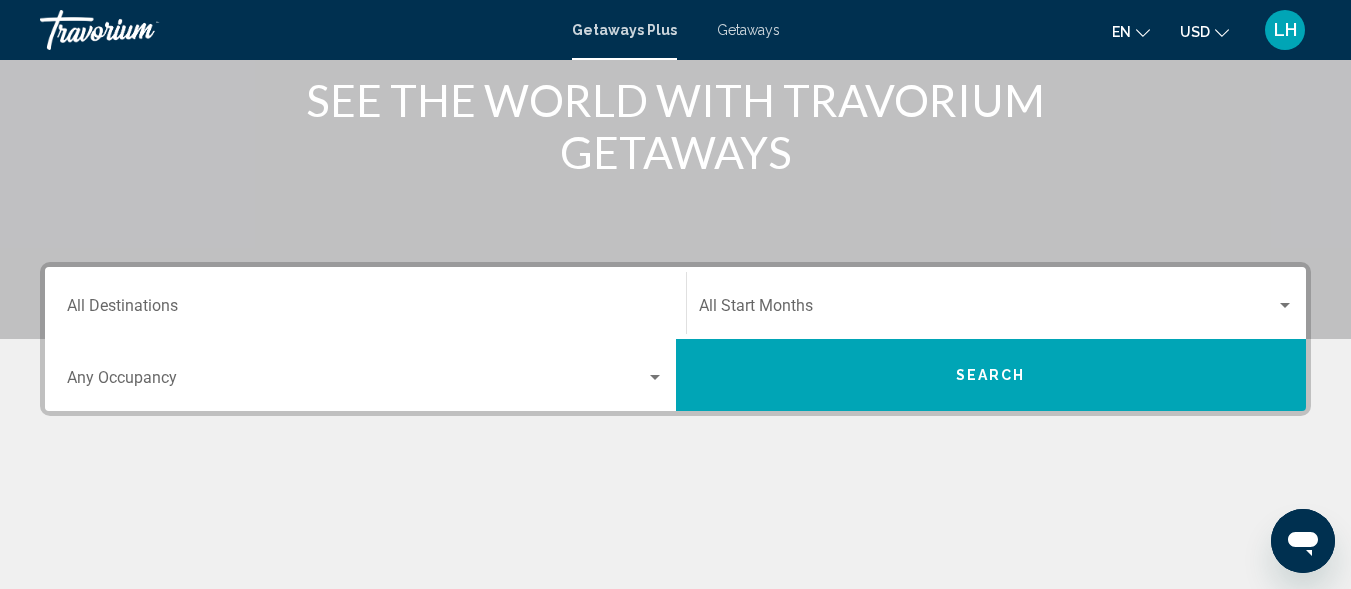 scroll, scrollTop: 265, scrollLeft: 0, axis: vertical 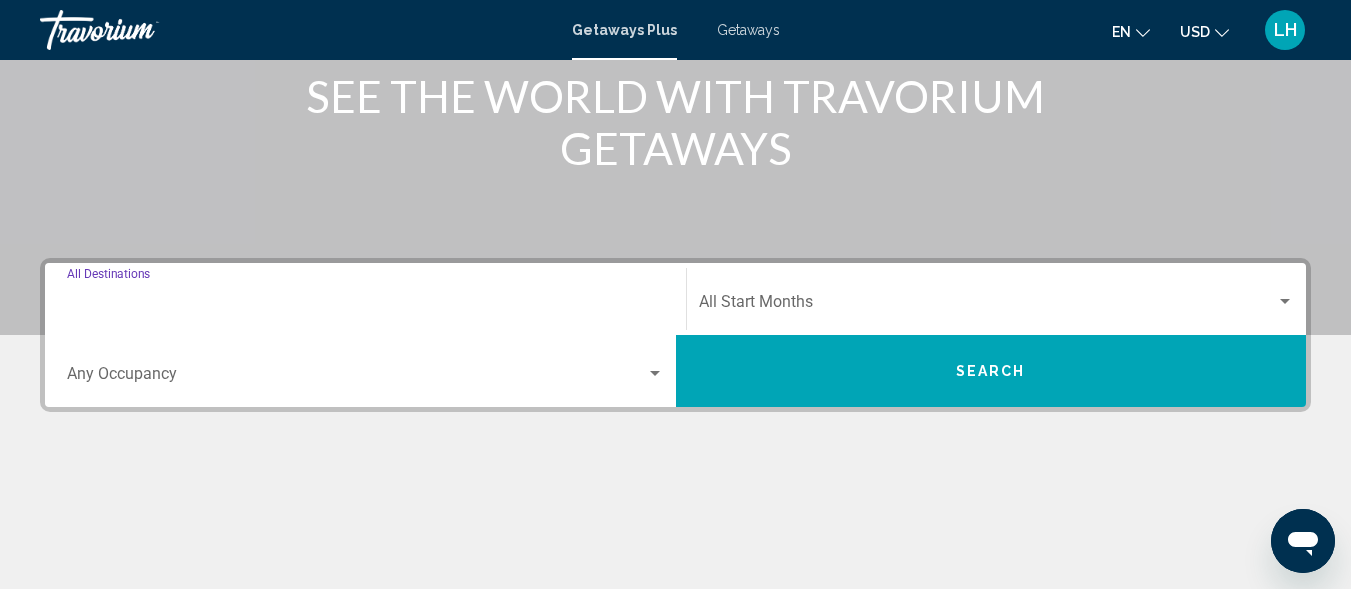 click on "Destination All Destinations" at bounding box center [365, 306] 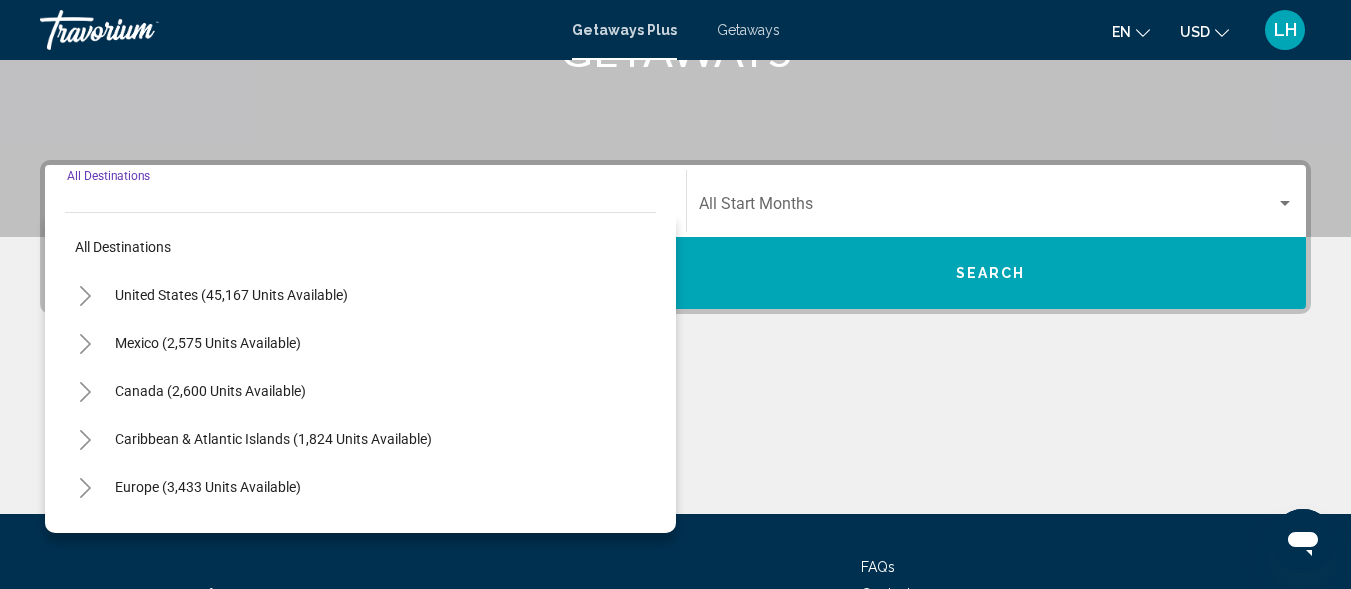 scroll, scrollTop: 458, scrollLeft: 0, axis: vertical 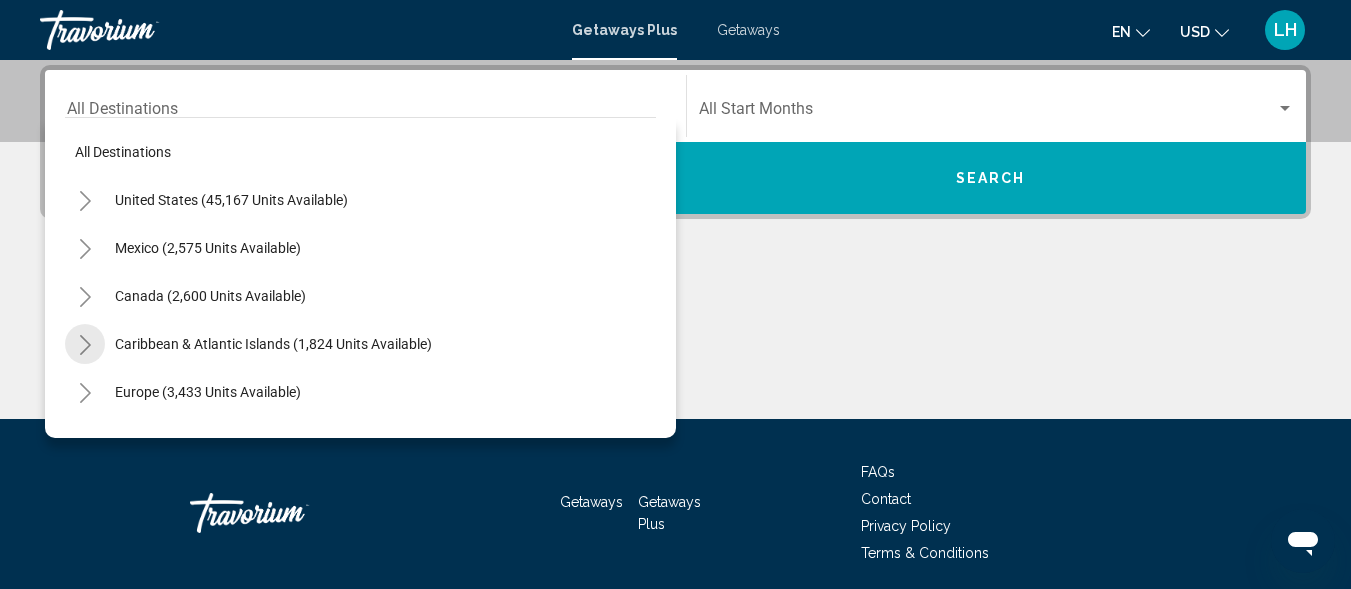 click 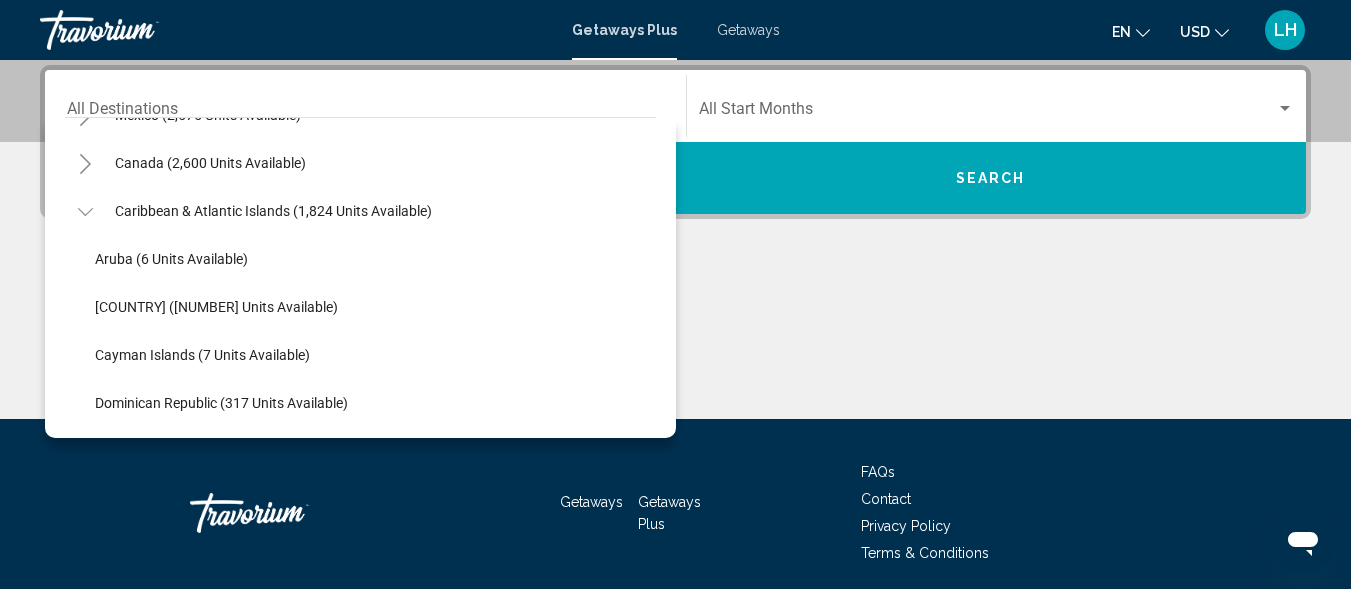 scroll, scrollTop: 115, scrollLeft: 0, axis: vertical 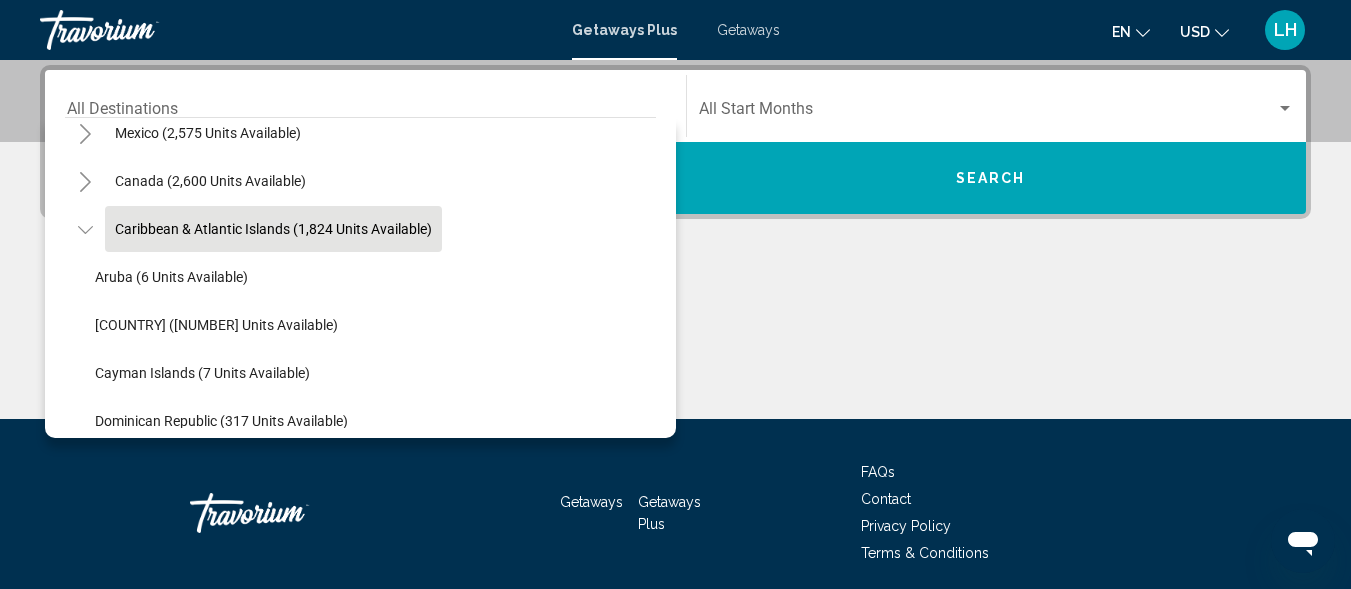 click on "Caribbean & Atlantic Islands (1,824 units available)" at bounding box center [208, 661] 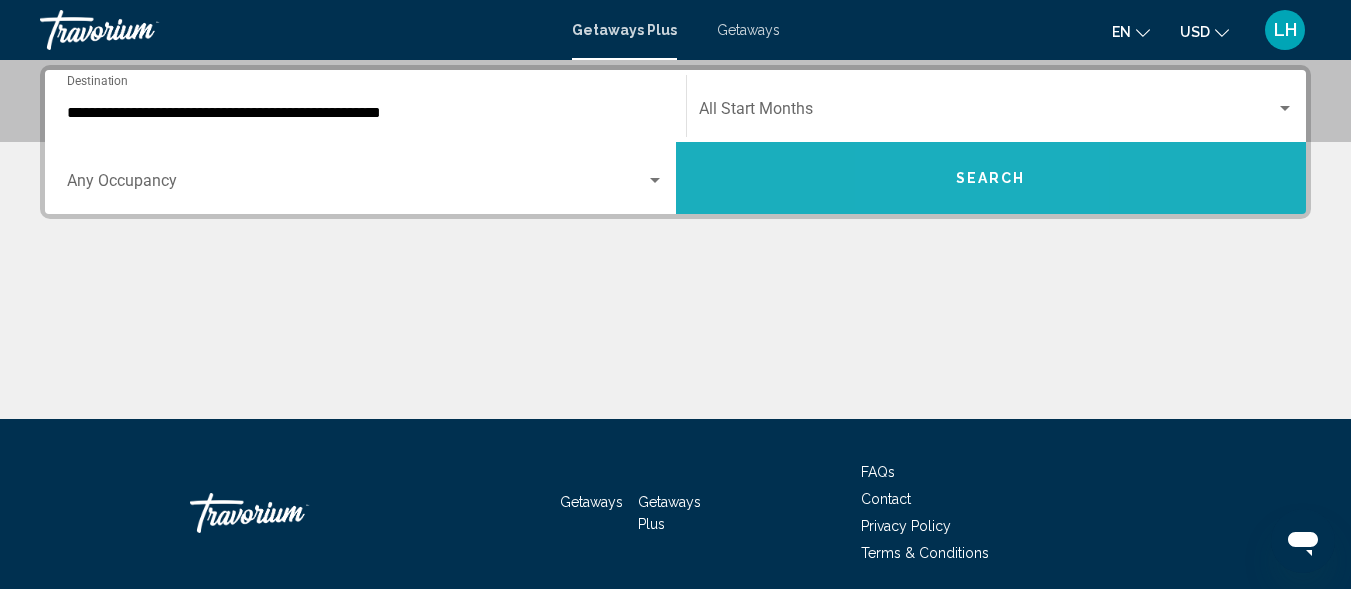click on "Search" at bounding box center (991, 178) 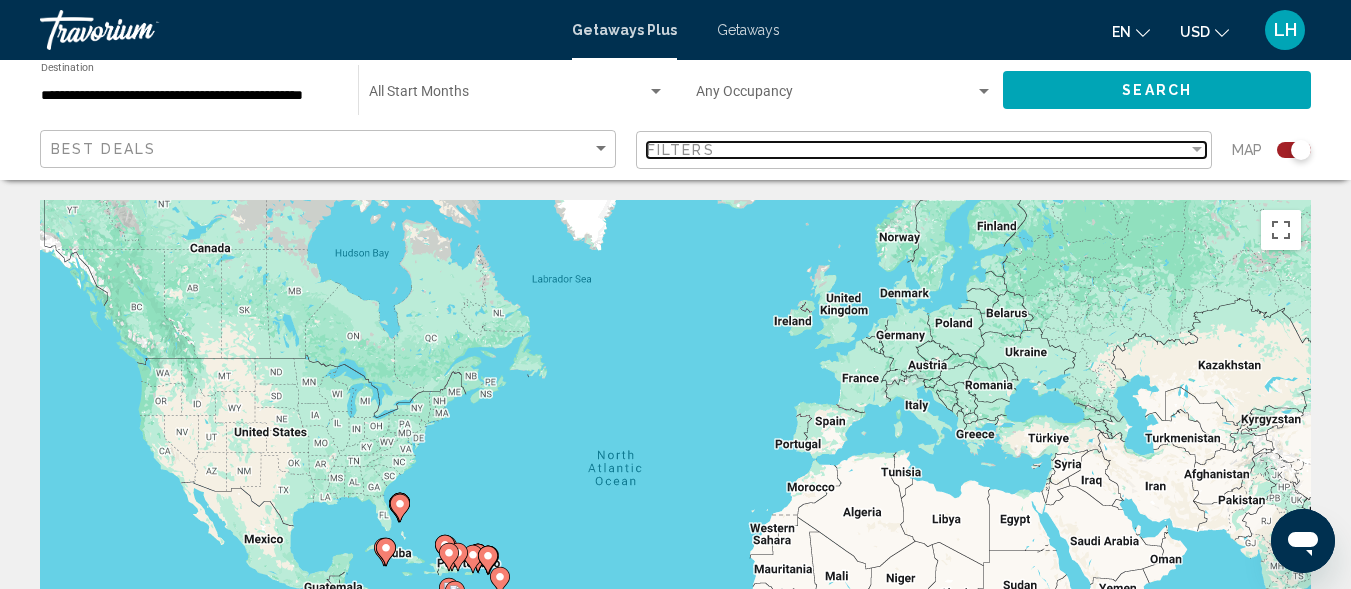 click on "Filters" at bounding box center (917, 150) 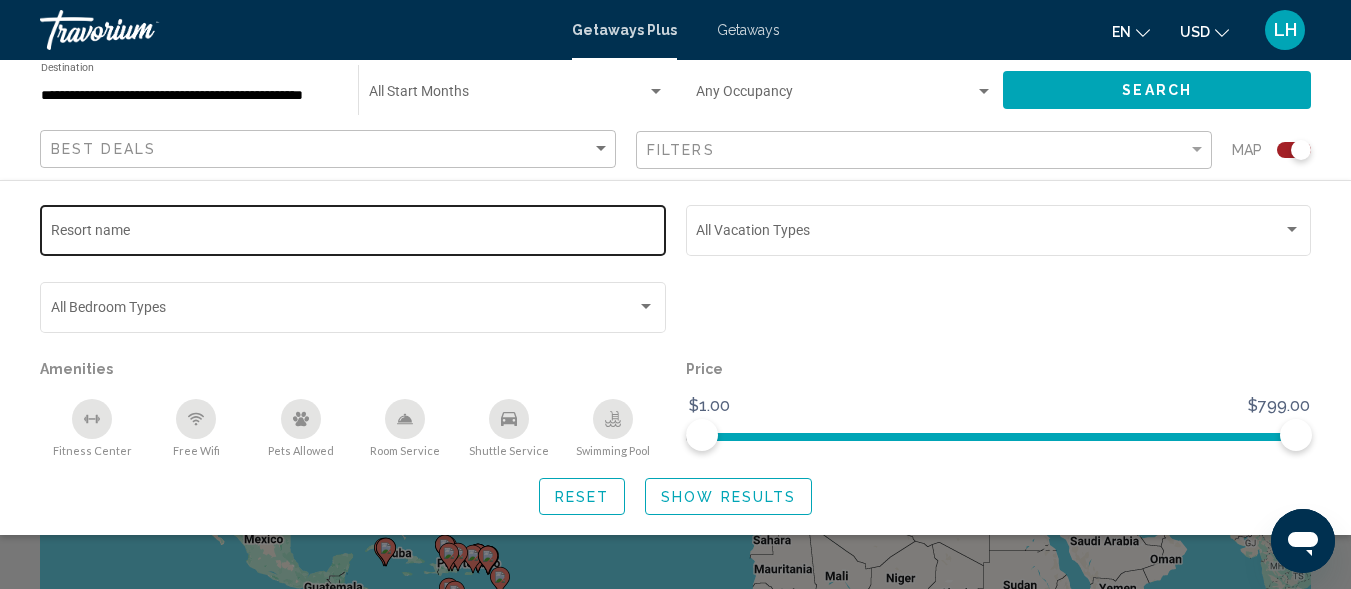 click on "Resort name" at bounding box center [353, 234] 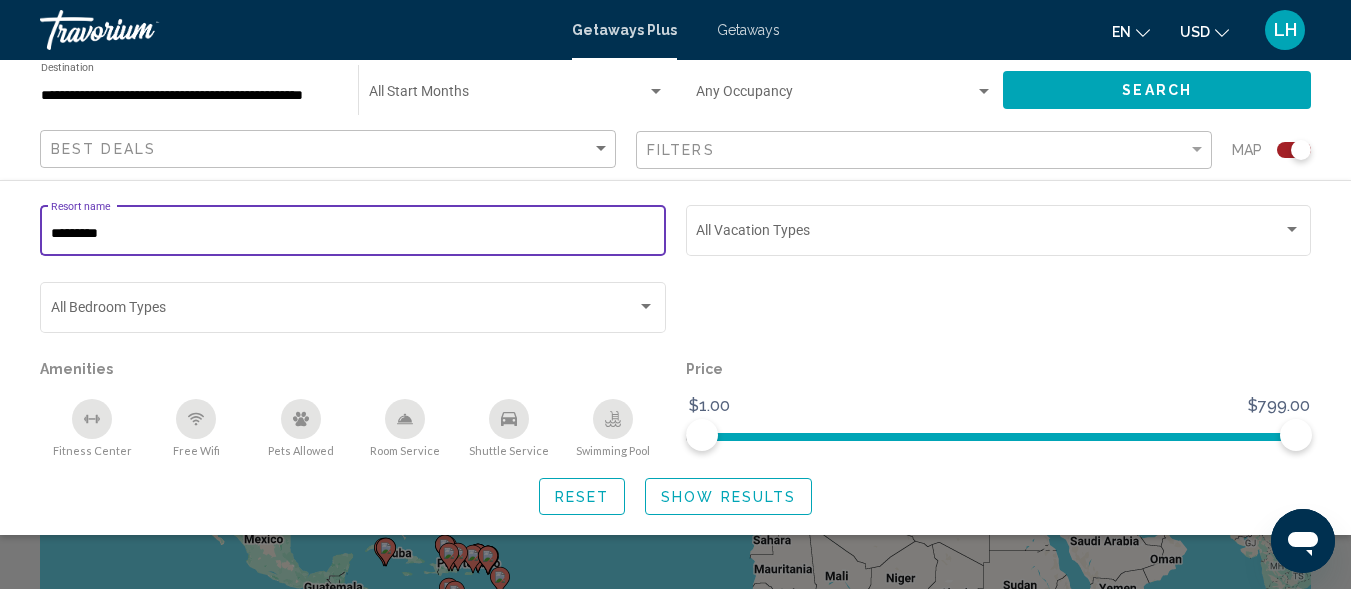 type on "*********" 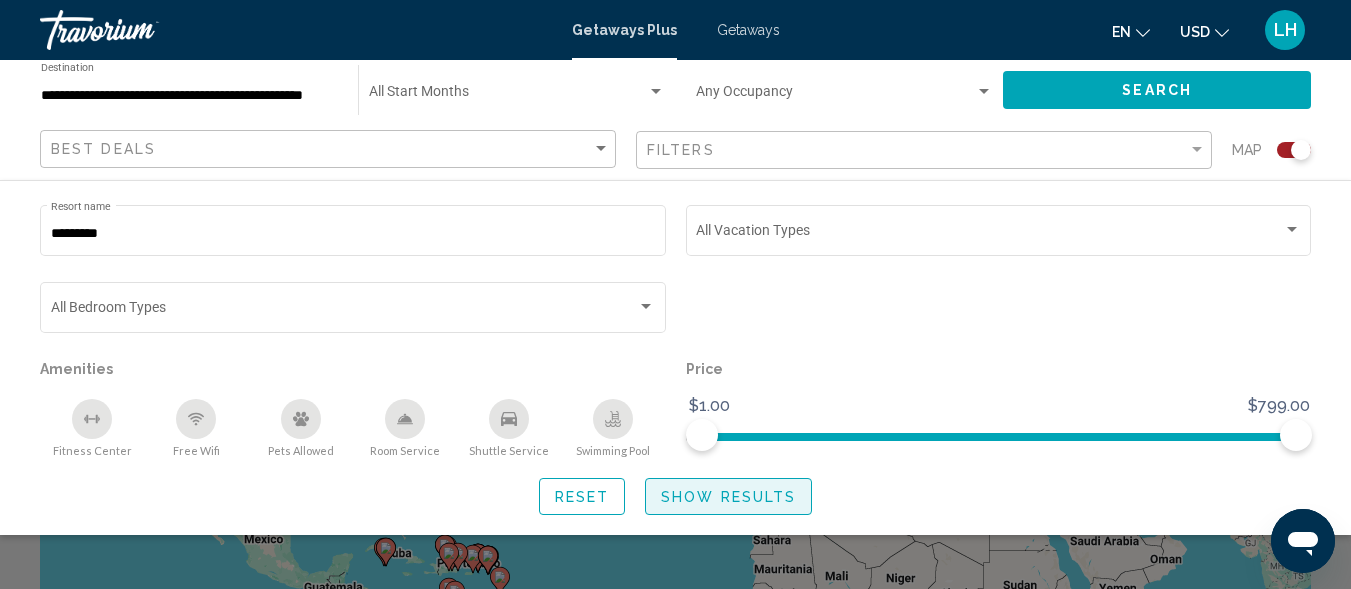 click on "Show Results" 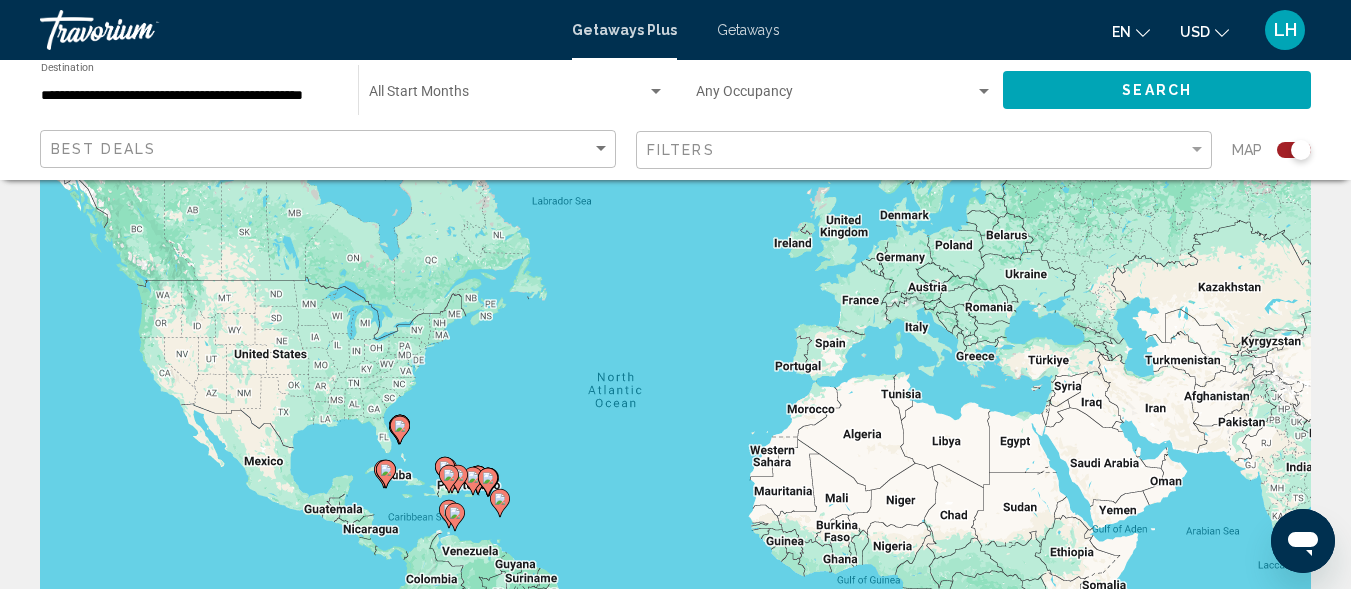 scroll, scrollTop: 0, scrollLeft: 0, axis: both 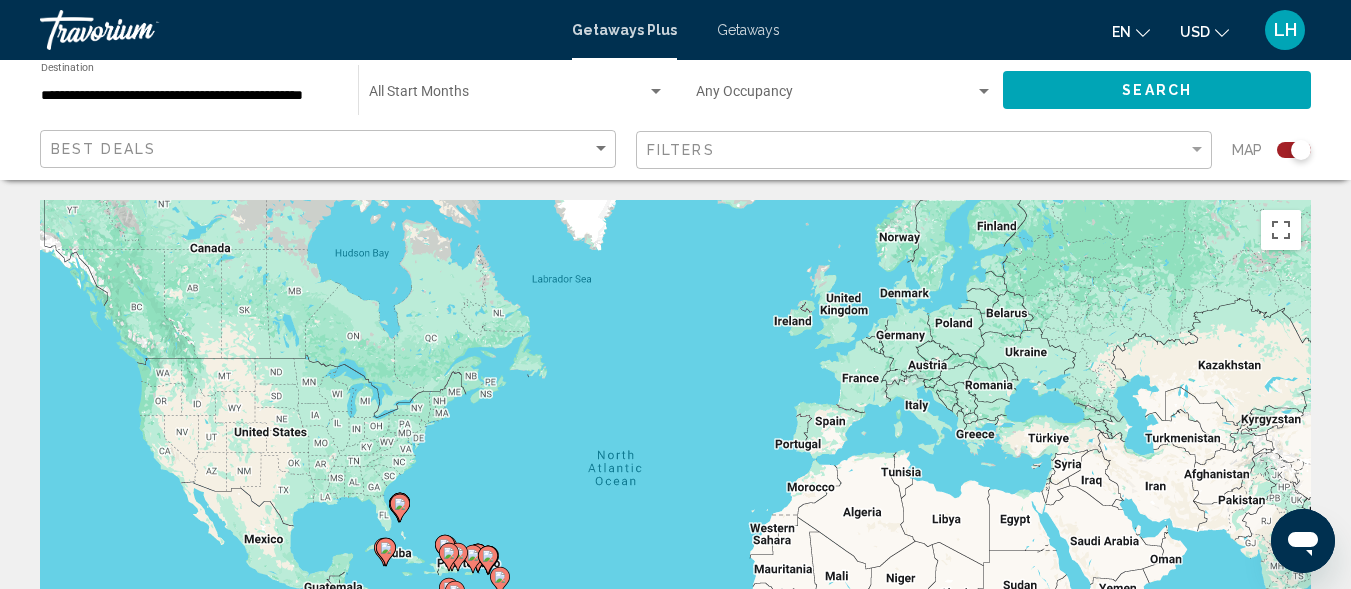 click on "Filters" 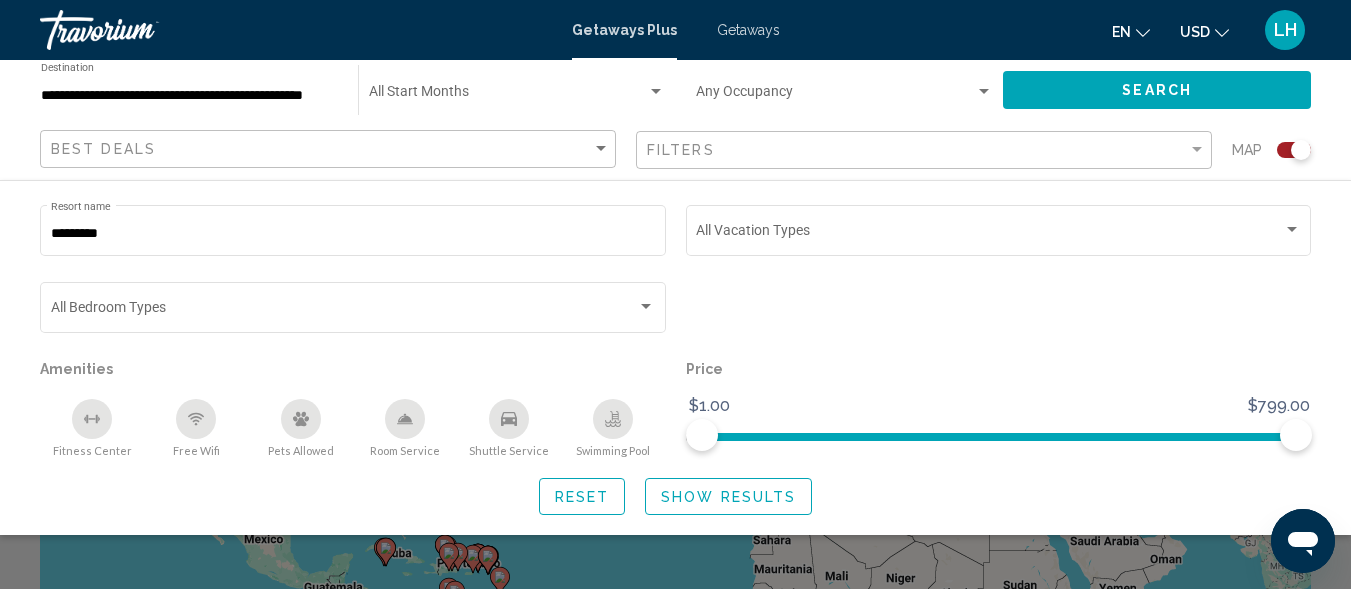 click on "Getaways" at bounding box center (748, 30) 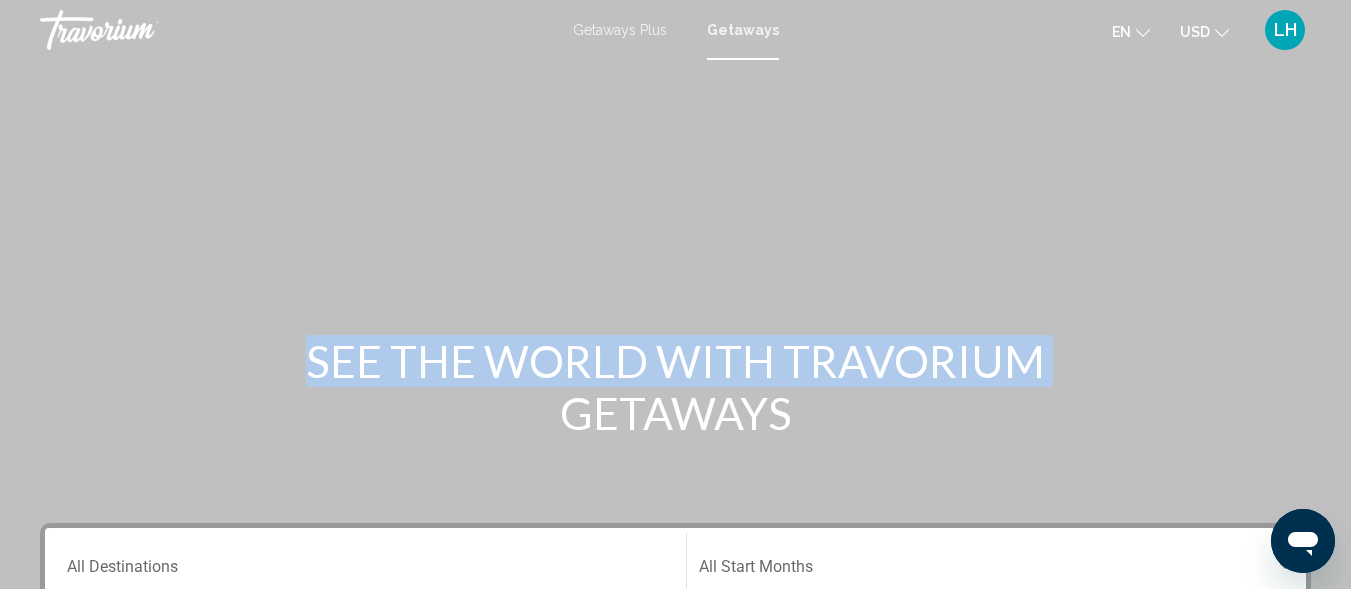 drag, startPoint x: 1350, startPoint y: 203, endPoint x: 1358, endPoint y: 369, distance: 166.19266 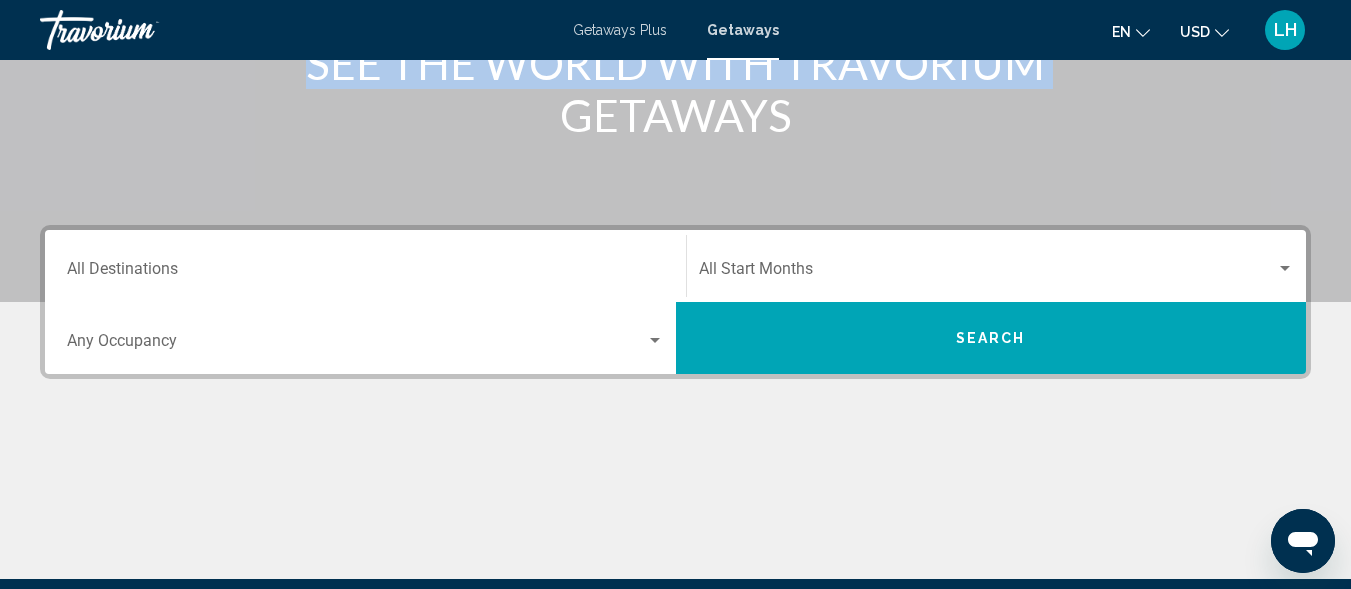 scroll, scrollTop: 304, scrollLeft: 0, axis: vertical 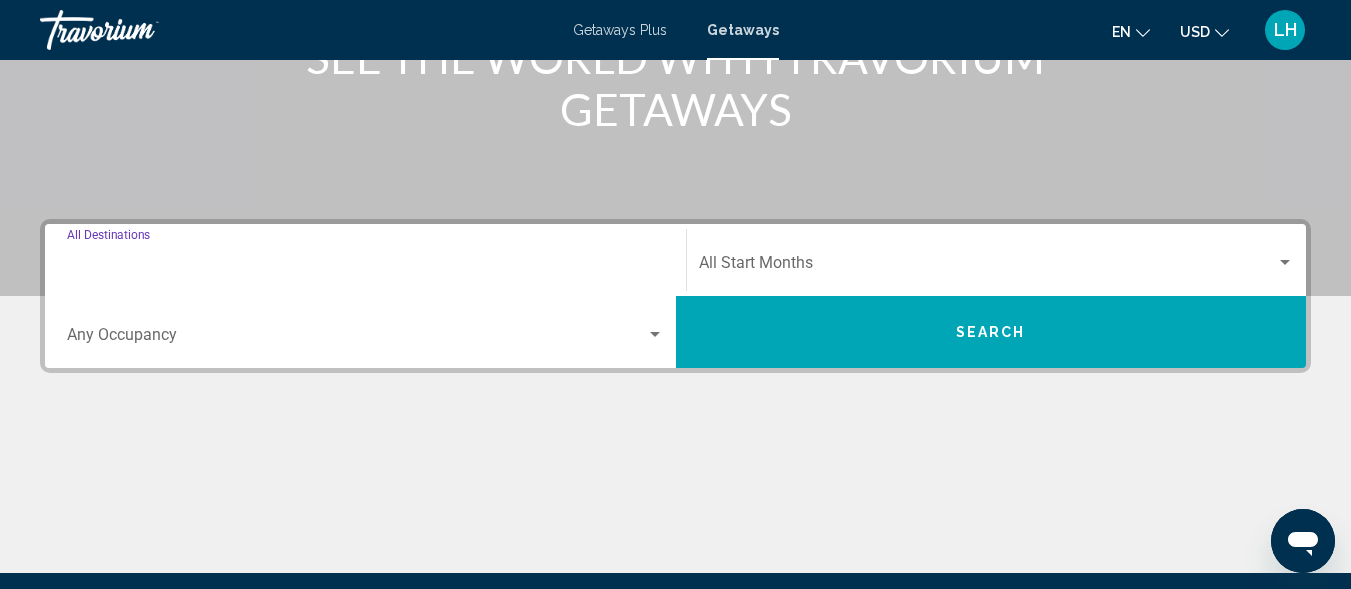 click on "Destination All Destinations" at bounding box center [365, 267] 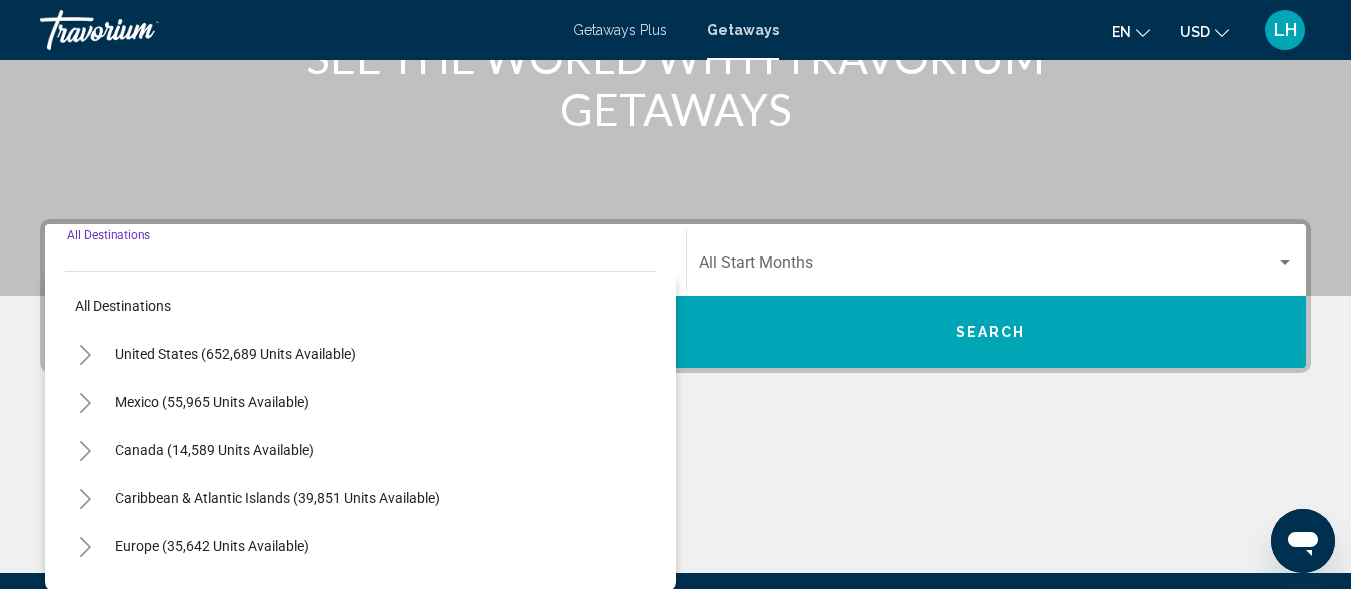 scroll, scrollTop: 458, scrollLeft: 0, axis: vertical 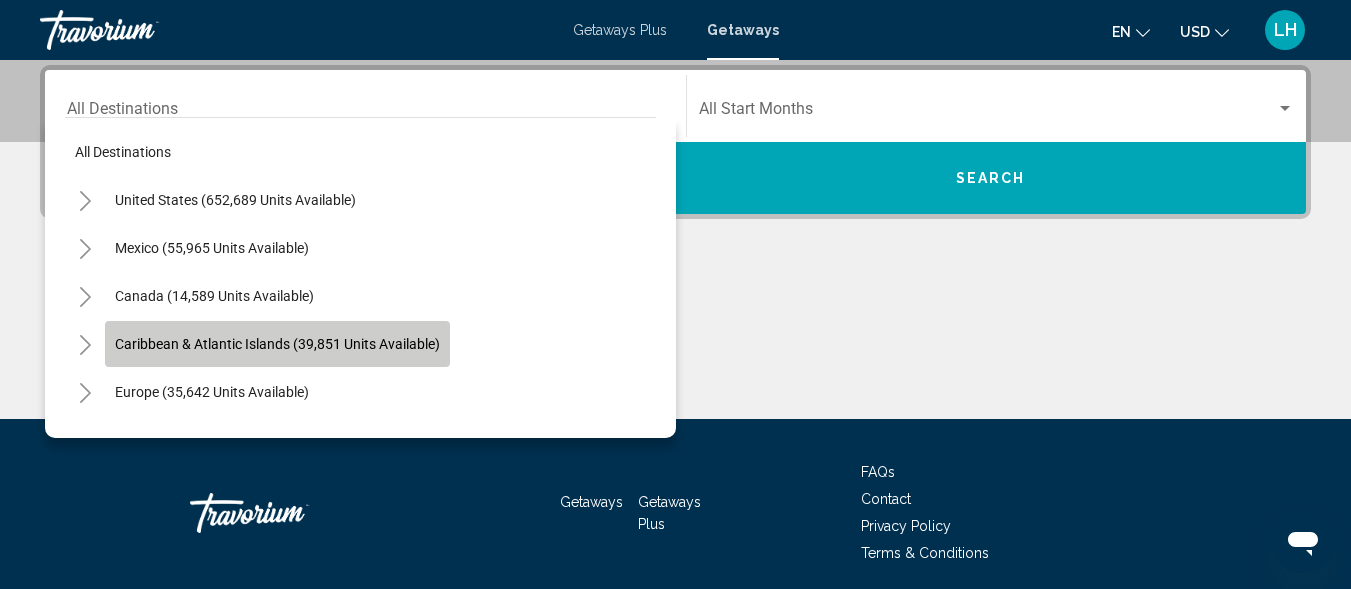 click on "Caribbean & Atlantic Islands (39,851 units available)" 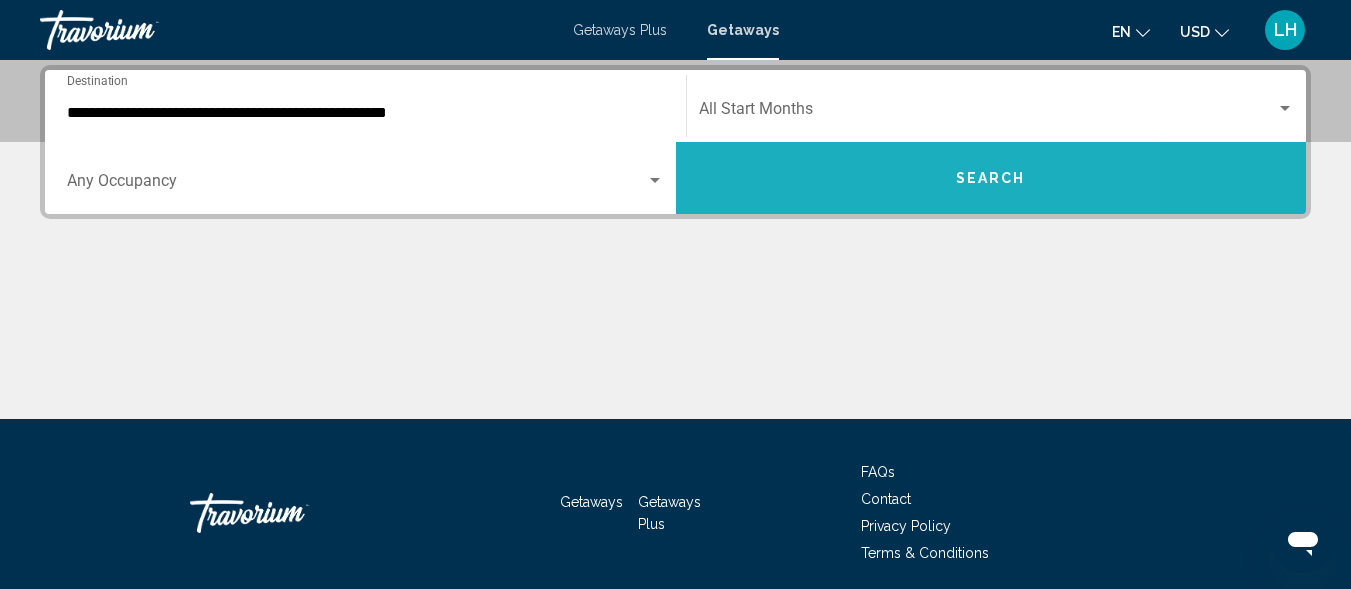 click on "Search" at bounding box center (991, 178) 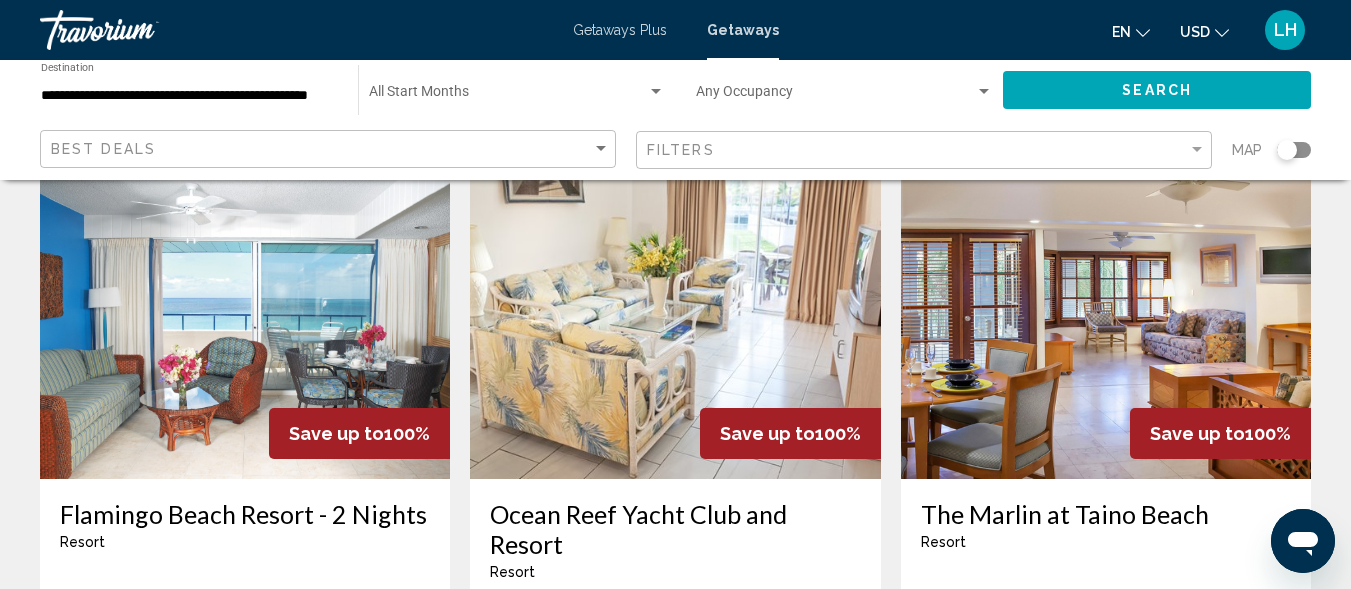 scroll, scrollTop: 0, scrollLeft: 0, axis: both 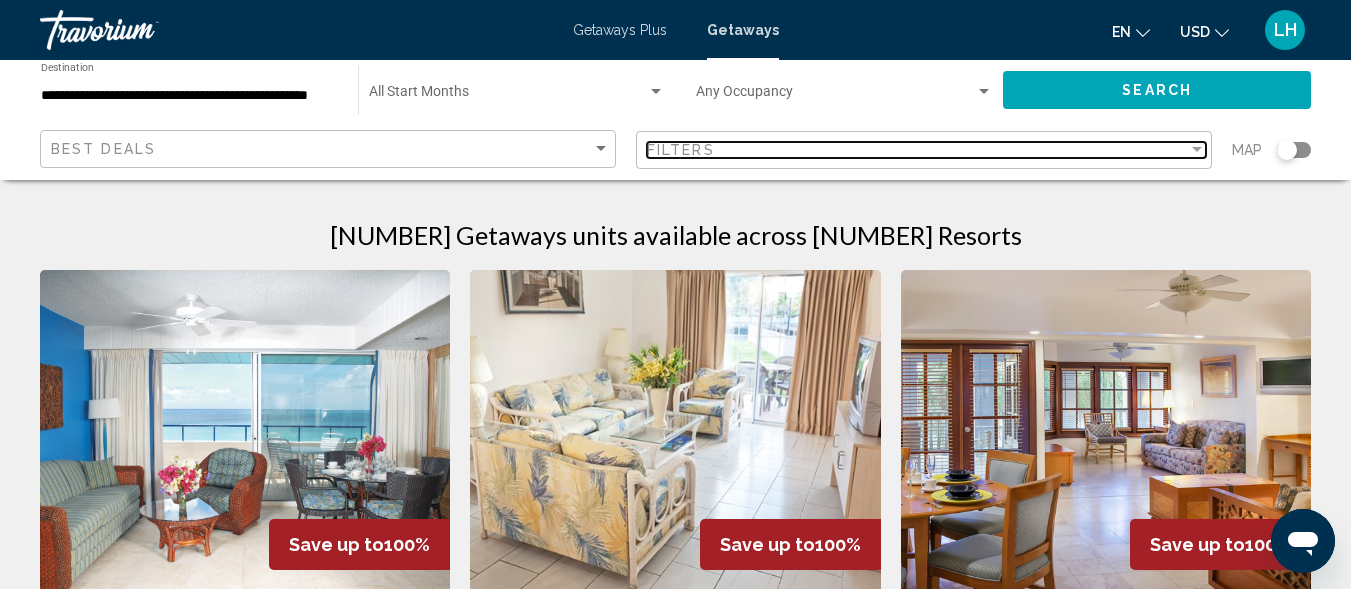click on "Filters" at bounding box center [917, 150] 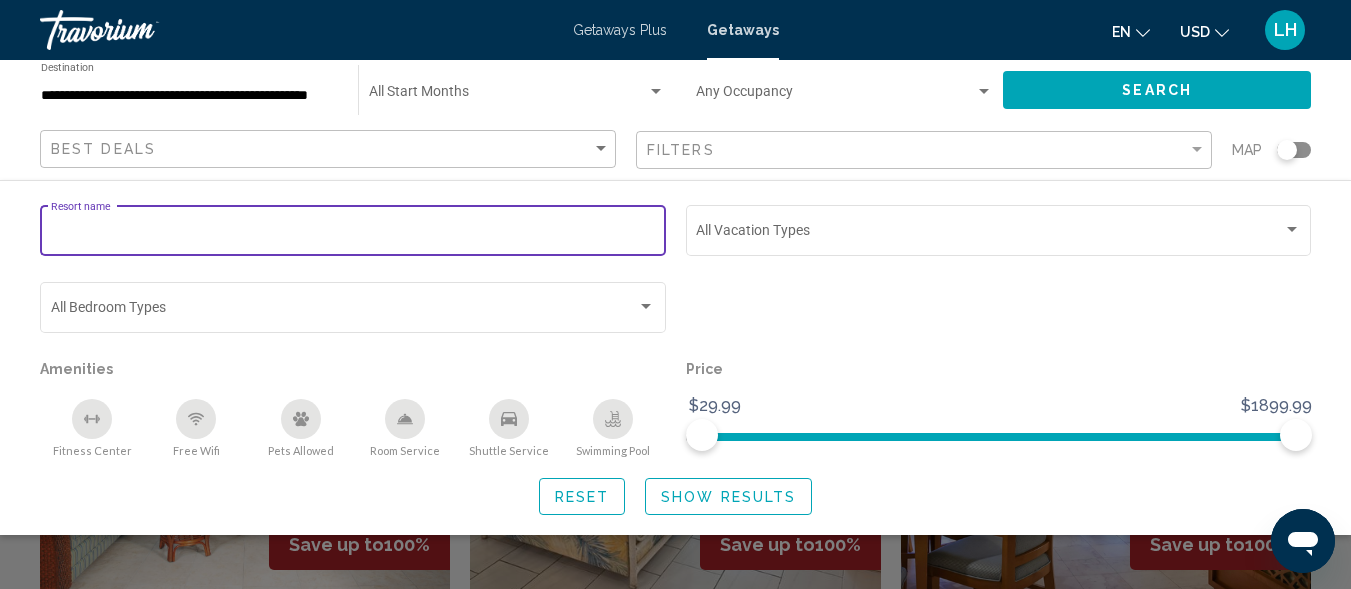click on "Resort name" at bounding box center (353, 234) 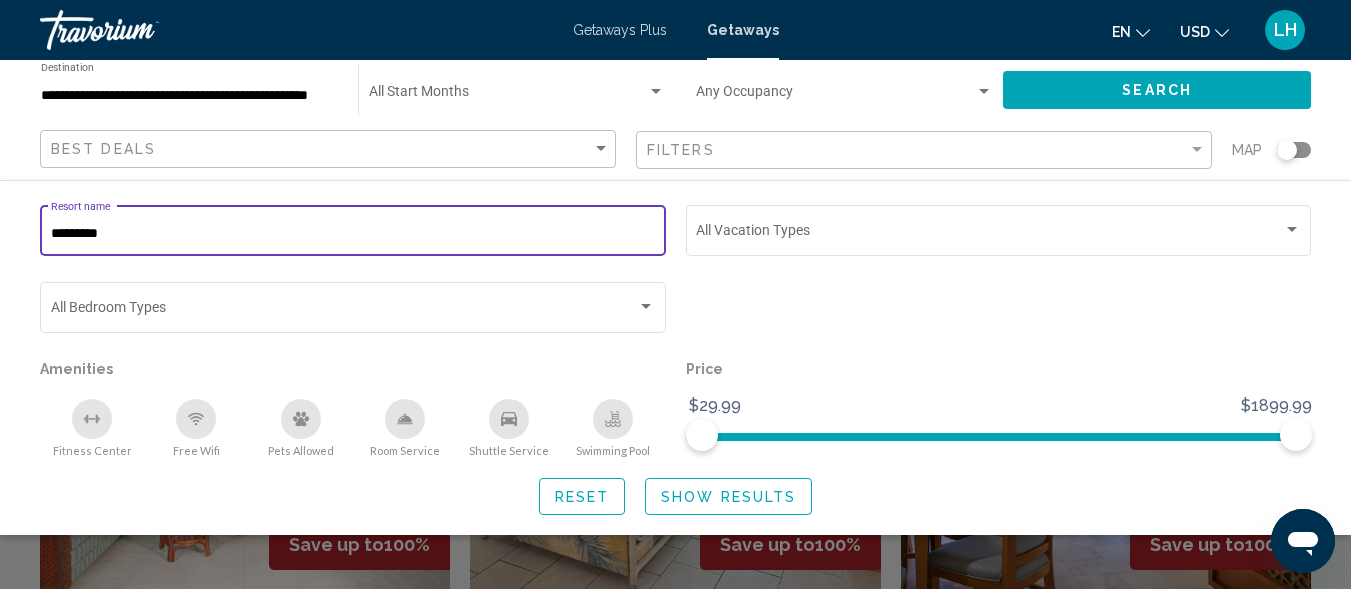type on "*********" 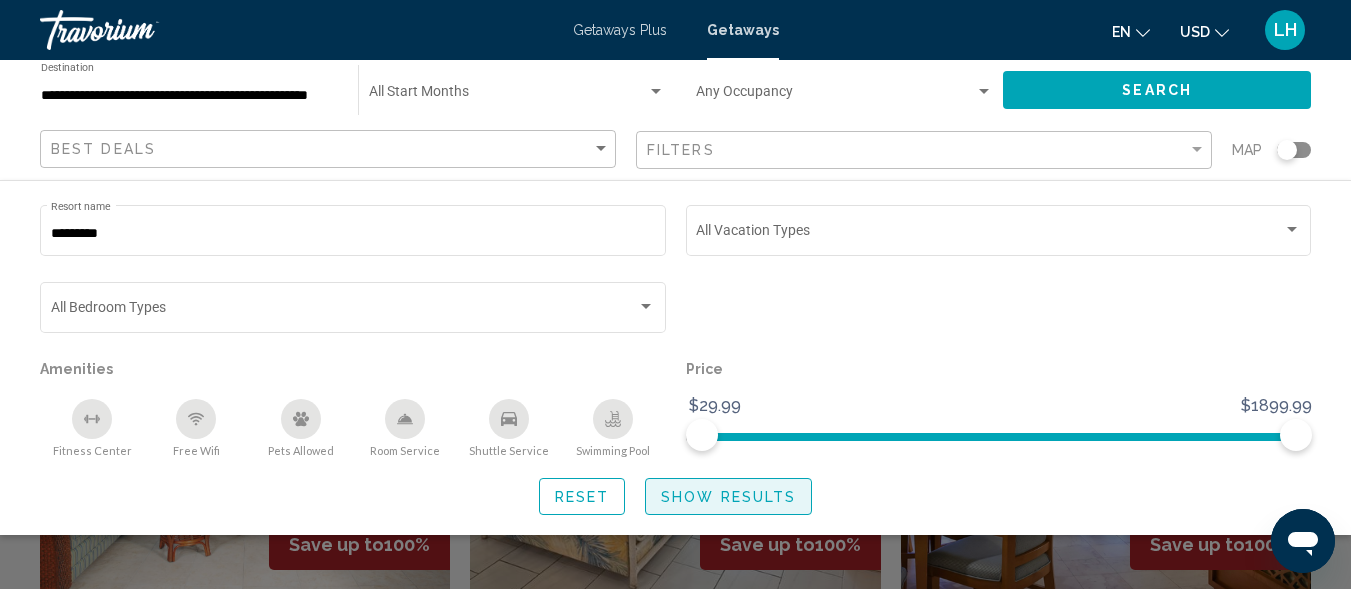 click on "Show Results" 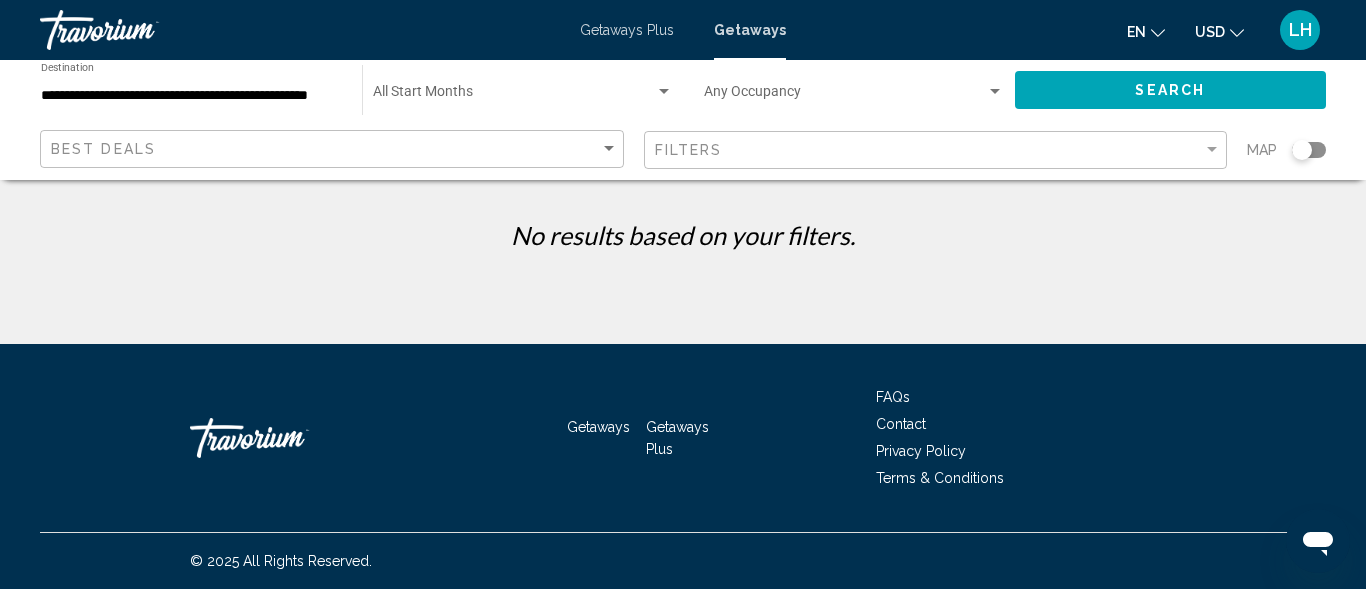click on "Getaways Plus  Getaways en
English Español Français Italiano Português русский USD
USD ($) MXN (Mex$) CAD (Can$) GBP (£) EUR (€) AUD (A$) NZD (NZ$) CNY (CN¥) LH Login" at bounding box center (683, 30) 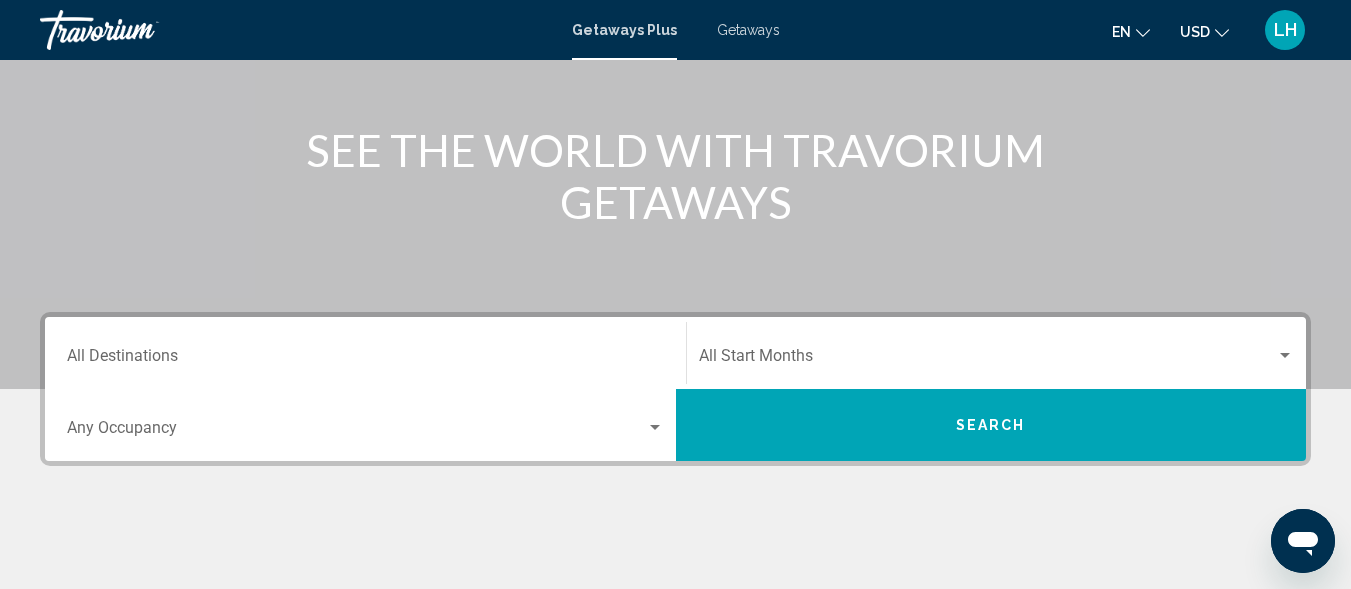 scroll, scrollTop: 235, scrollLeft: 0, axis: vertical 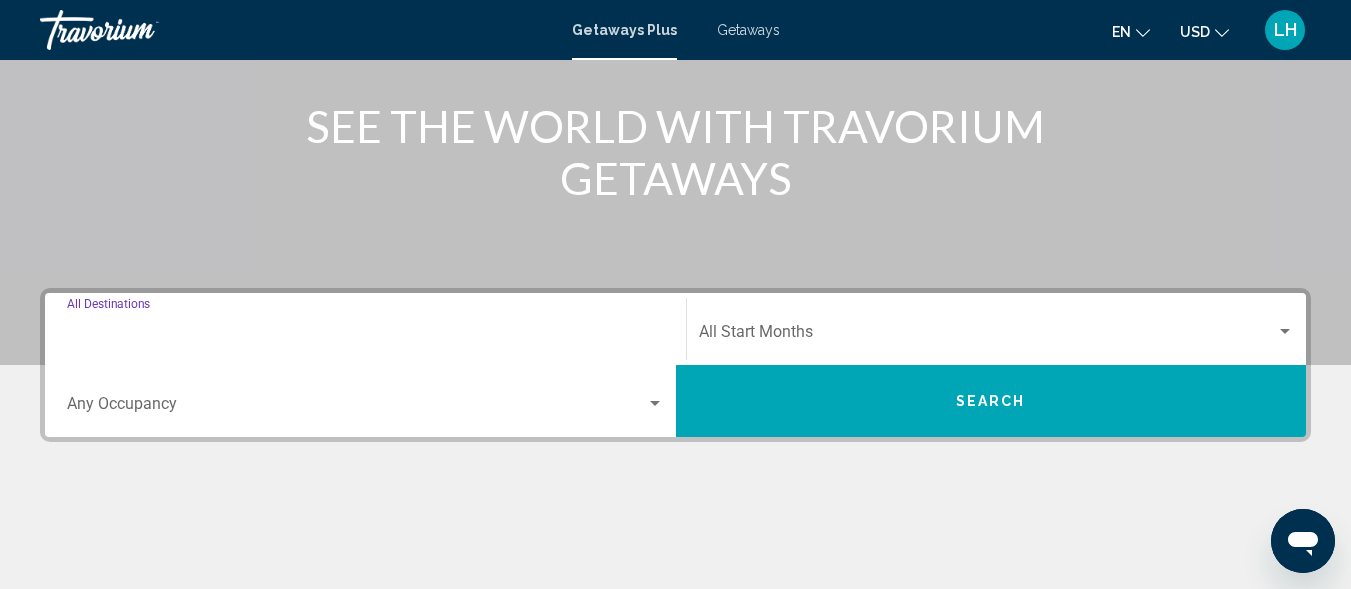 click on "Destination All Destinations" at bounding box center [365, 336] 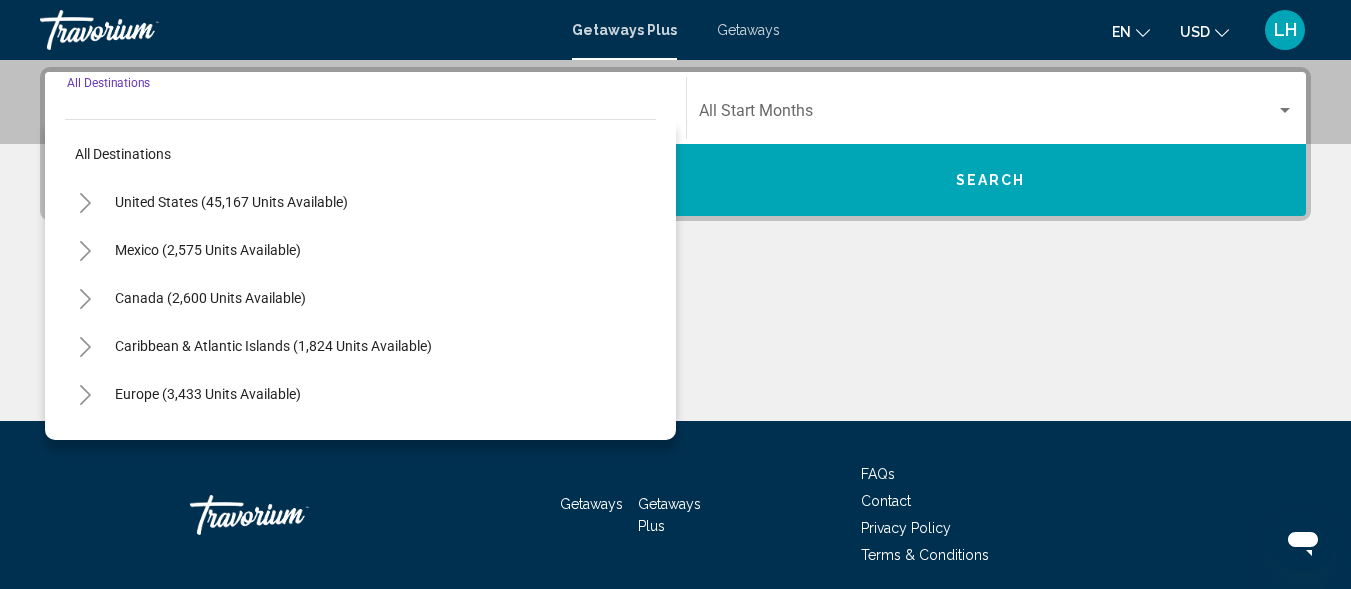 scroll, scrollTop: 458, scrollLeft: 0, axis: vertical 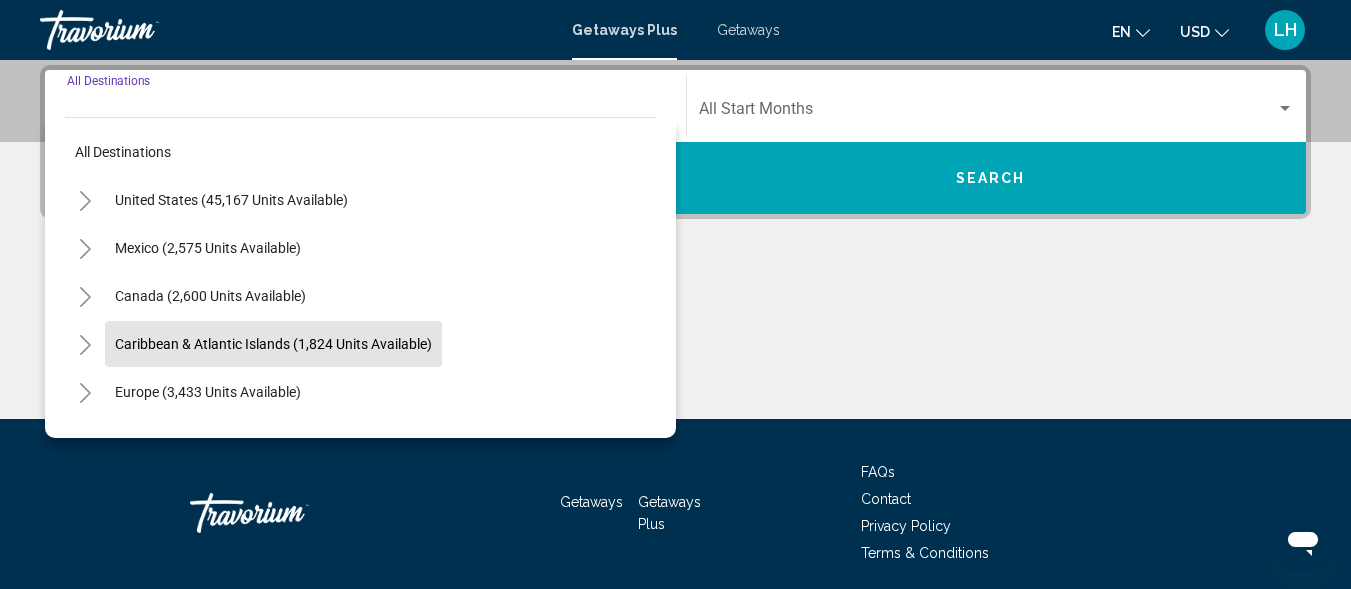 click on "Caribbean & Atlantic Islands (1,824 units available)" at bounding box center [208, 392] 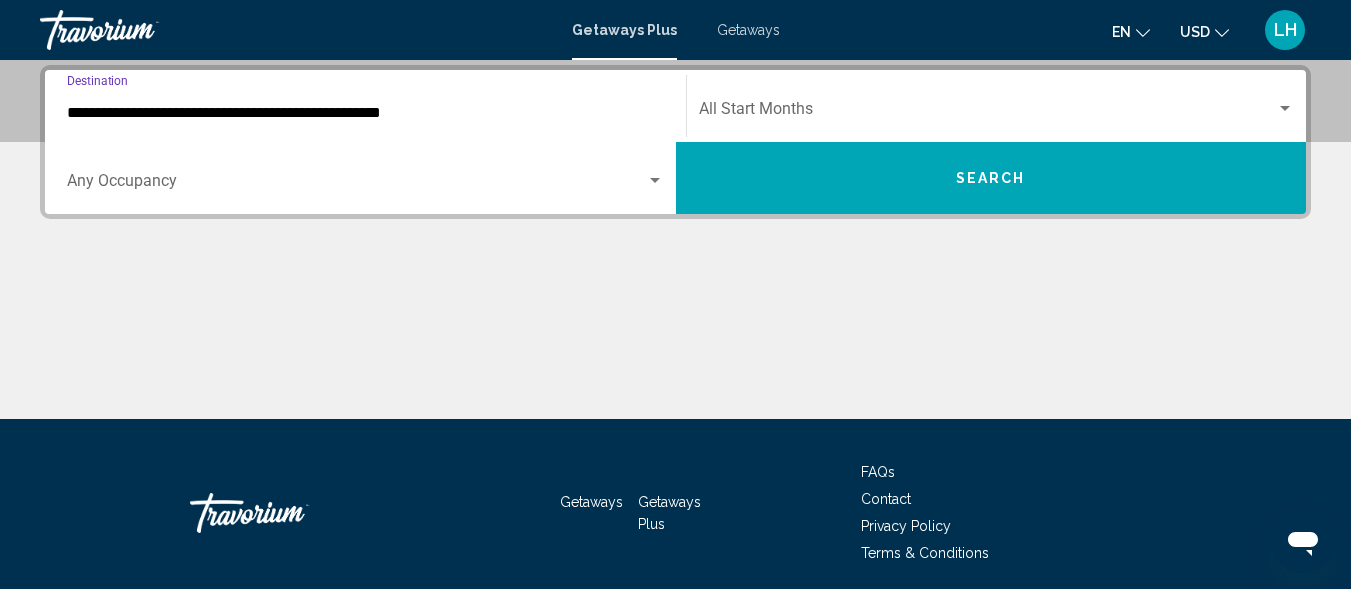 click on "Search" at bounding box center [991, 178] 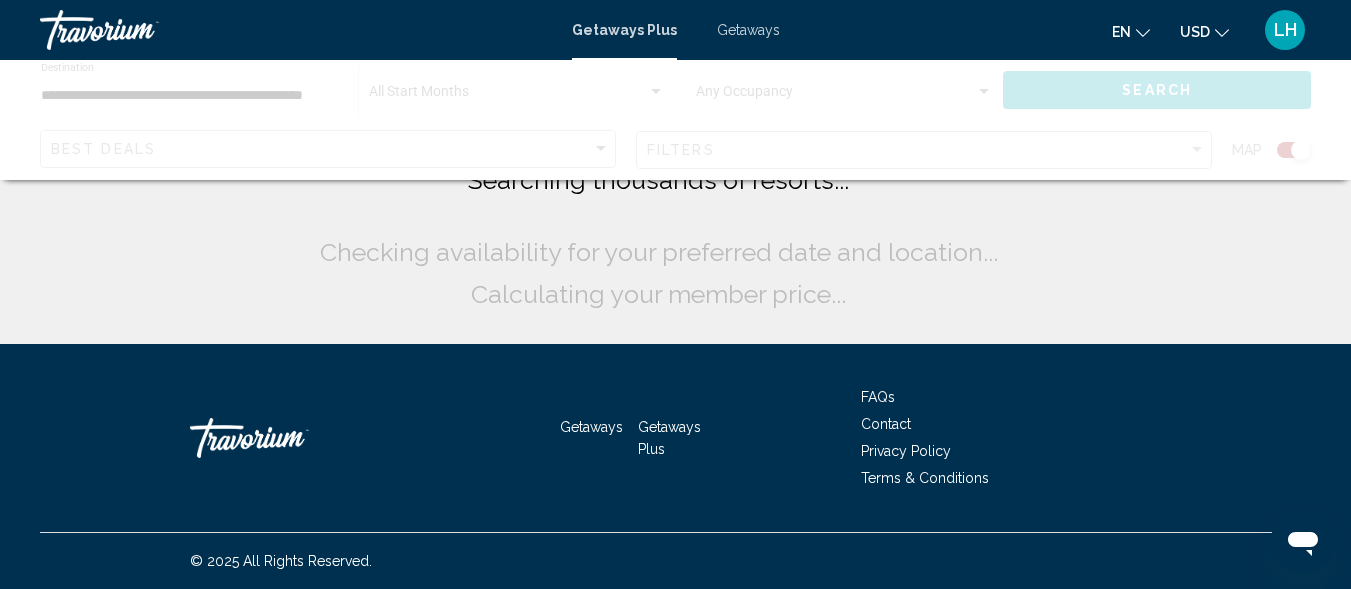 scroll, scrollTop: 0, scrollLeft: 0, axis: both 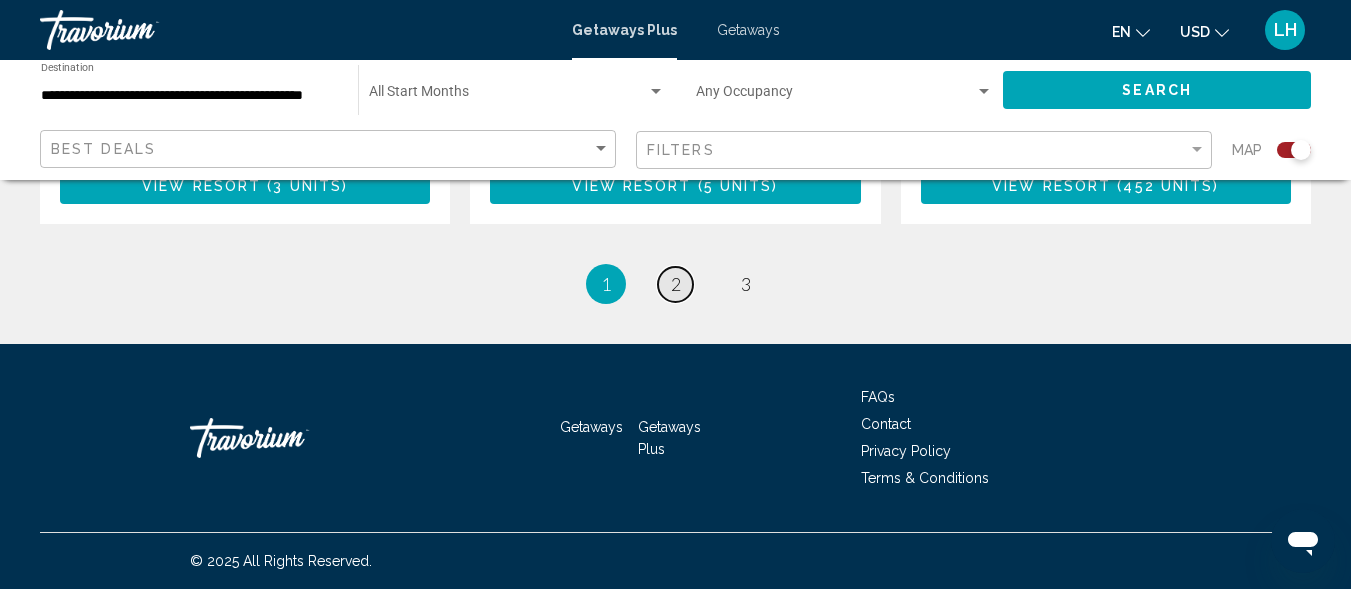click on "2" at bounding box center (676, 284) 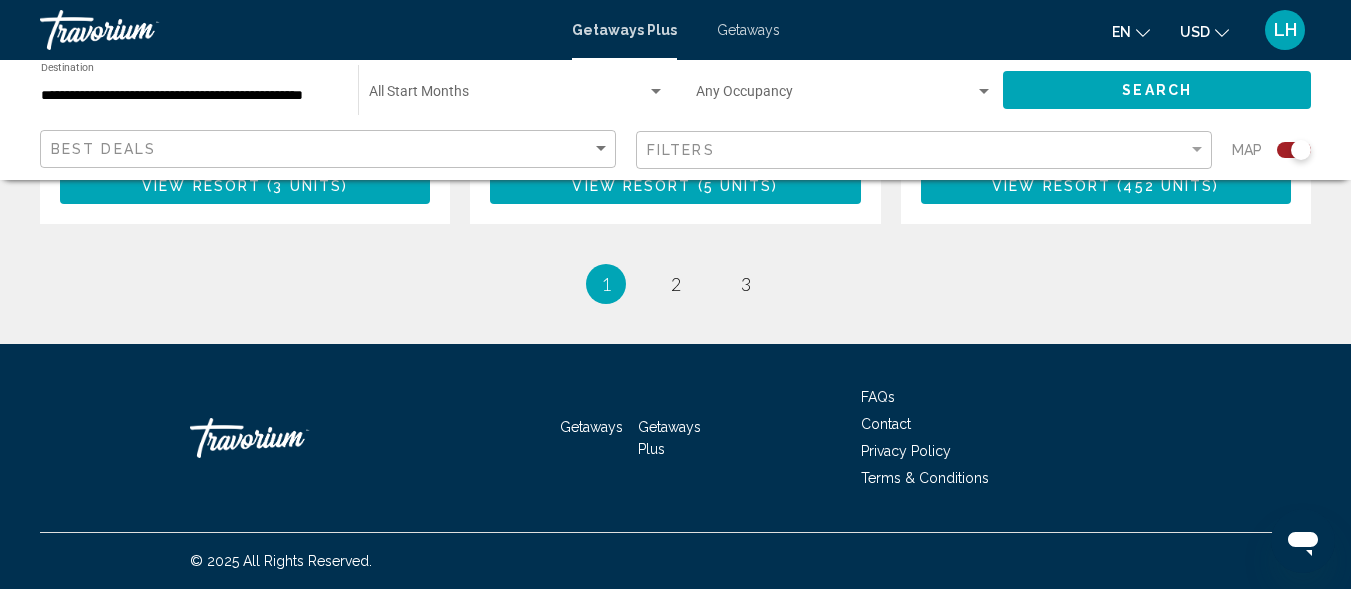 scroll, scrollTop: 0, scrollLeft: 0, axis: both 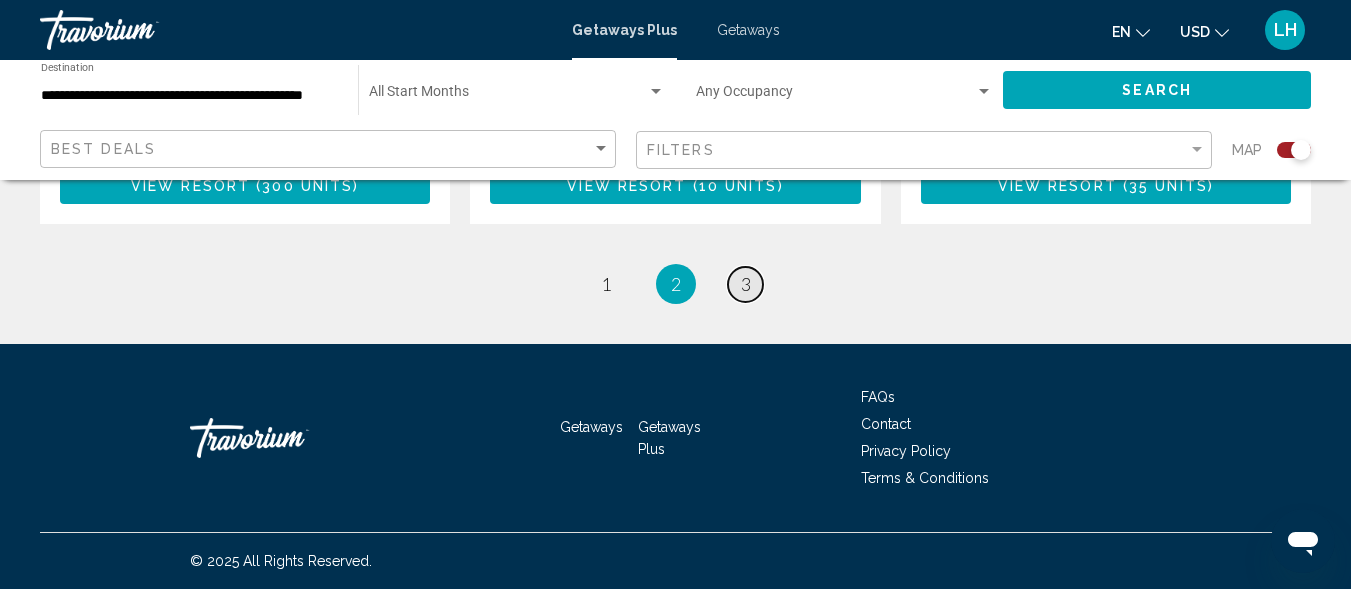click on "3" at bounding box center (746, 284) 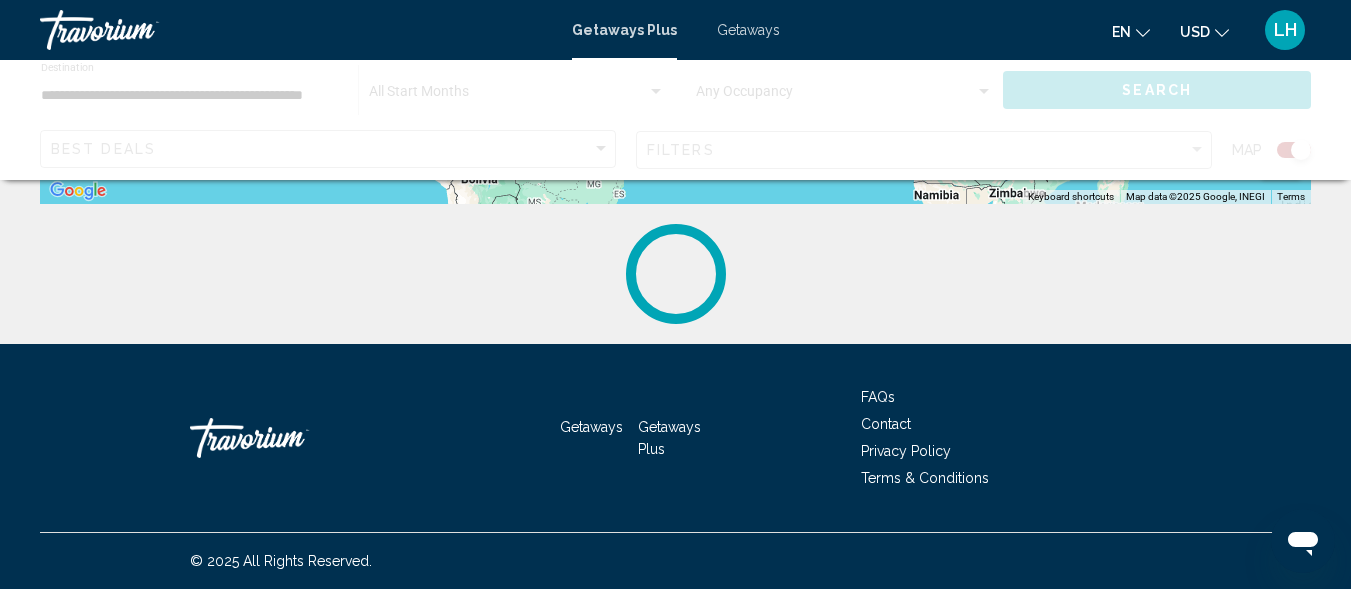 scroll, scrollTop: 0, scrollLeft: 0, axis: both 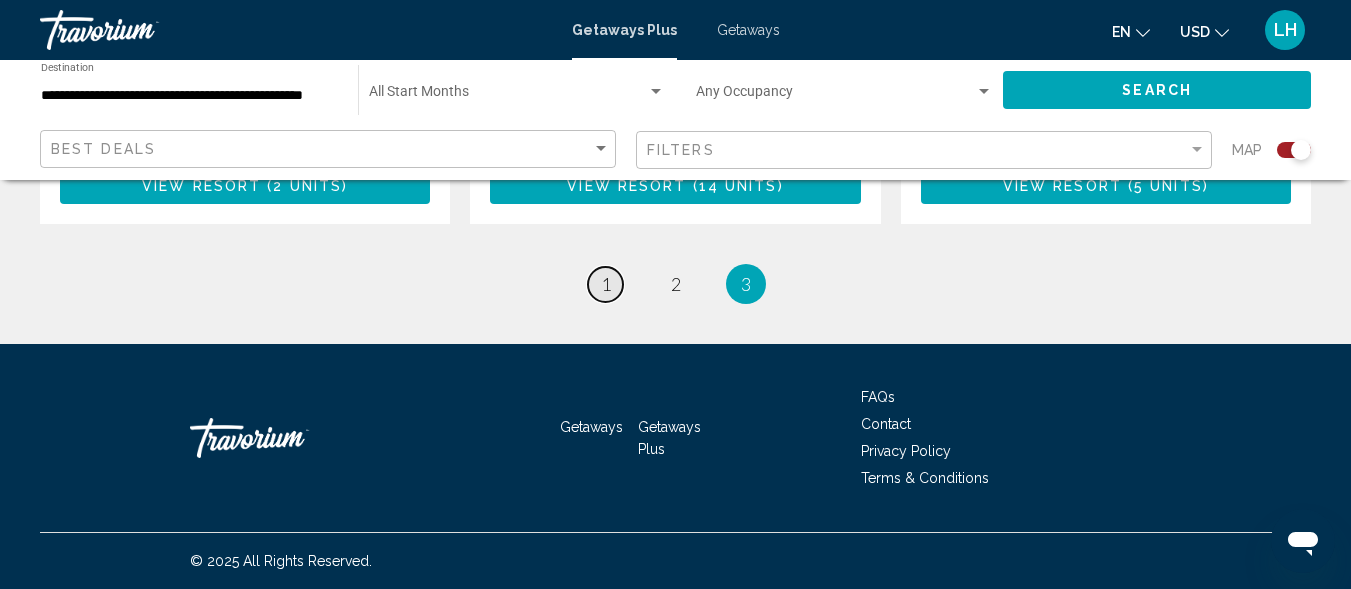 click on "1" at bounding box center (606, 284) 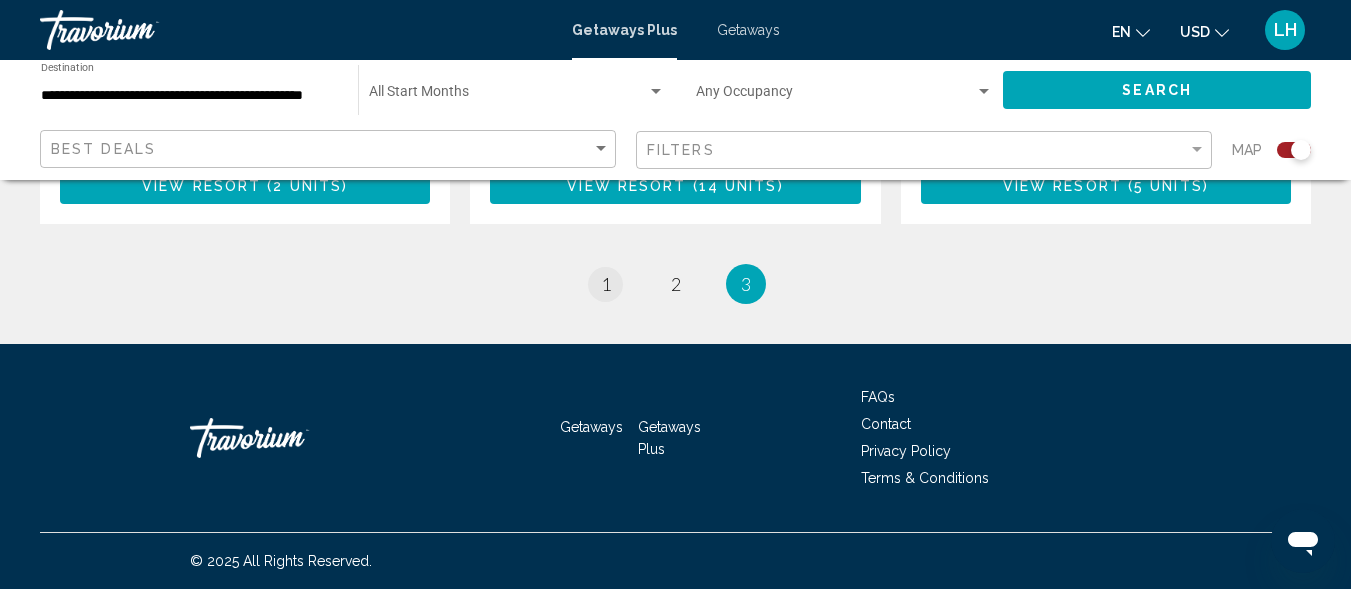 scroll, scrollTop: 0, scrollLeft: 0, axis: both 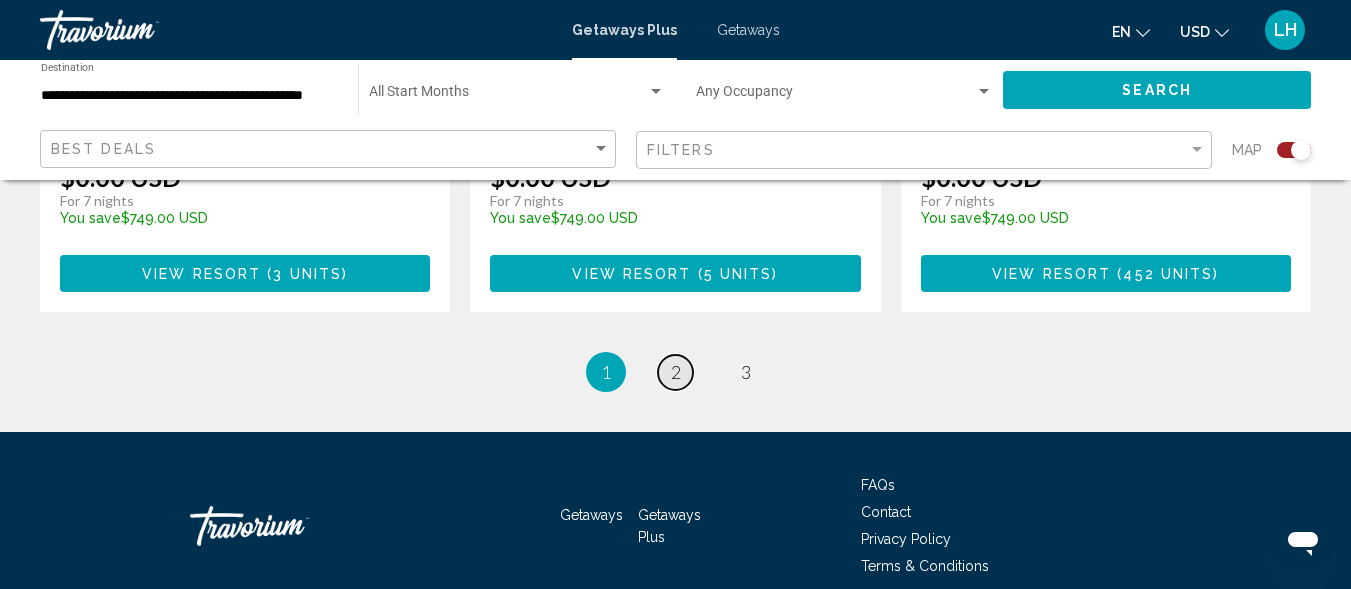 click on "2" at bounding box center (676, 372) 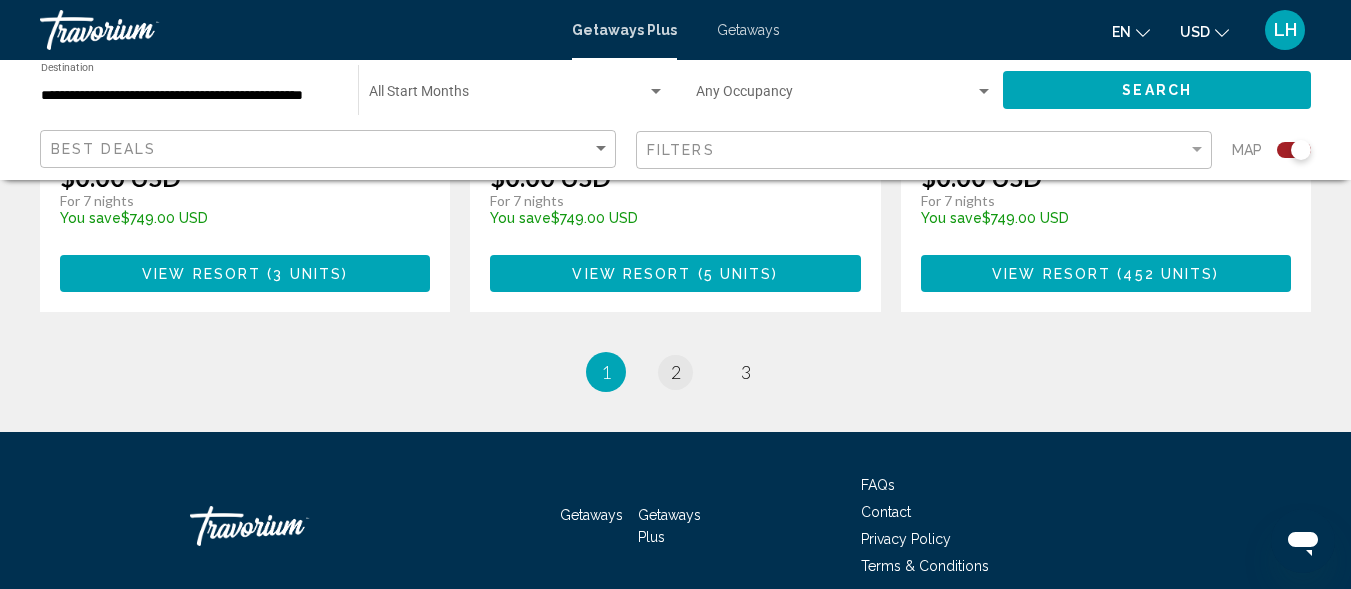 scroll, scrollTop: 0, scrollLeft: 0, axis: both 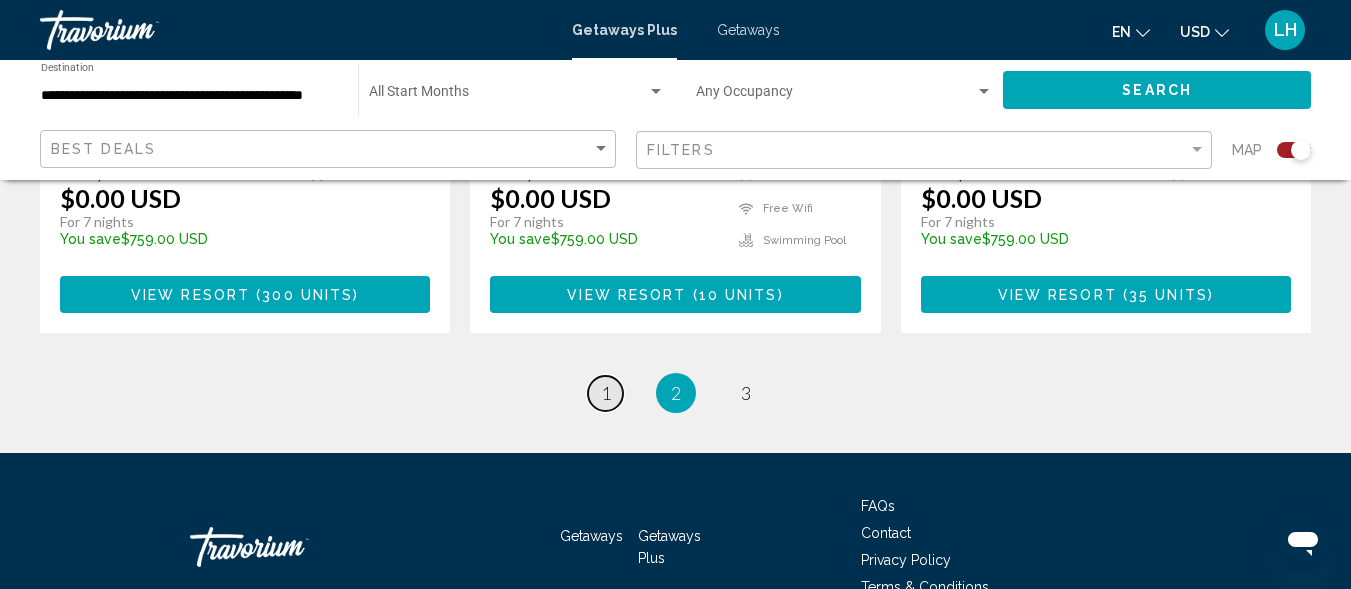 click on "page  1" at bounding box center [605, 393] 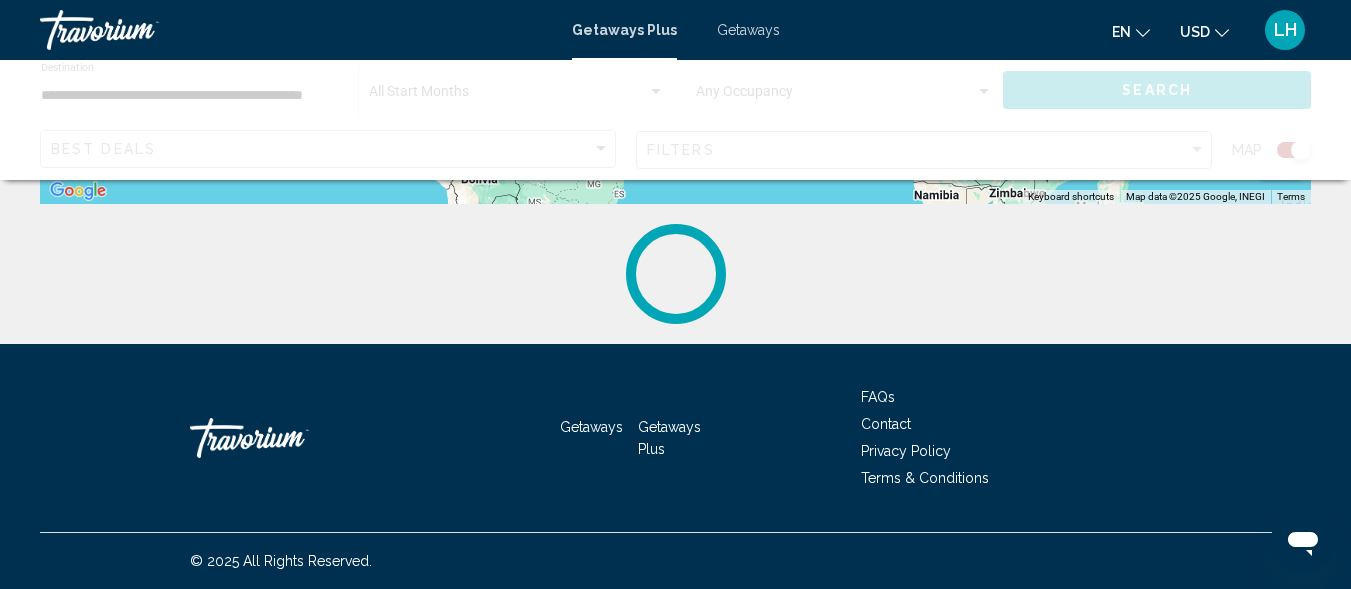 scroll, scrollTop: 0, scrollLeft: 0, axis: both 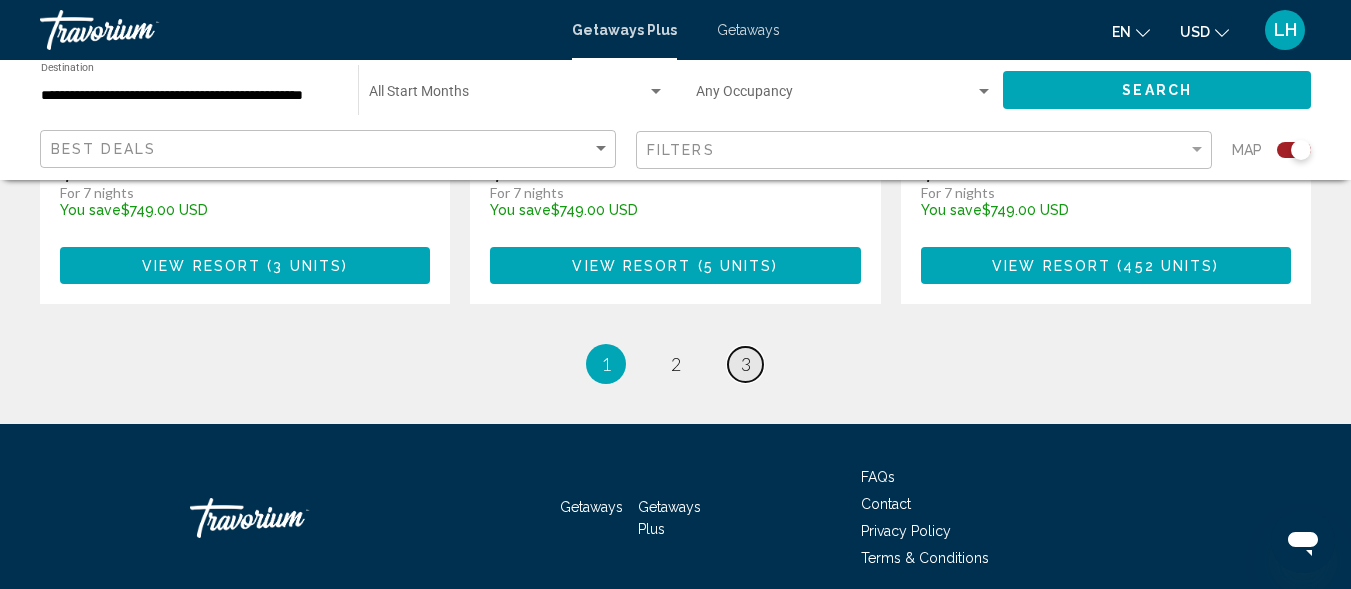 click on "3" at bounding box center [746, 364] 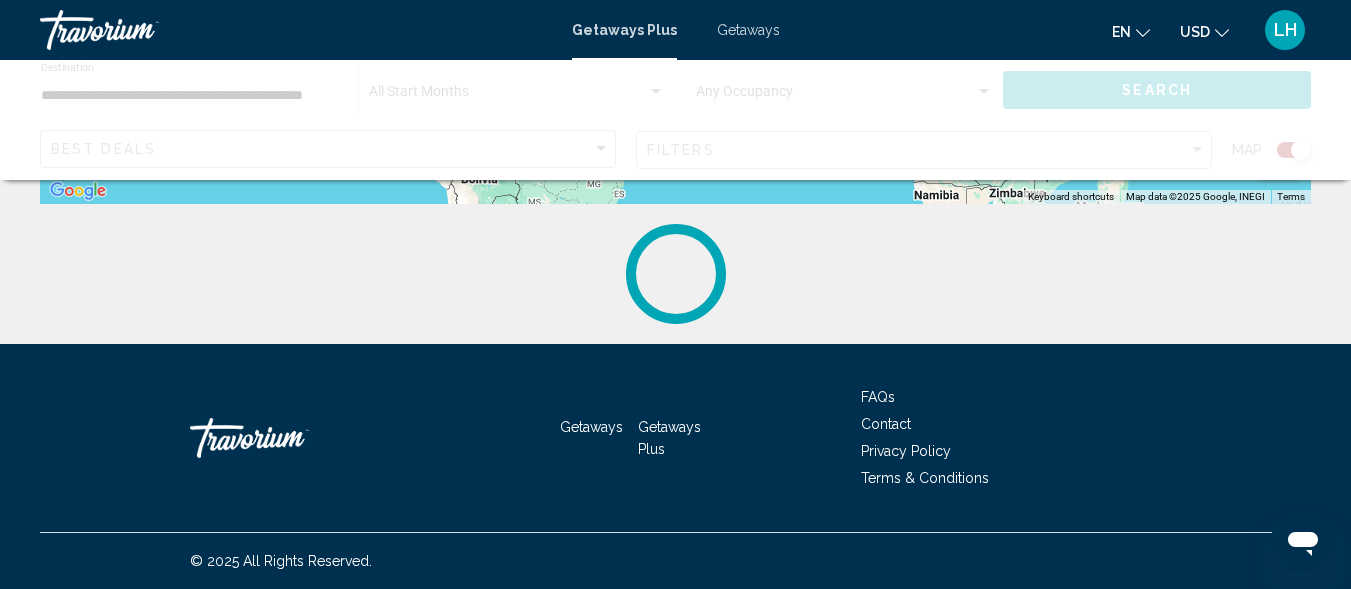 scroll, scrollTop: 0, scrollLeft: 0, axis: both 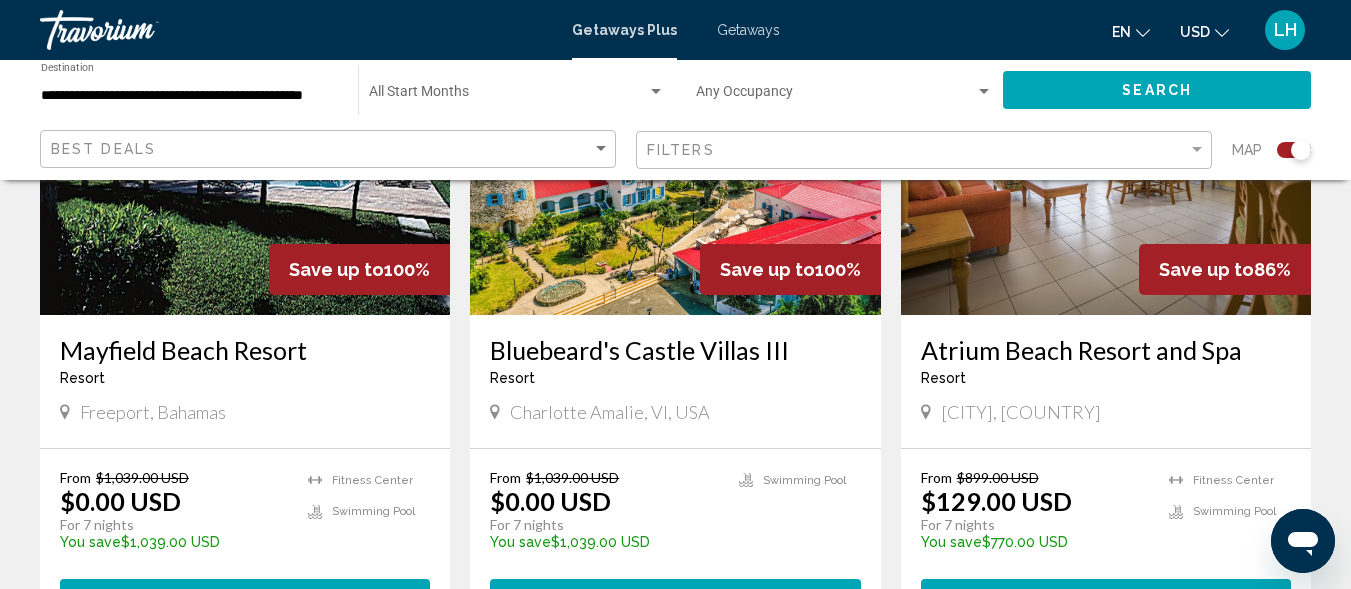 click at bounding box center (1106, 155) 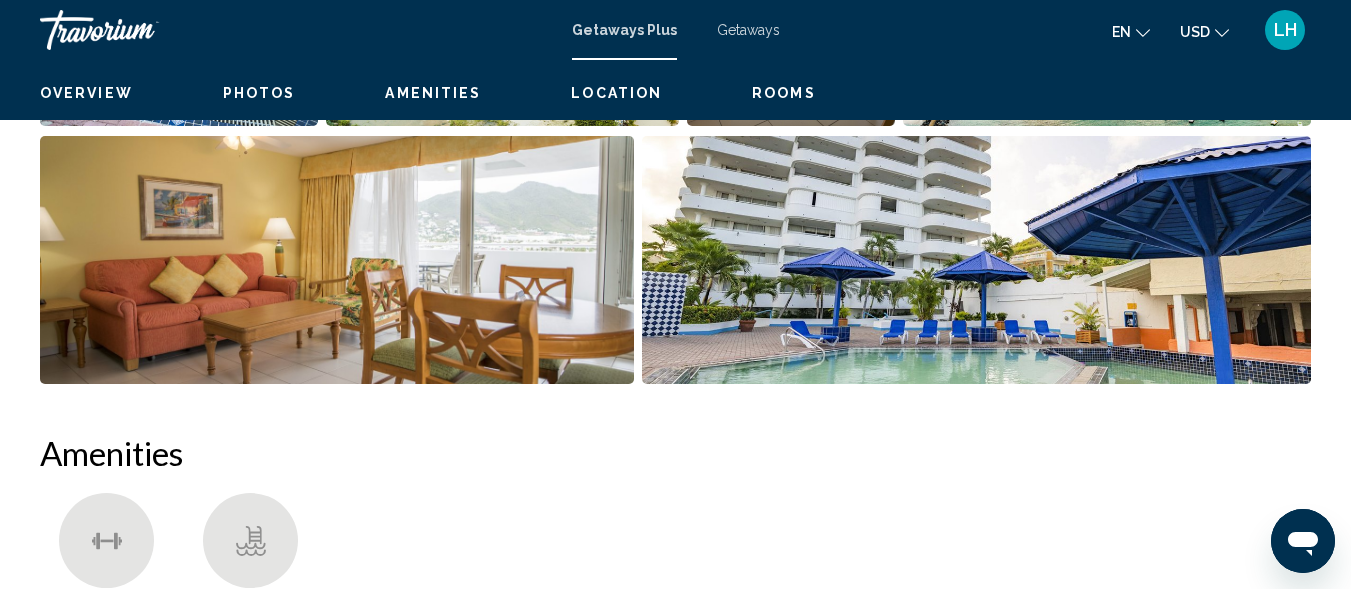 scroll, scrollTop: 241, scrollLeft: 0, axis: vertical 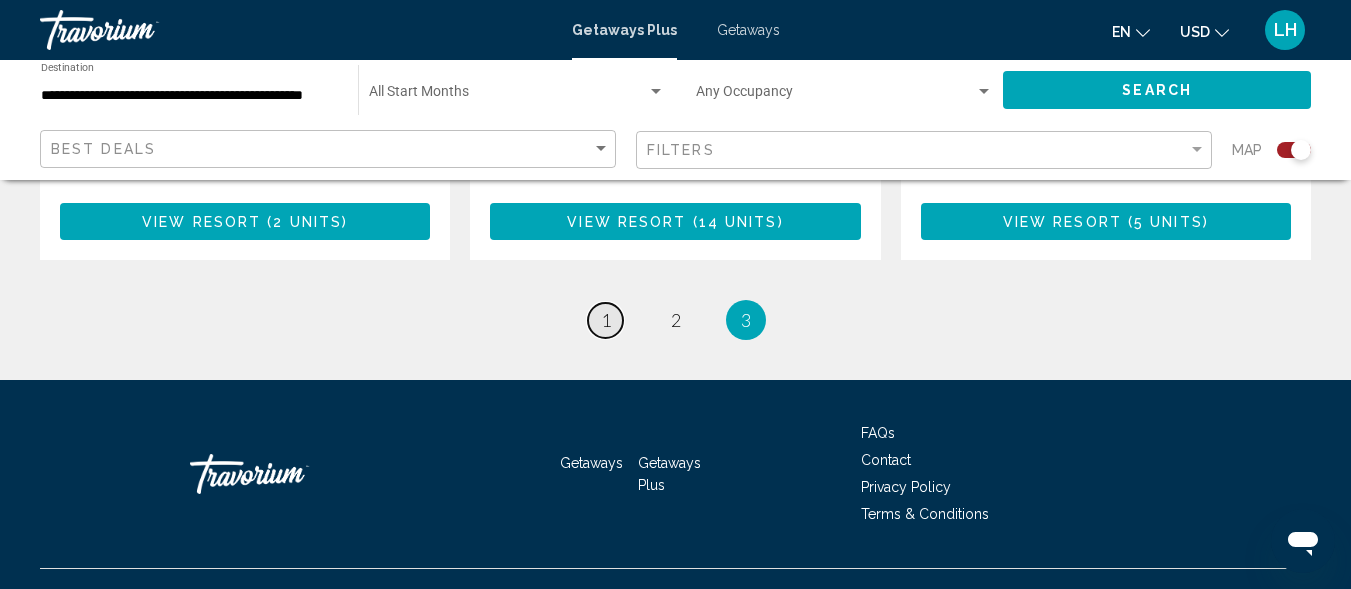 click on "1" at bounding box center [606, 320] 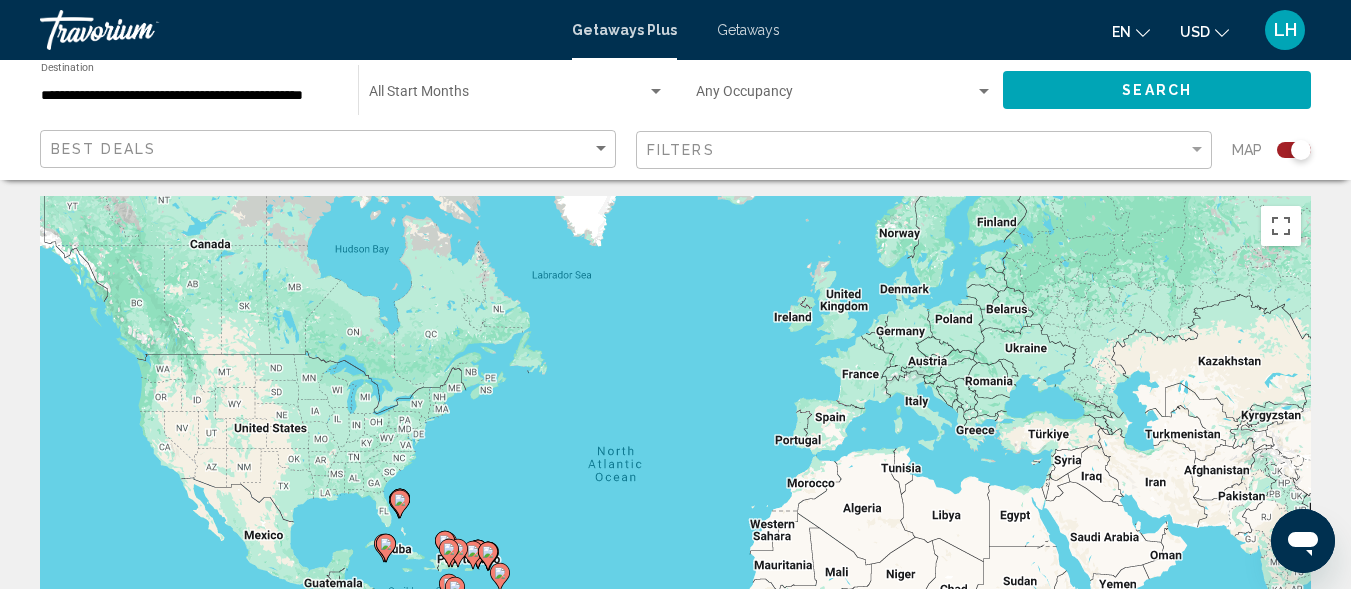 scroll, scrollTop: 0, scrollLeft: 0, axis: both 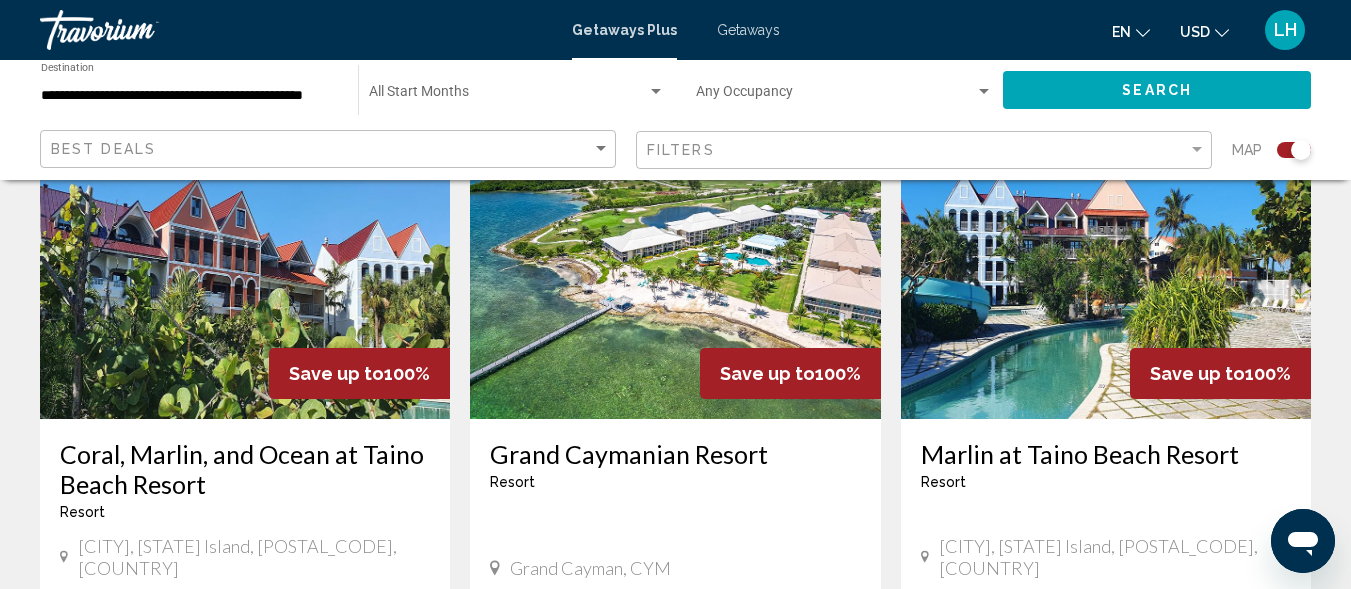 click at bounding box center (1106, 259) 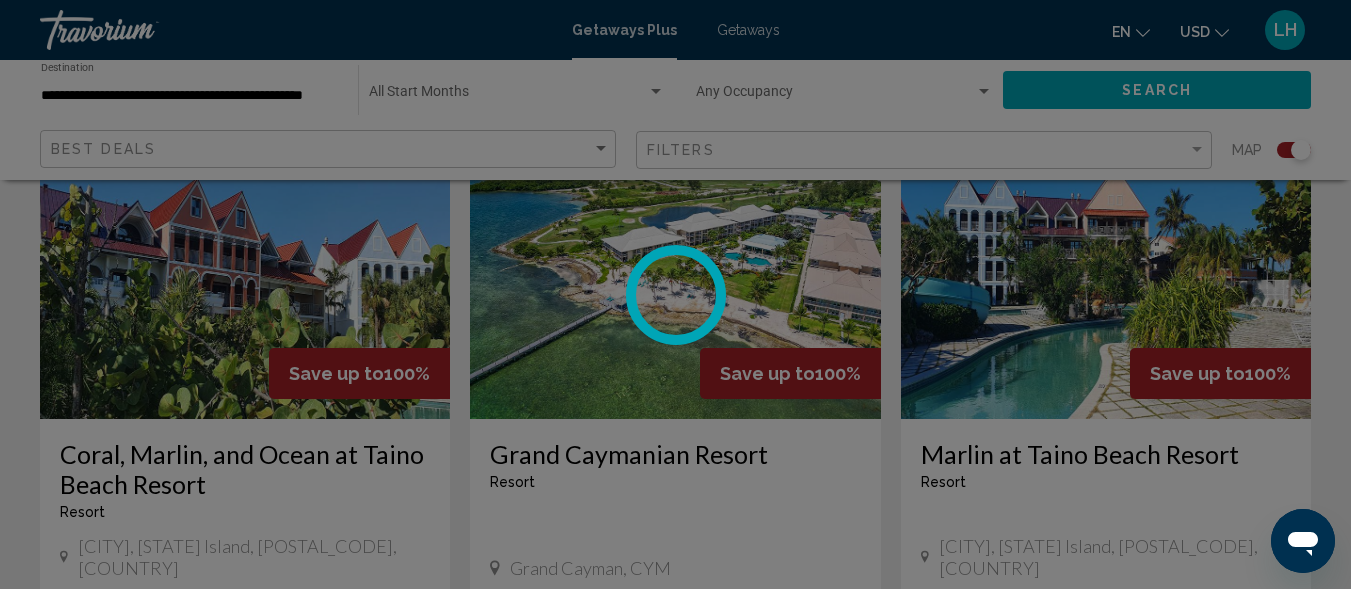 scroll, scrollTop: 241, scrollLeft: 0, axis: vertical 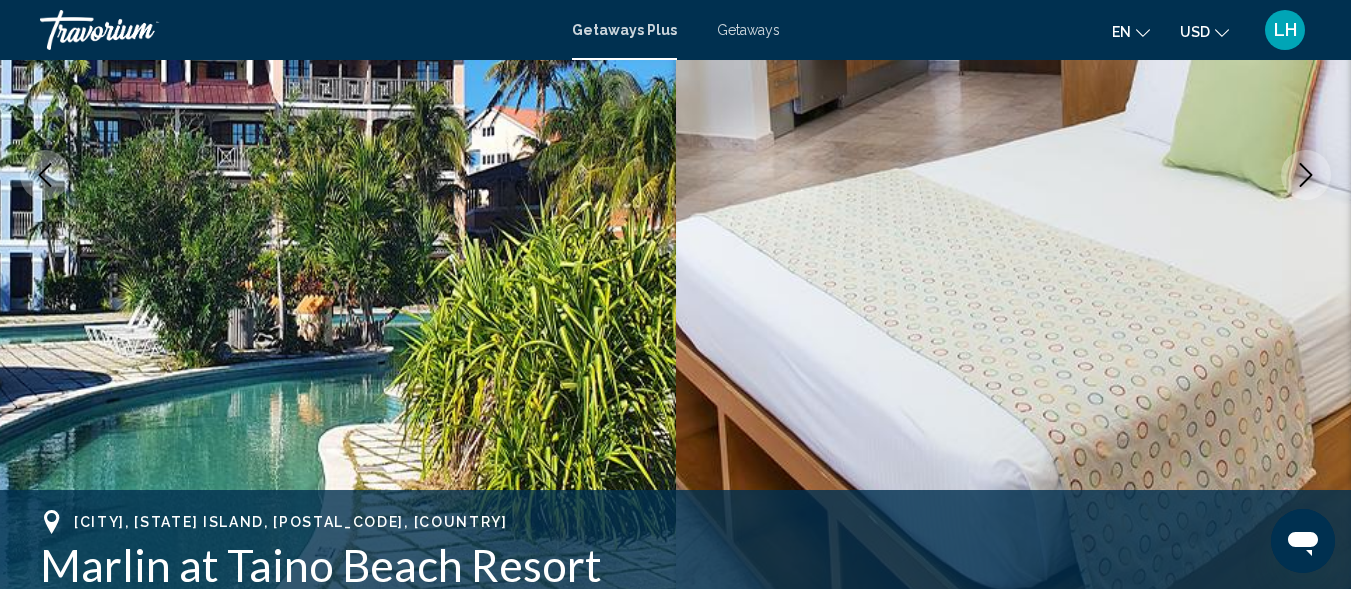 click 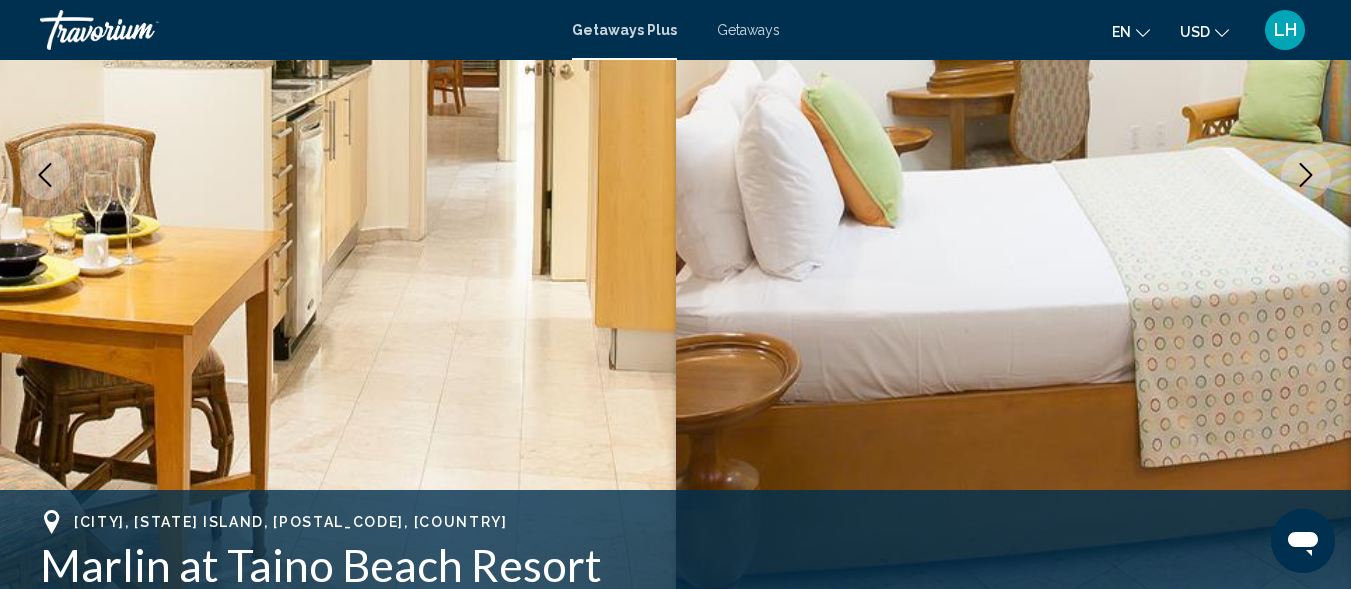 click 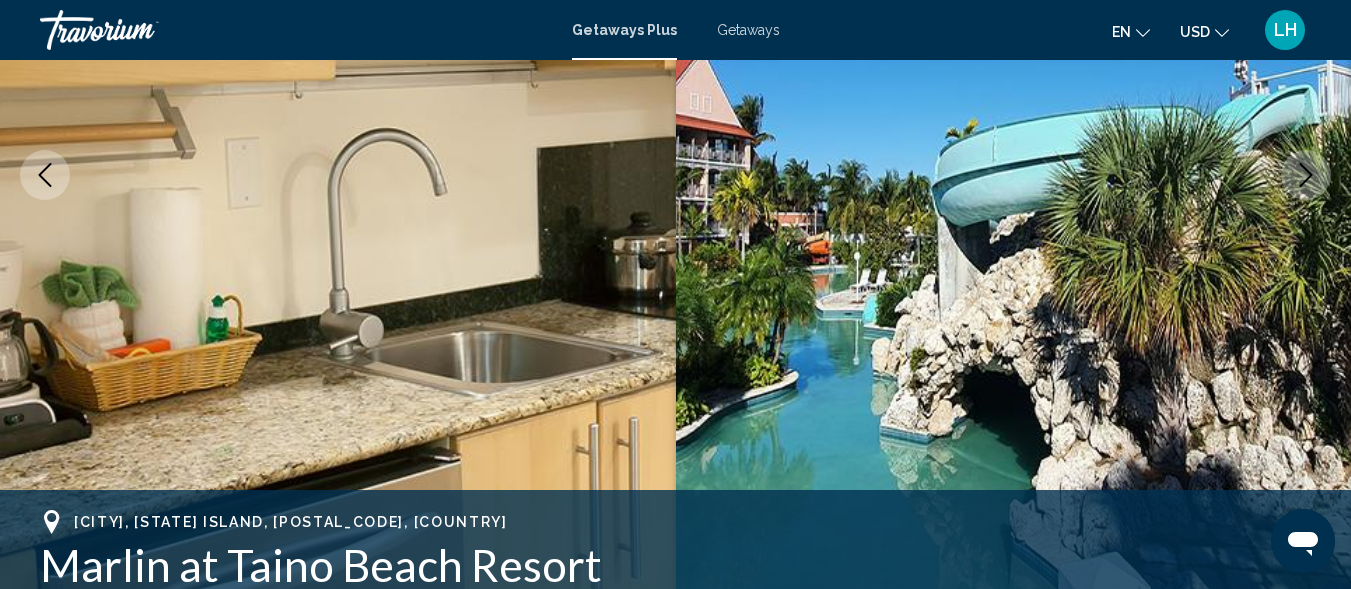 click 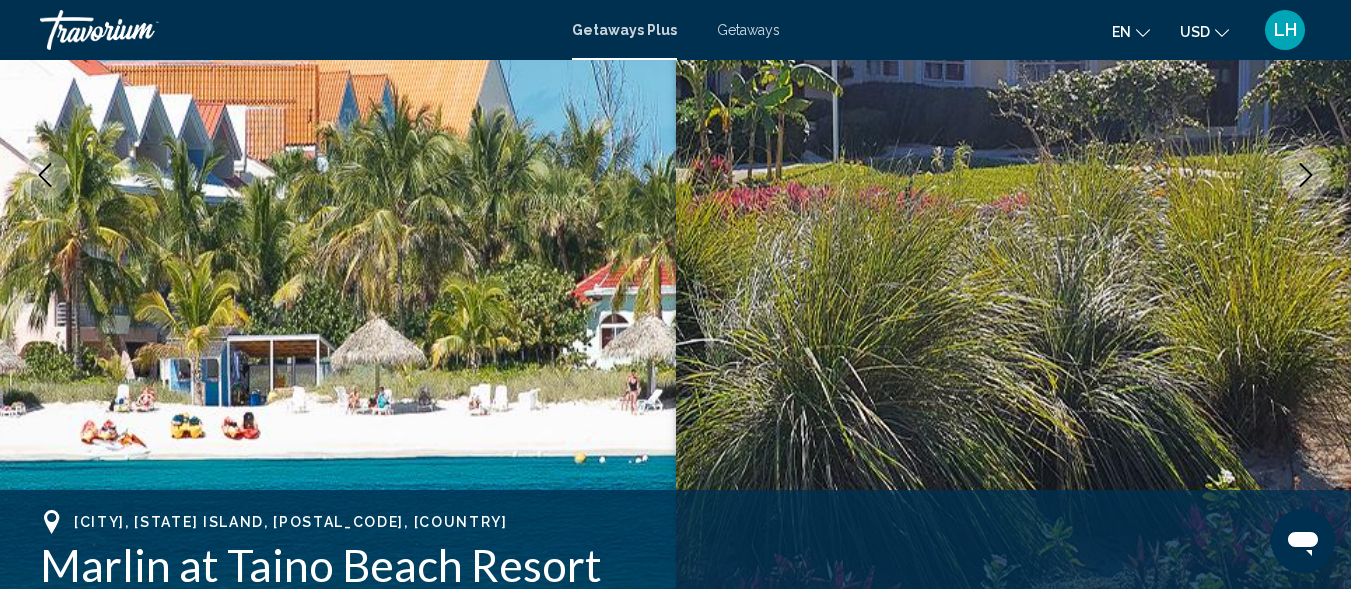 click 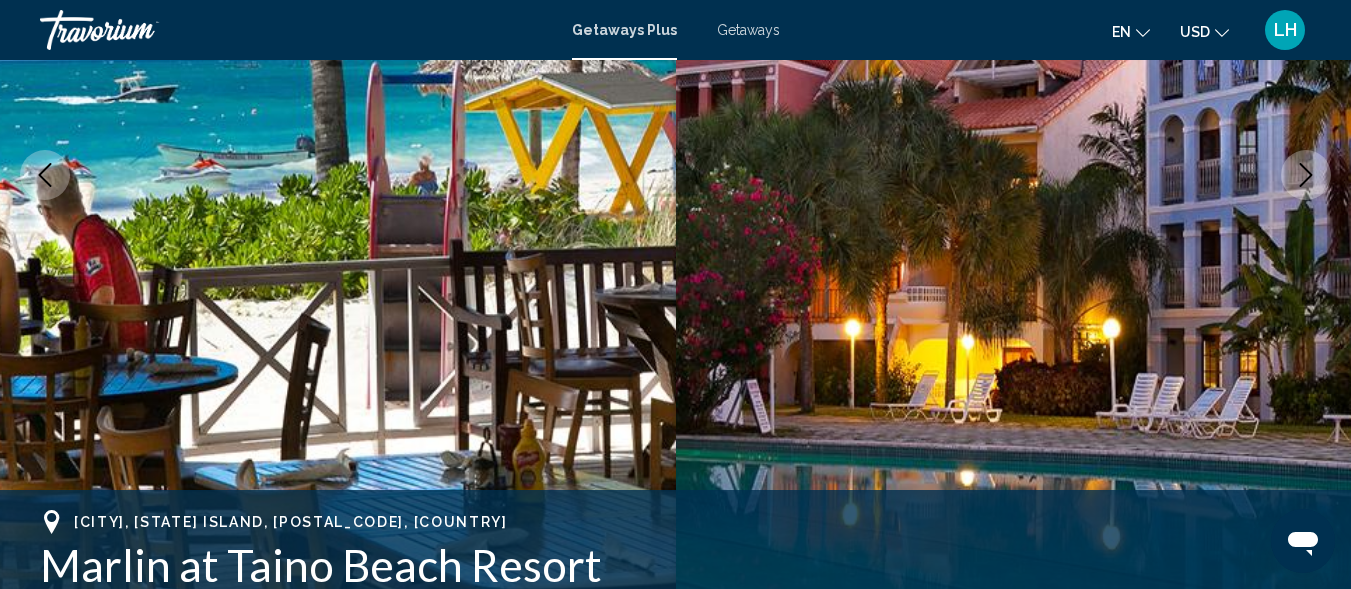 click 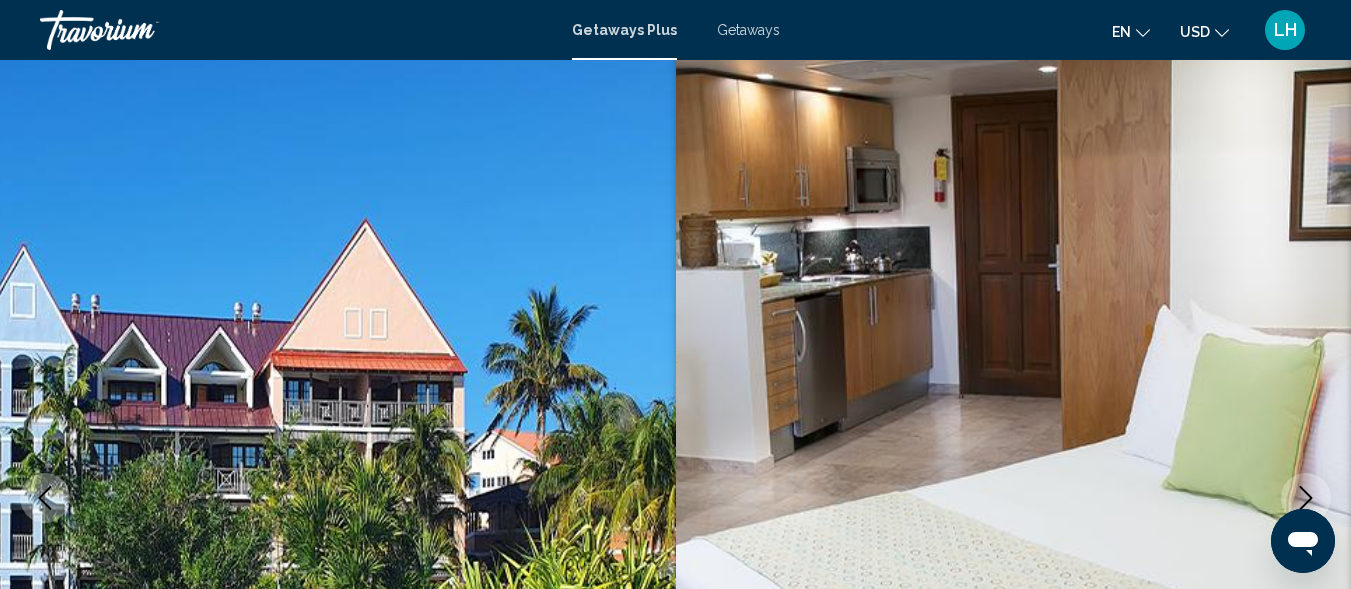 scroll, scrollTop: 0, scrollLeft: 0, axis: both 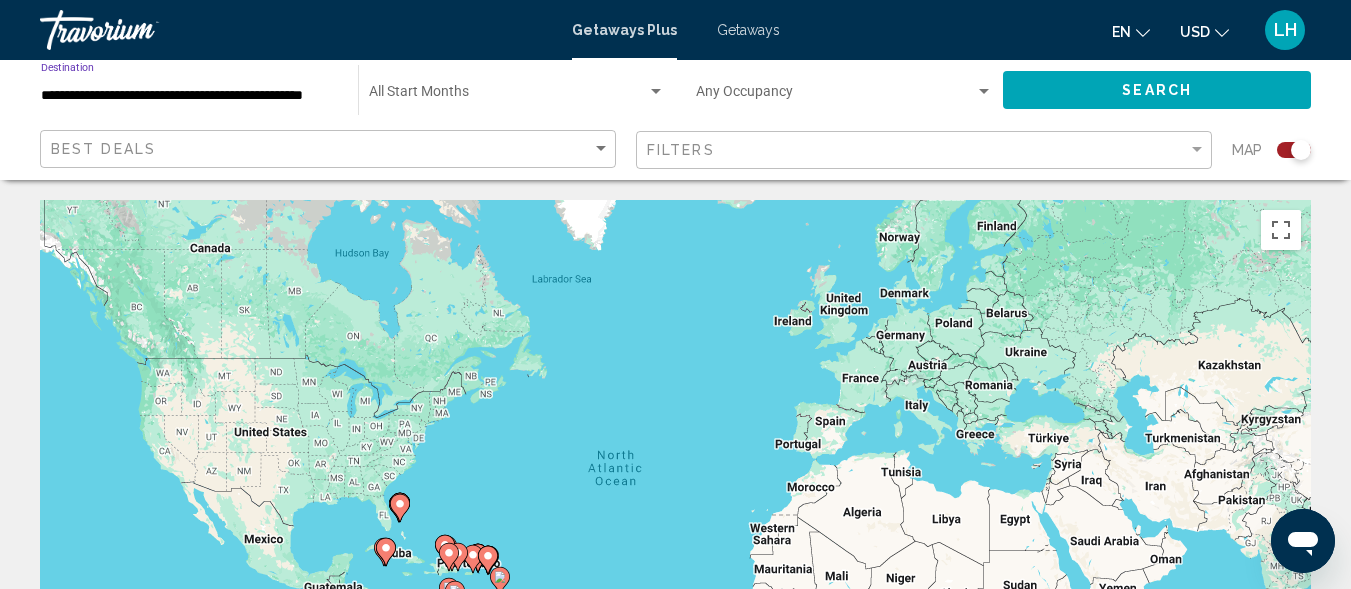 click on "**********" at bounding box center [189, 96] 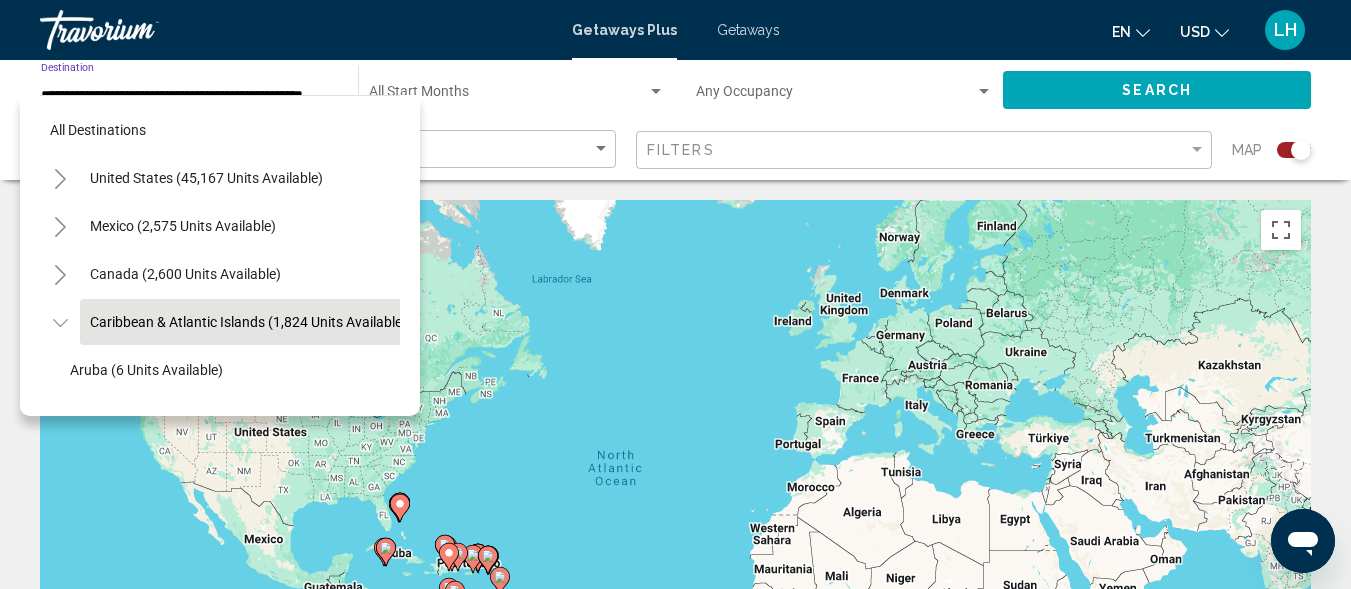 scroll, scrollTop: 79, scrollLeft: 33, axis: both 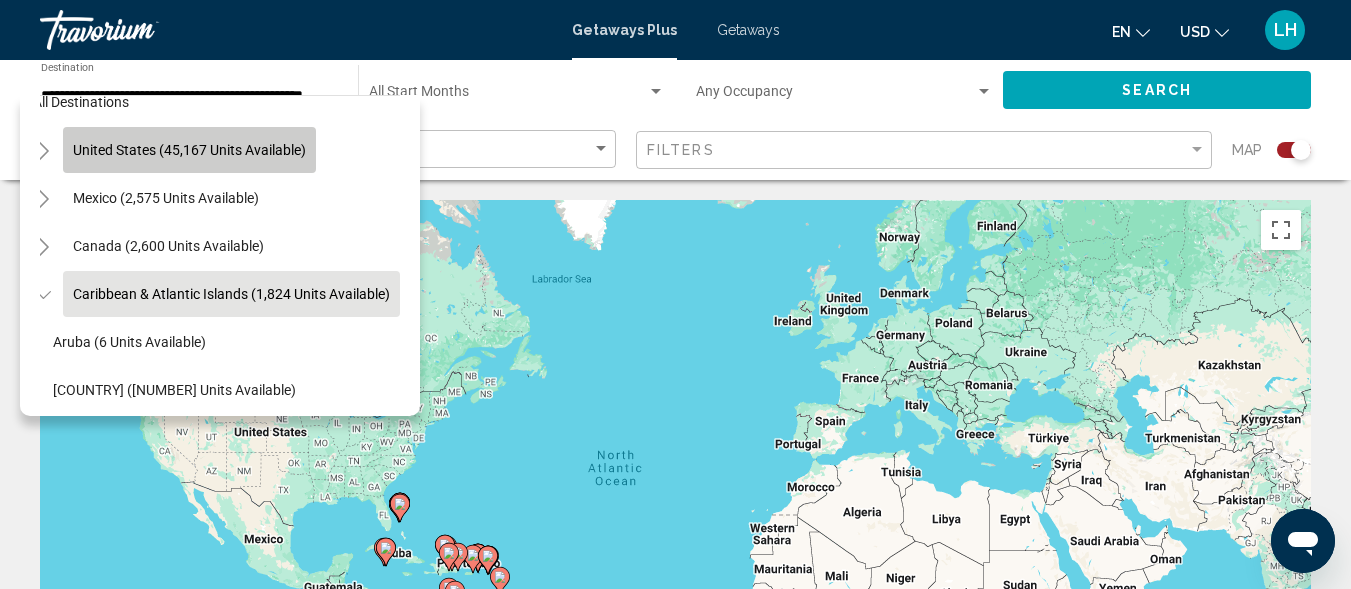 click on "United States (45,167 units available)" 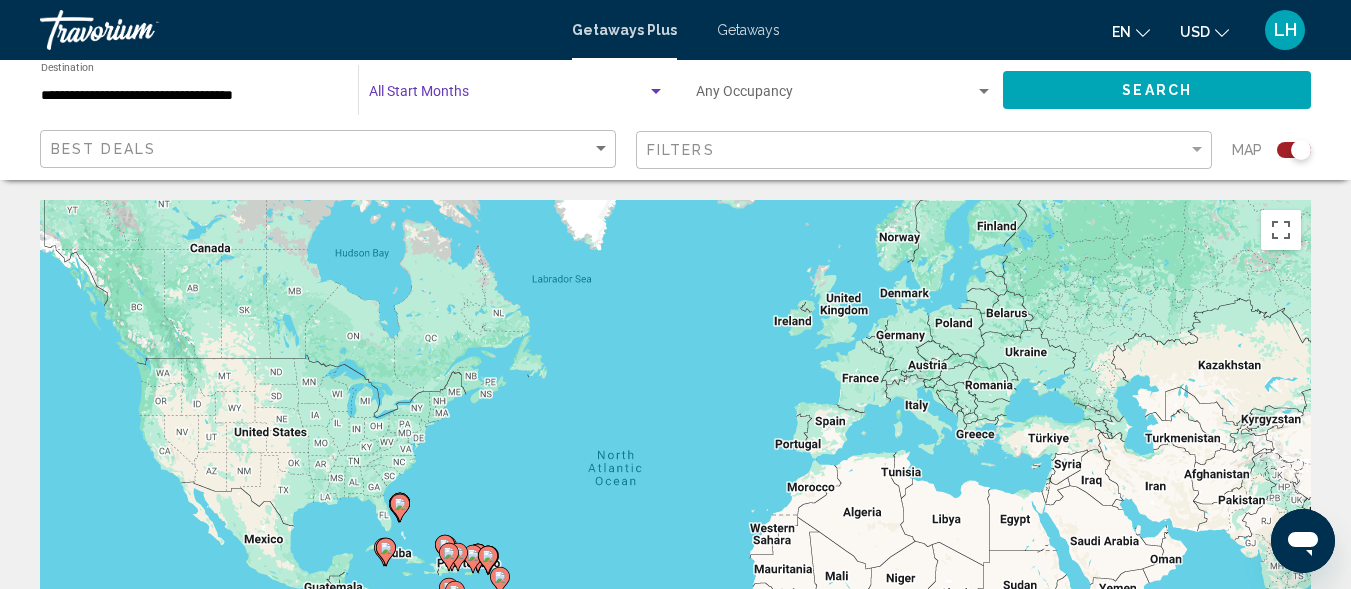 click at bounding box center [508, 96] 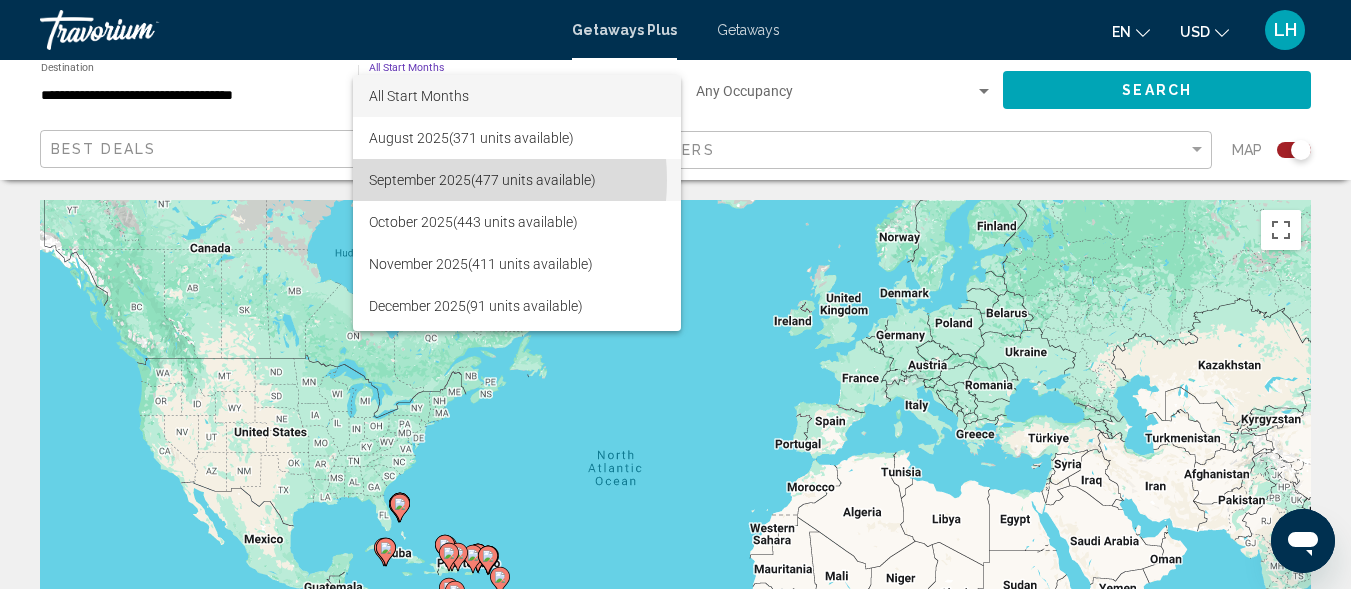 click on "[MONTH] [YEAR] ([NUMBER] units available)" at bounding box center (517, 180) 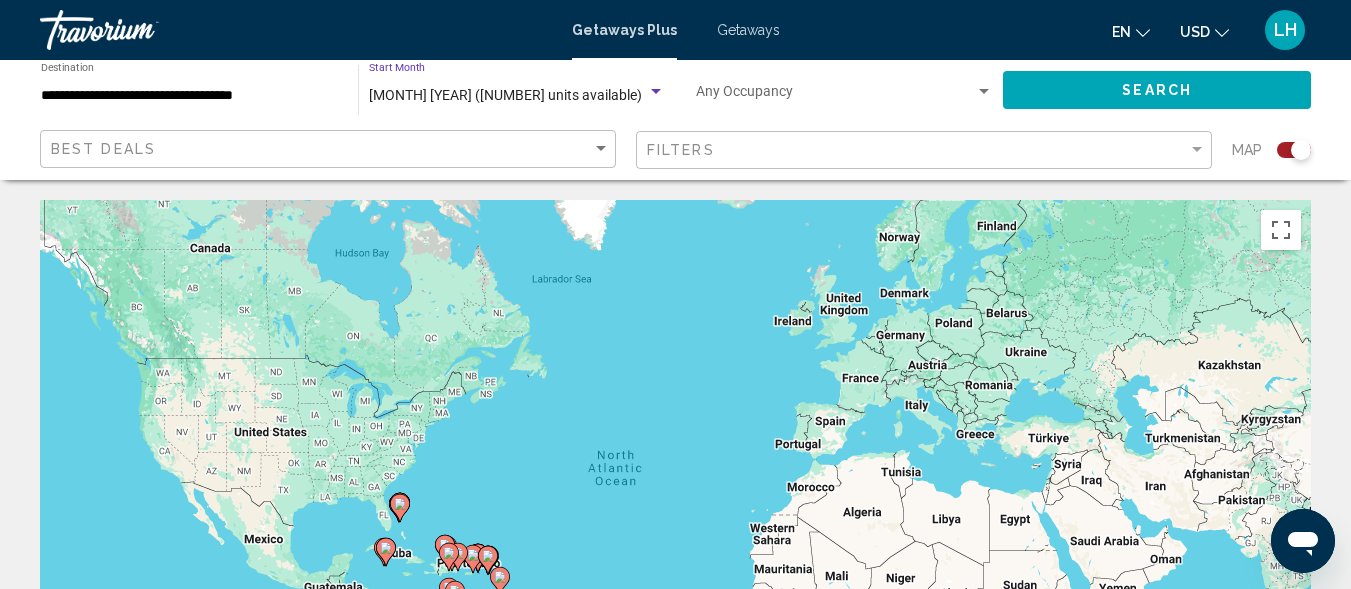 click on "Search" 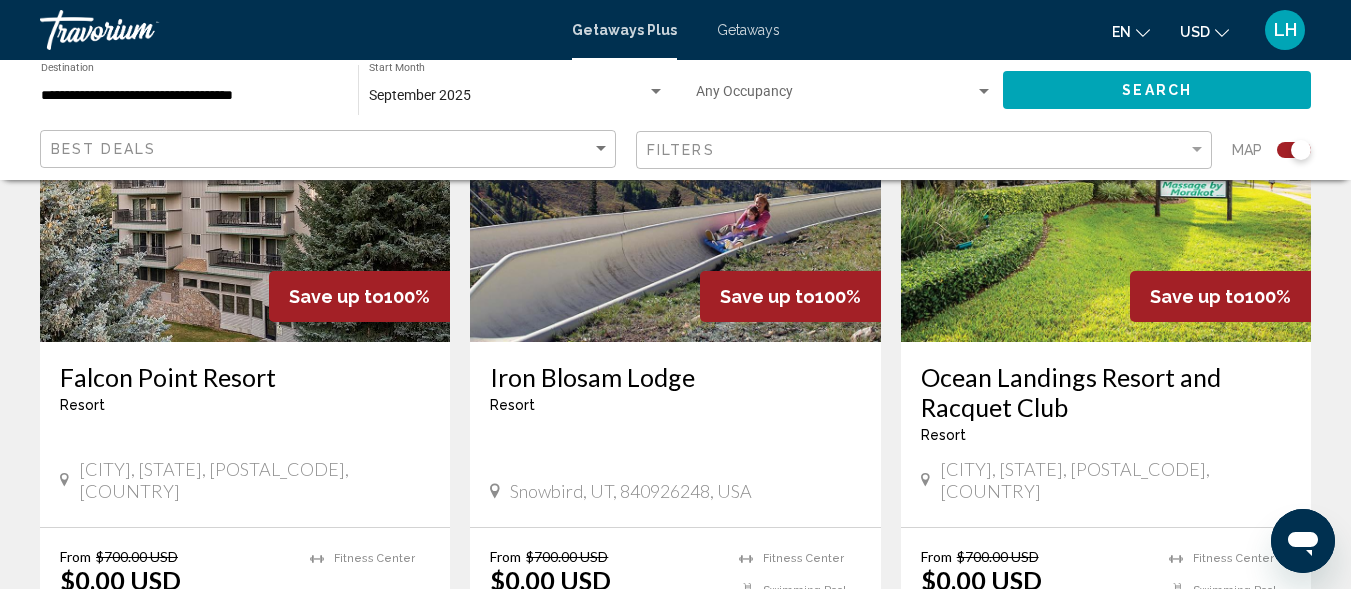 scroll, scrollTop: 853, scrollLeft: 0, axis: vertical 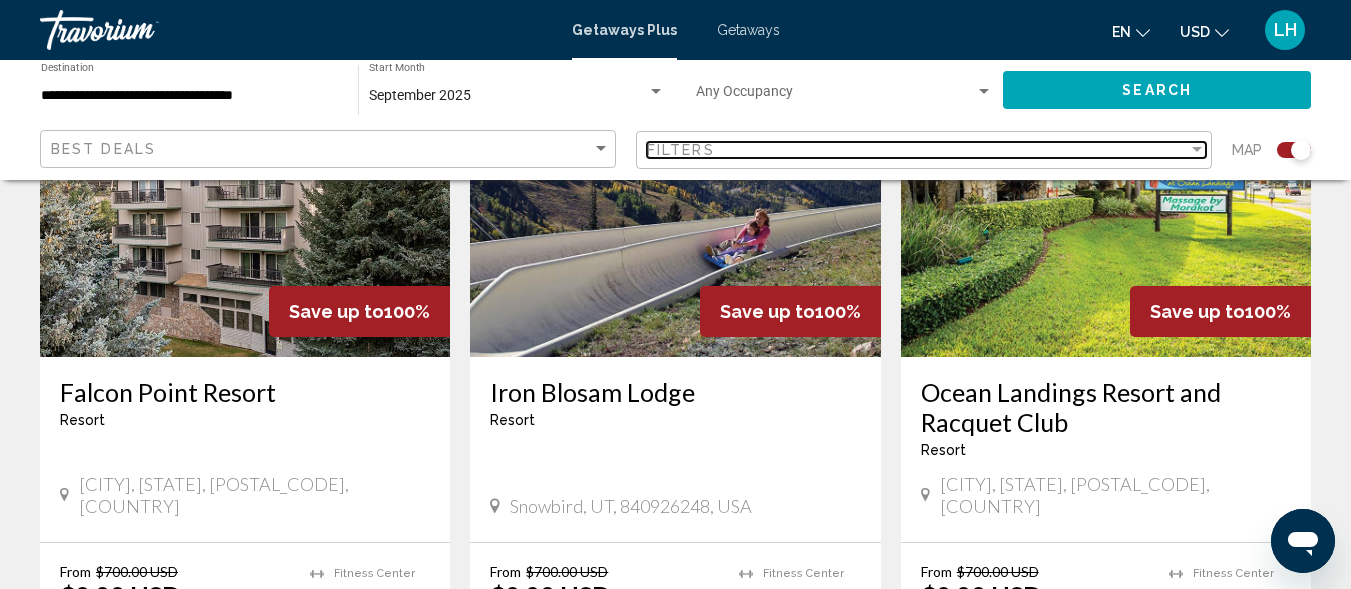 click at bounding box center (1197, 150) 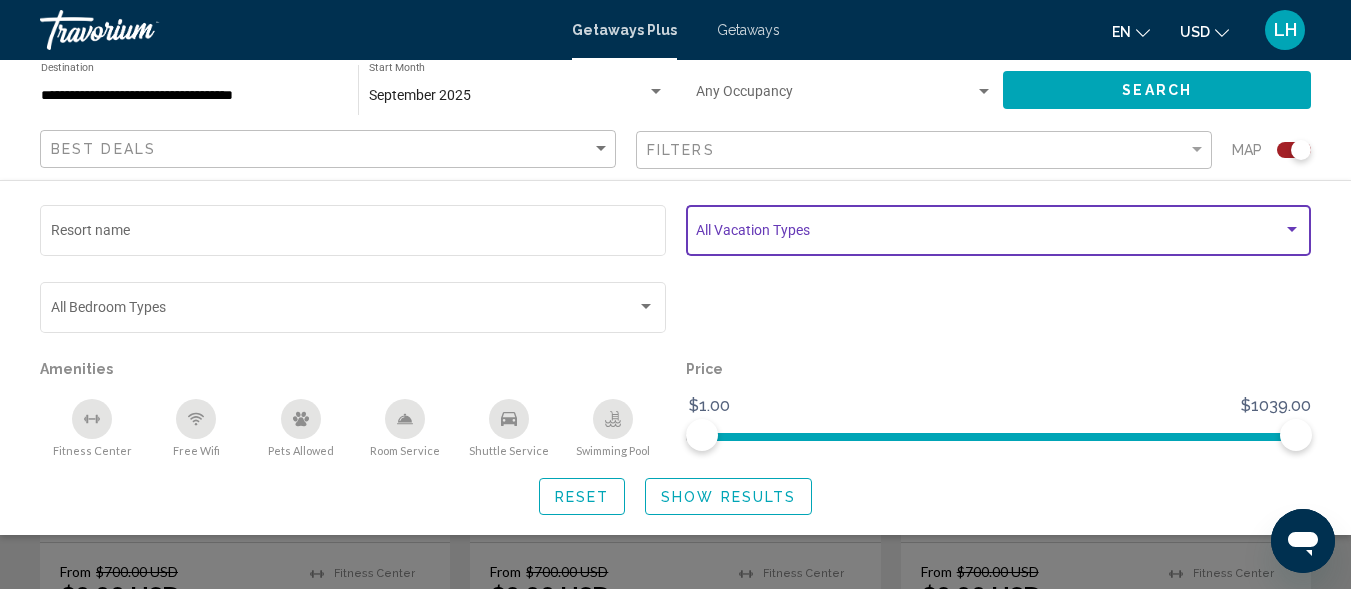 click at bounding box center [989, 234] 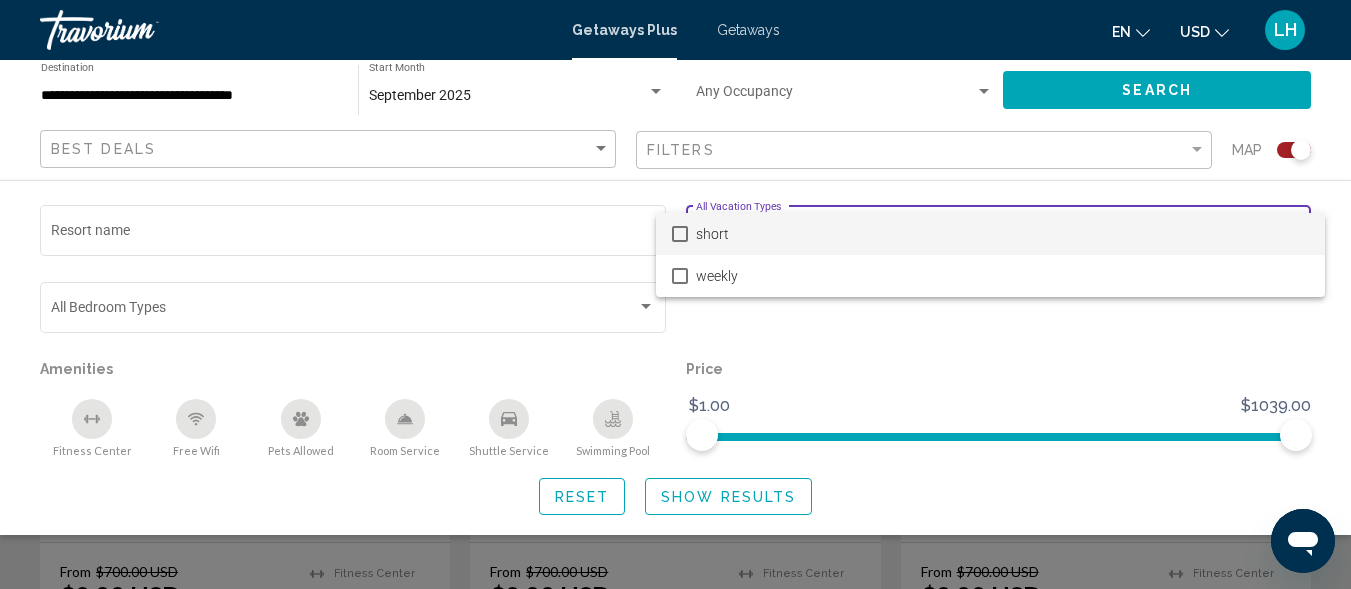 click on "short" at bounding box center (990, 234) 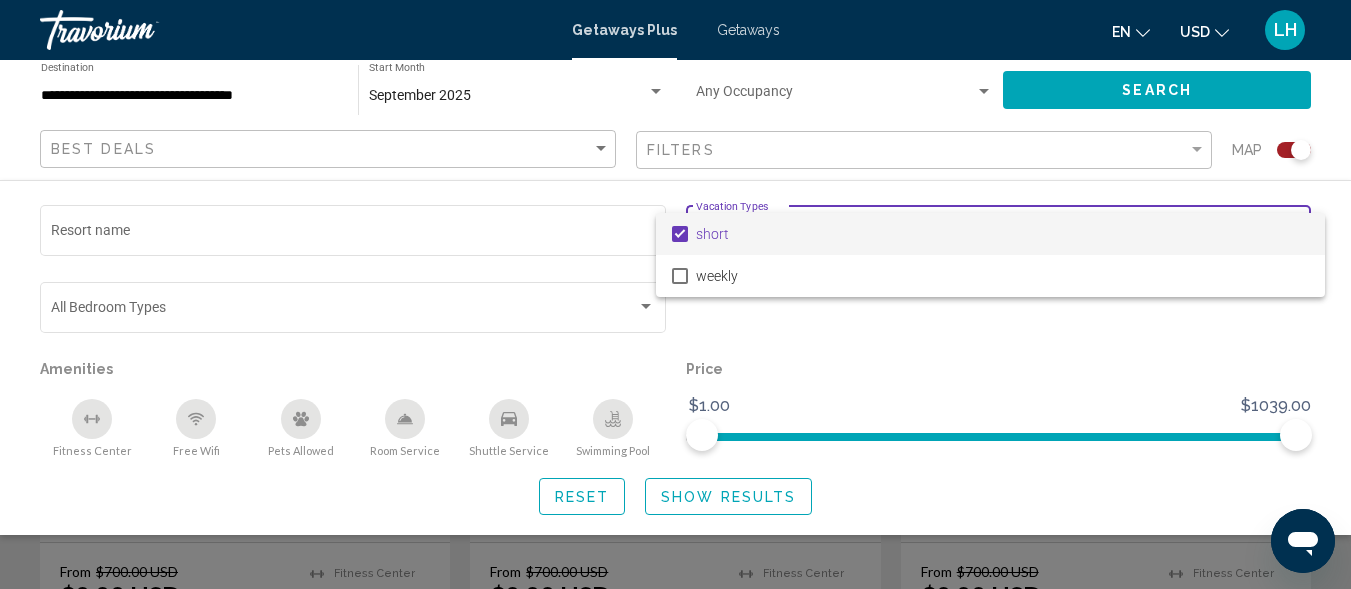 click at bounding box center (675, 294) 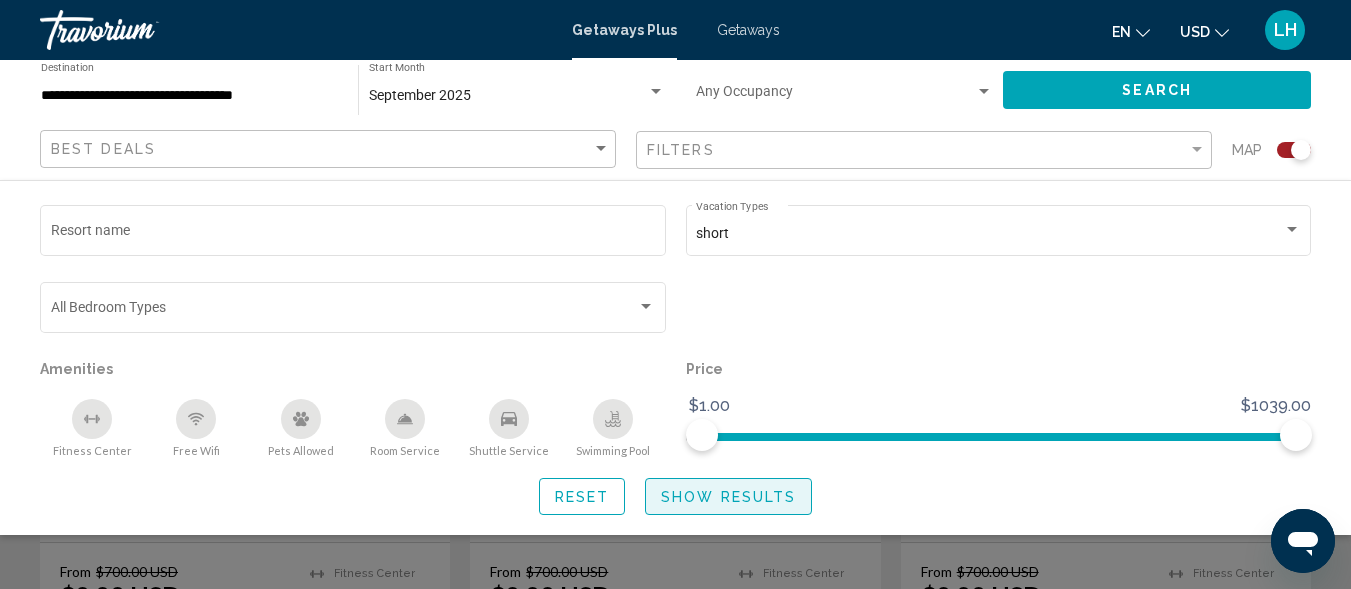 click on "Show Results" 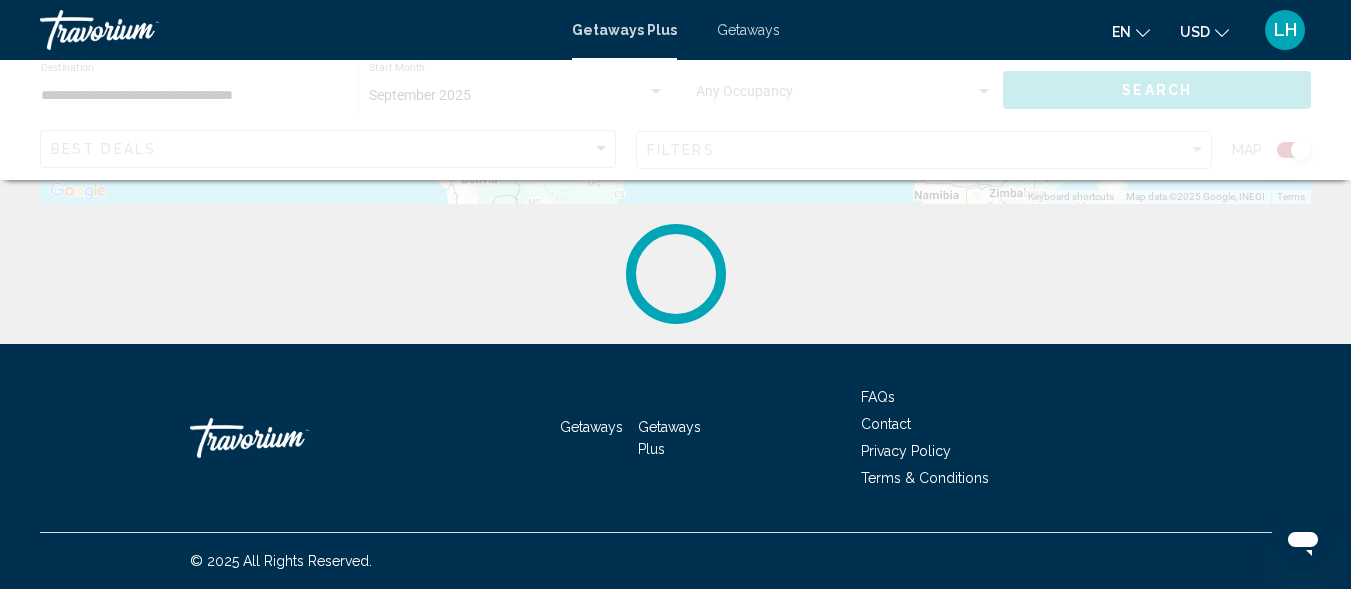 scroll, scrollTop: 0, scrollLeft: 0, axis: both 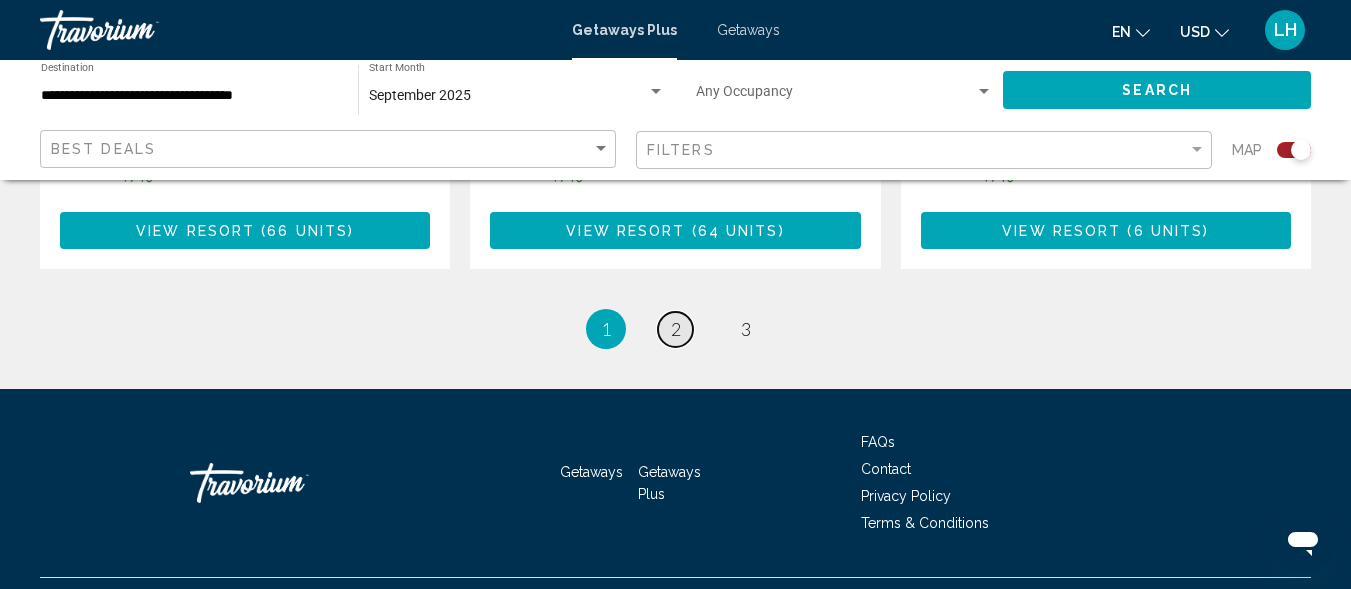 click on "2" at bounding box center [676, 329] 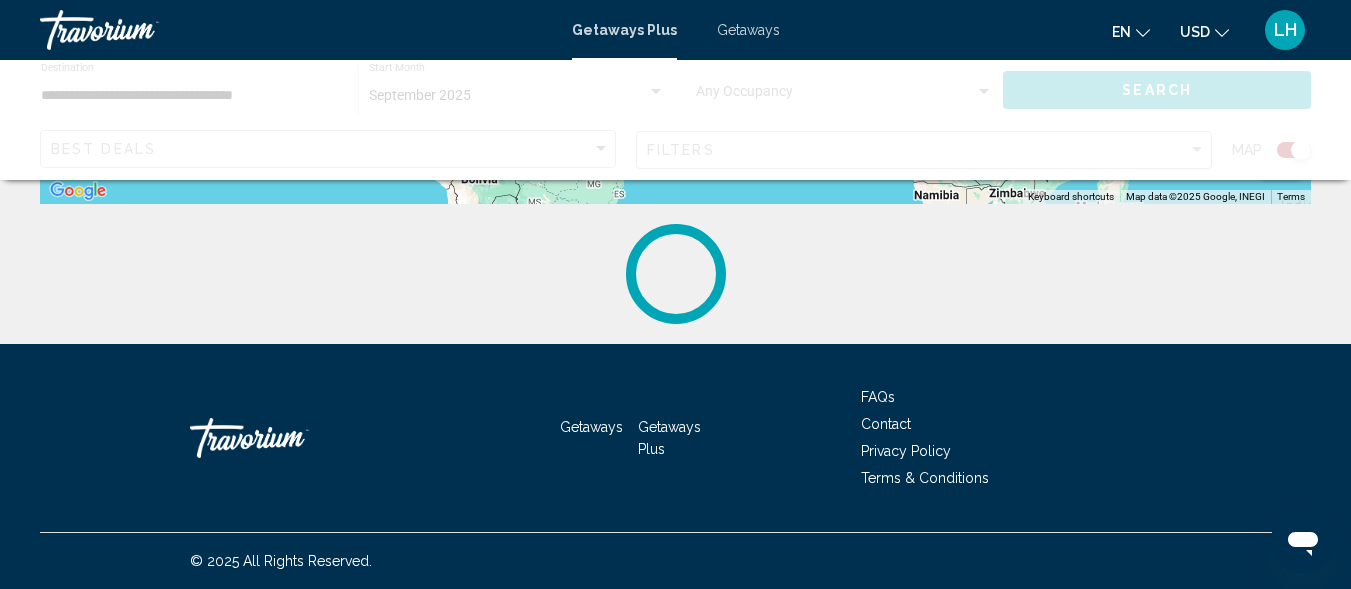 scroll, scrollTop: 0, scrollLeft: 0, axis: both 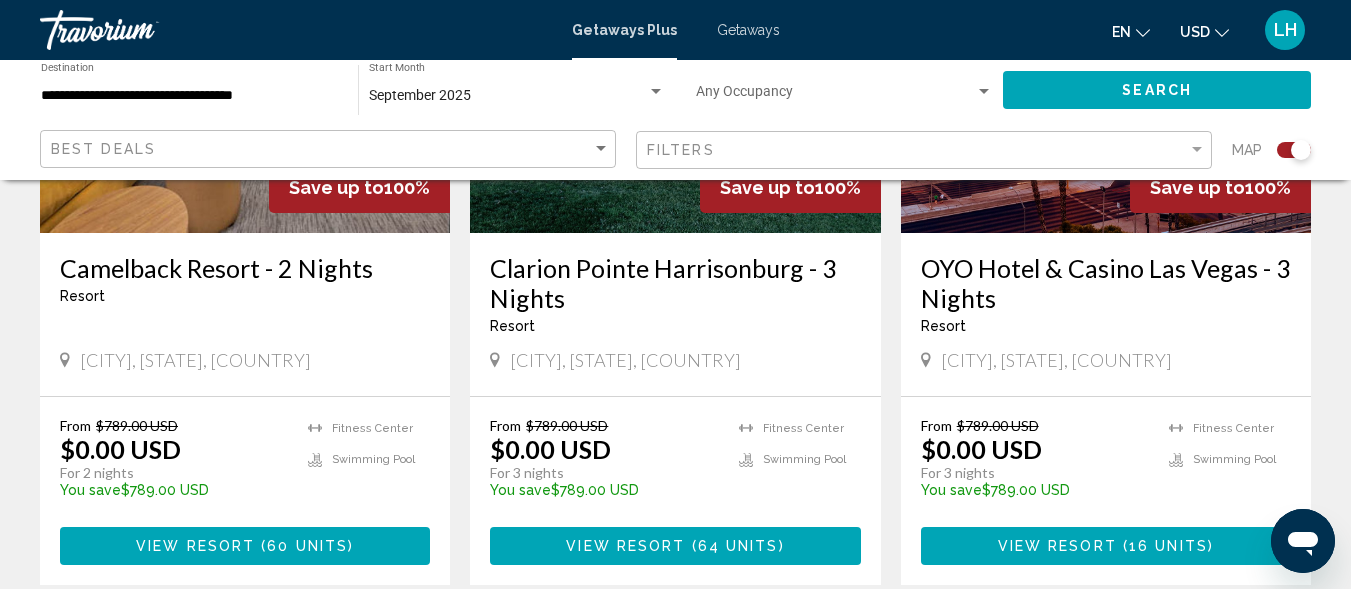 click on "Resort  -  This is an adults only resort" at bounding box center (1106, 326) 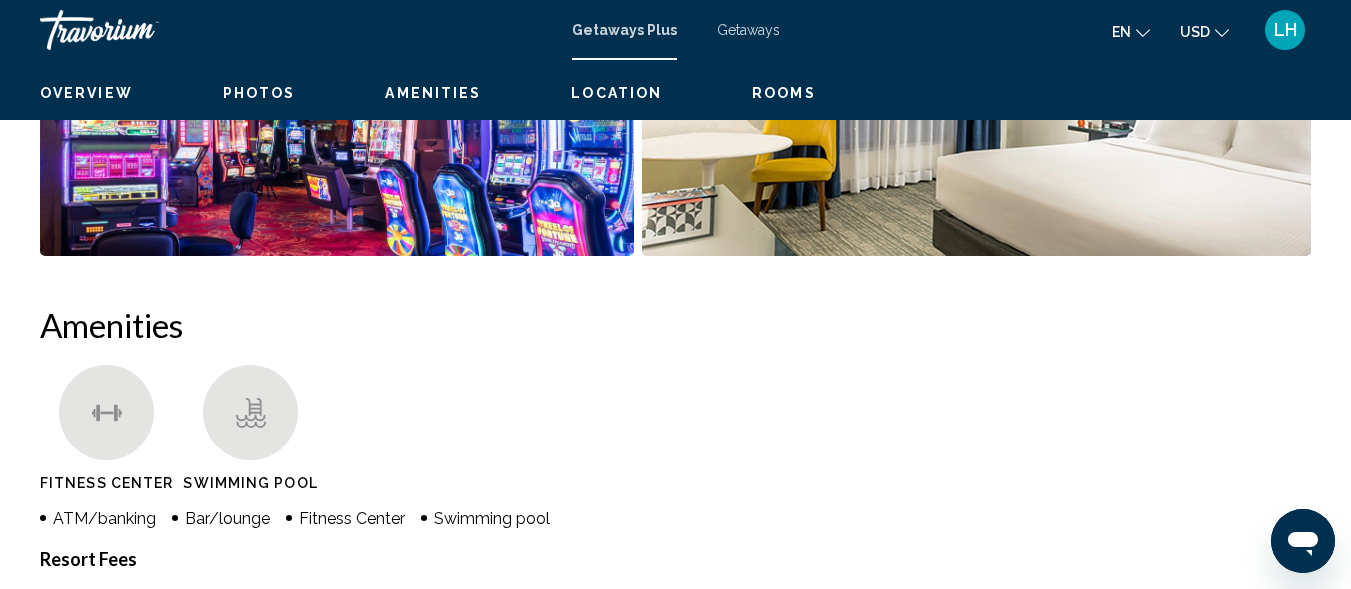 scroll, scrollTop: 241, scrollLeft: 0, axis: vertical 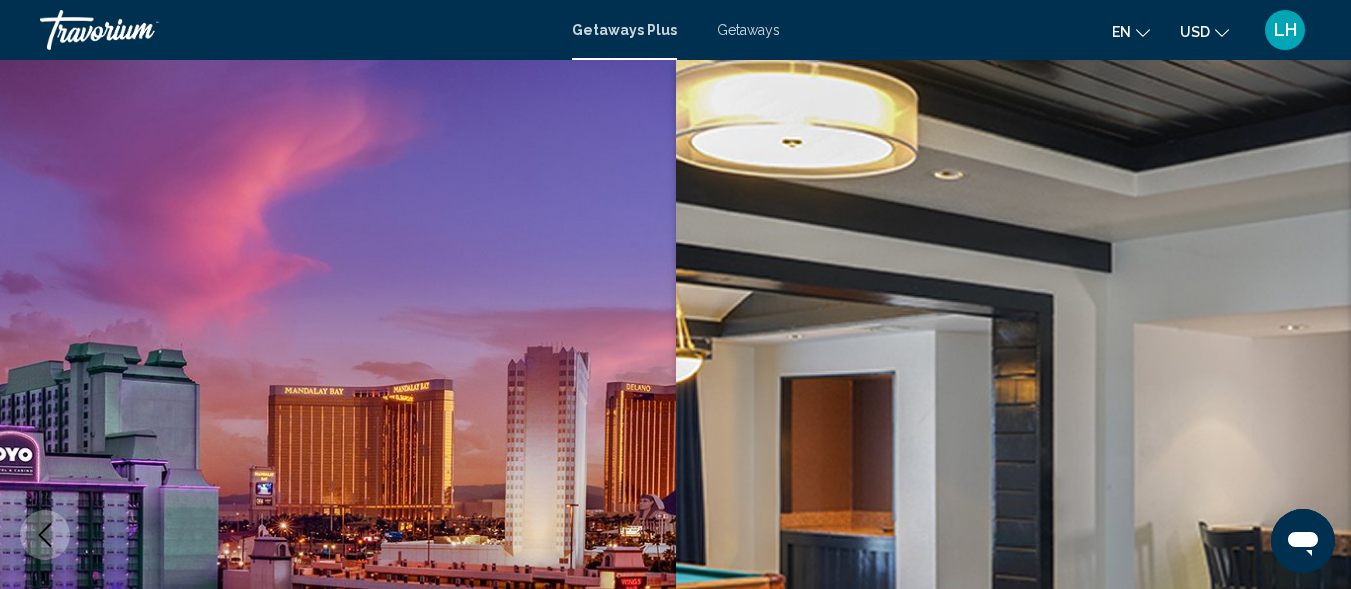 click on "Getaways" at bounding box center (748, 30) 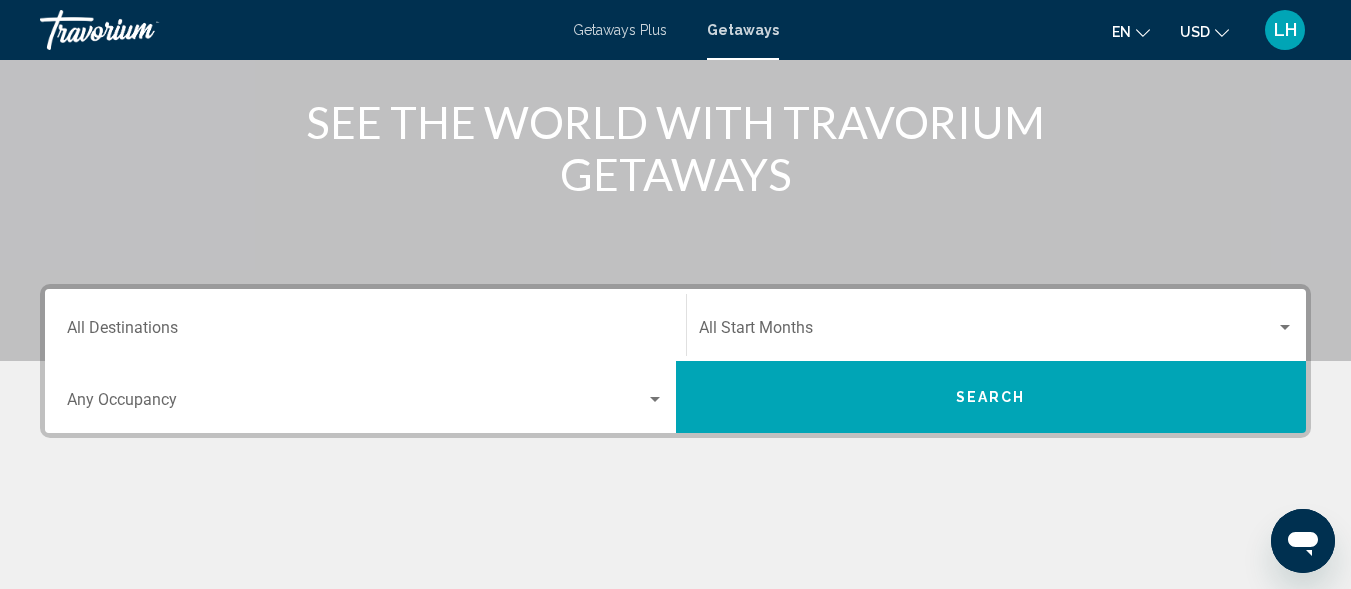 scroll, scrollTop: 245, scrollLeft: 0, axis: vertical 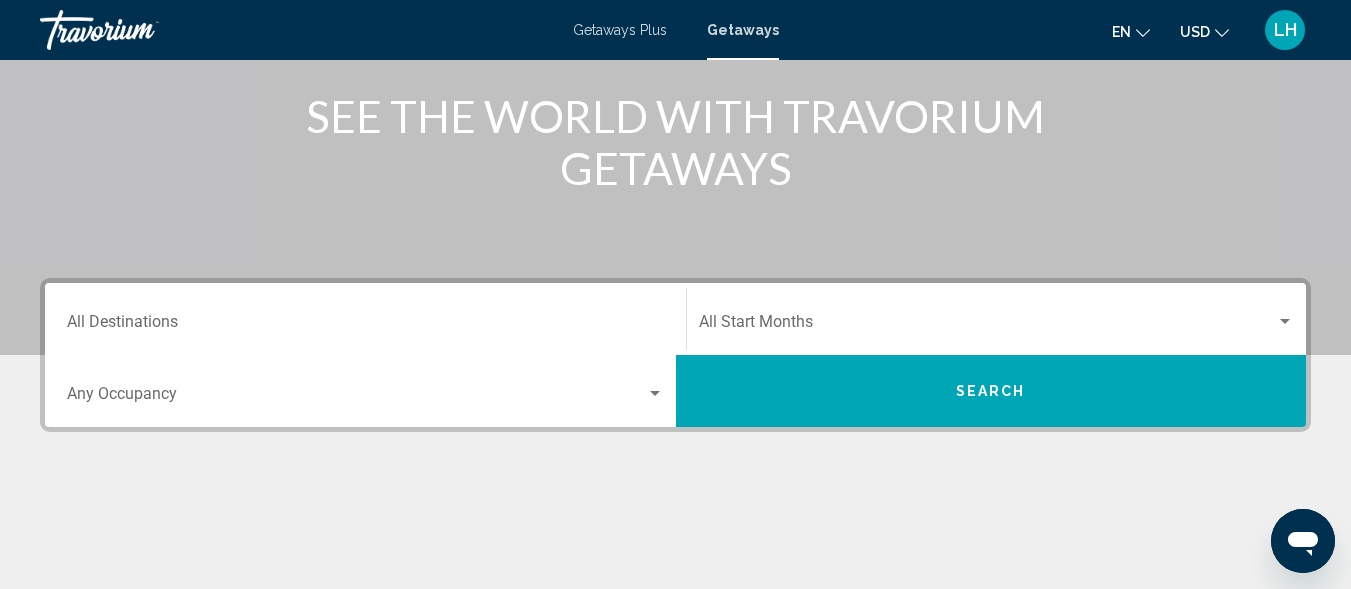 click on "Destination All Destinations" at bounding box center [365, 319] 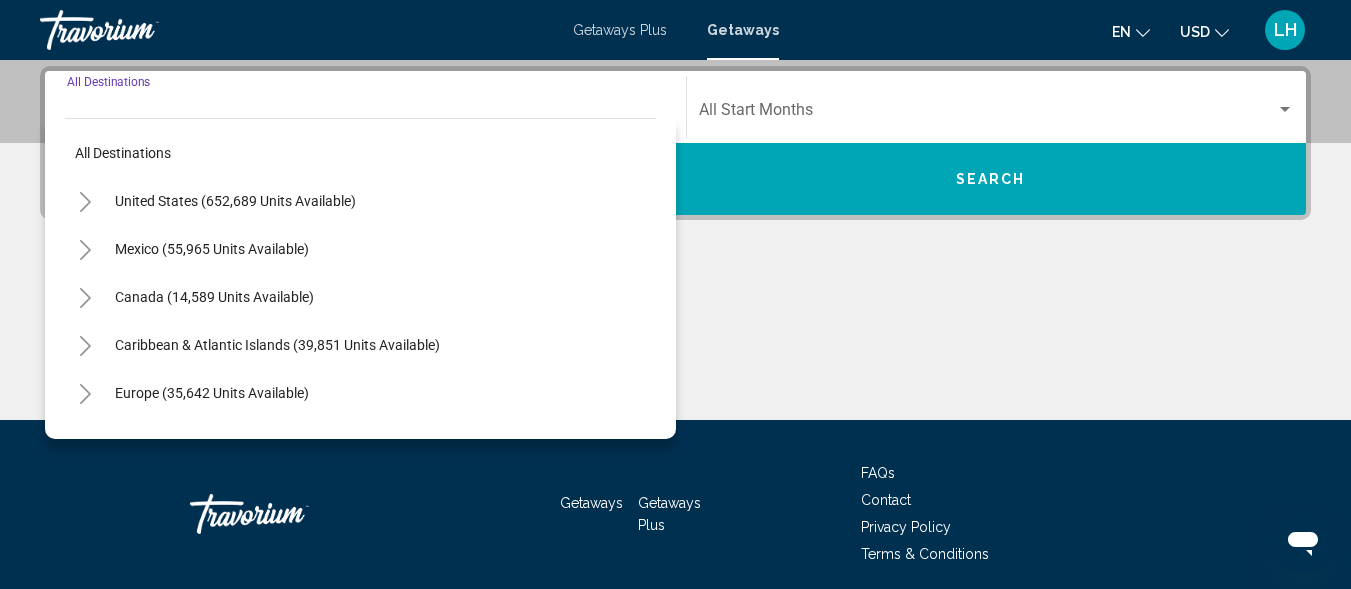 scroll, scrollTop: 458, scrollLeft: 0, axis: vertical 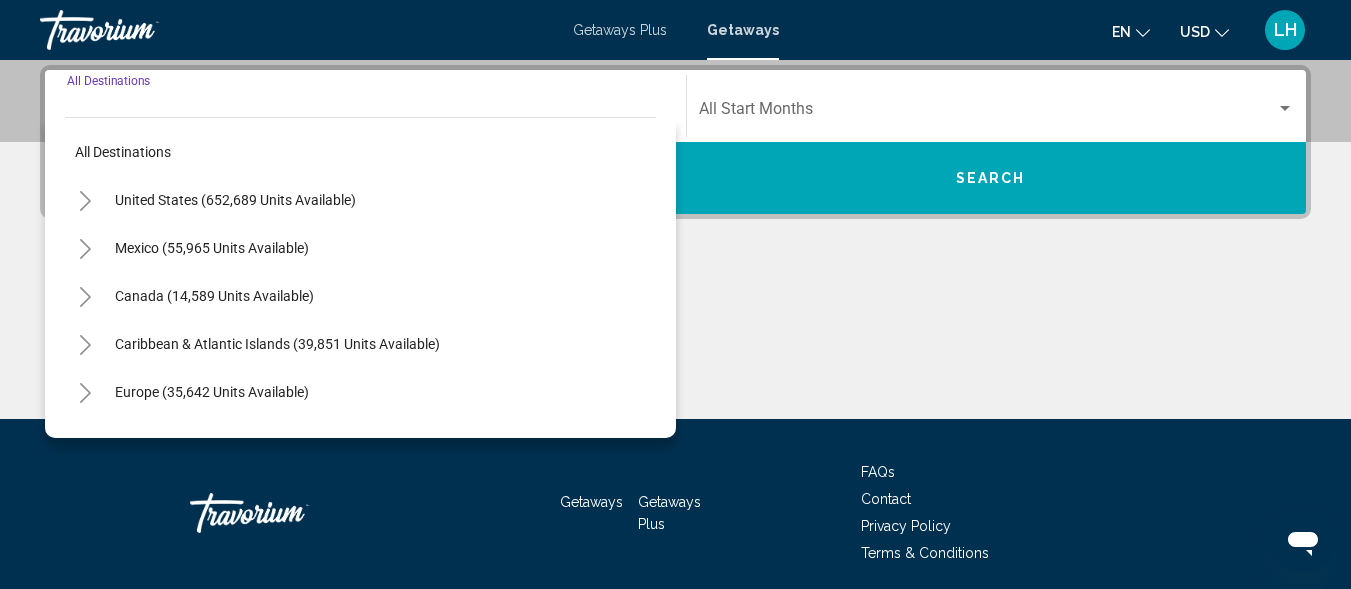 click on "Caribbean & Atlantic Islands (39,851 units available)" at bounding box center (212, 392) 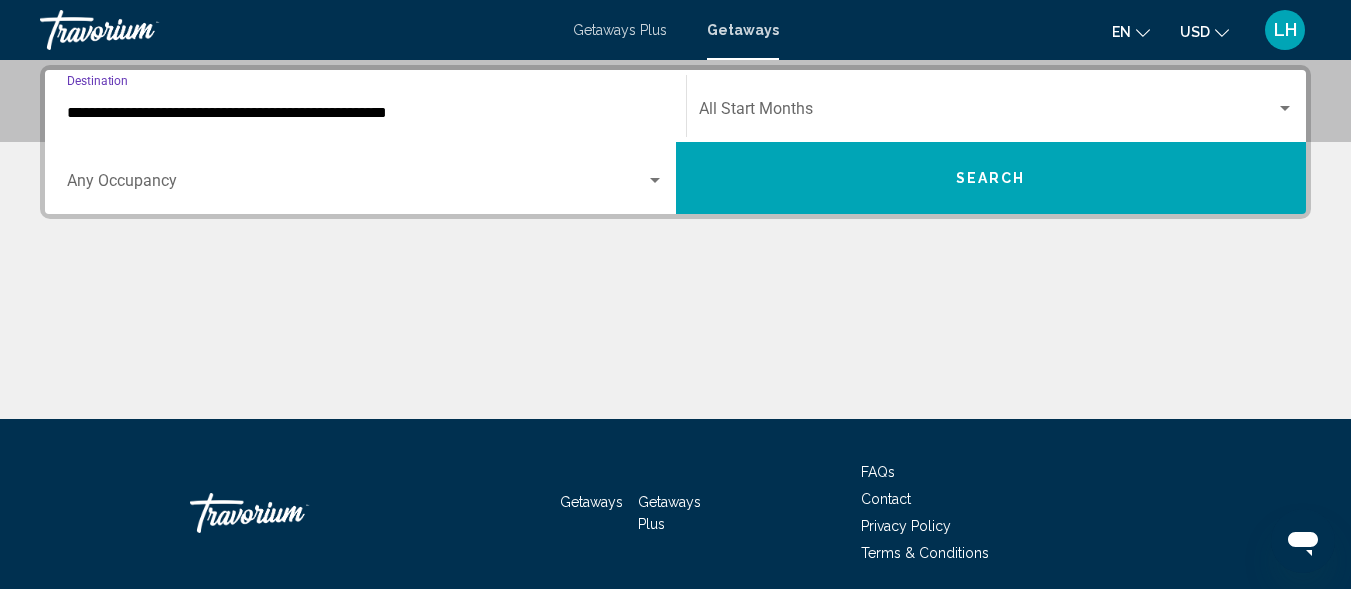 click on "Search" at bounding box center (991, 178) 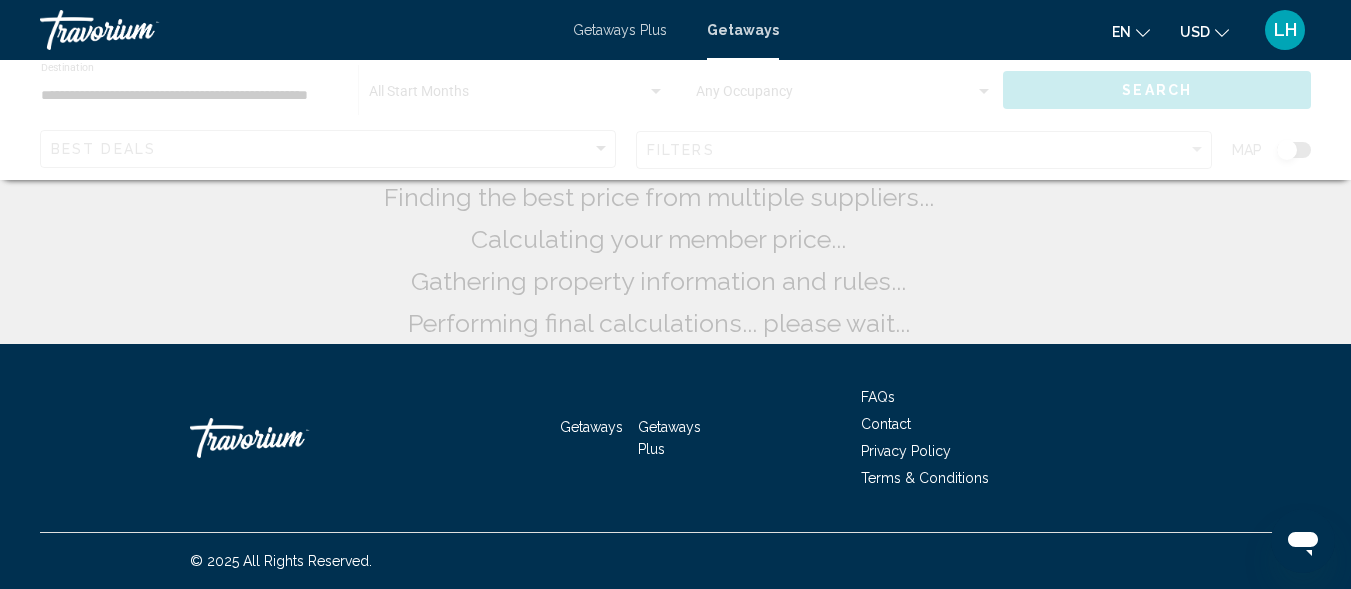scroll, scrollTop: 0, scrollLeft: 0, axis: both 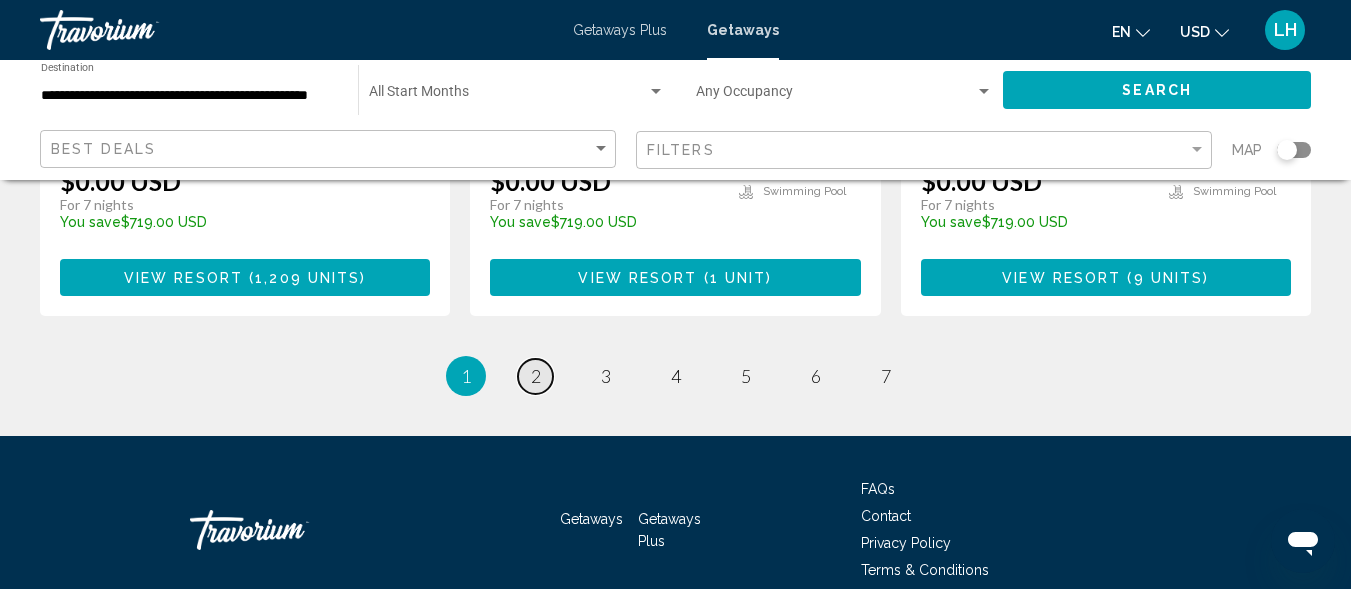click on "2" at bounding box center (536, 376) 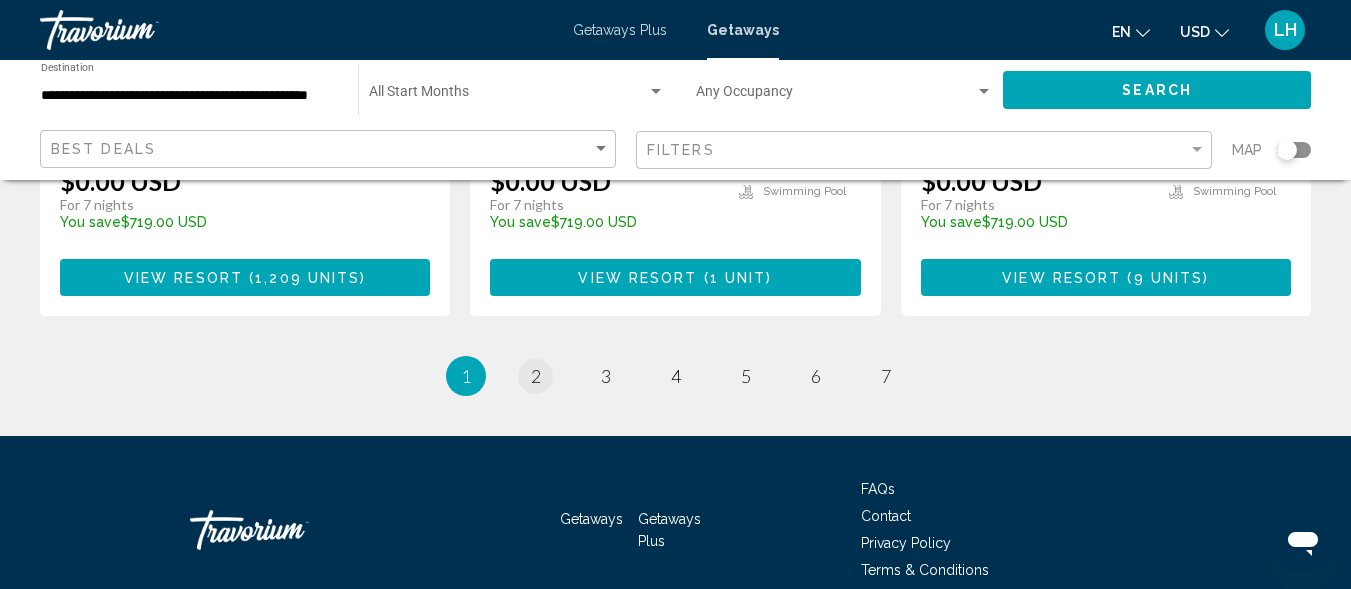 scroll, scrollTop: 0, scrollLeft: 0, axis: both 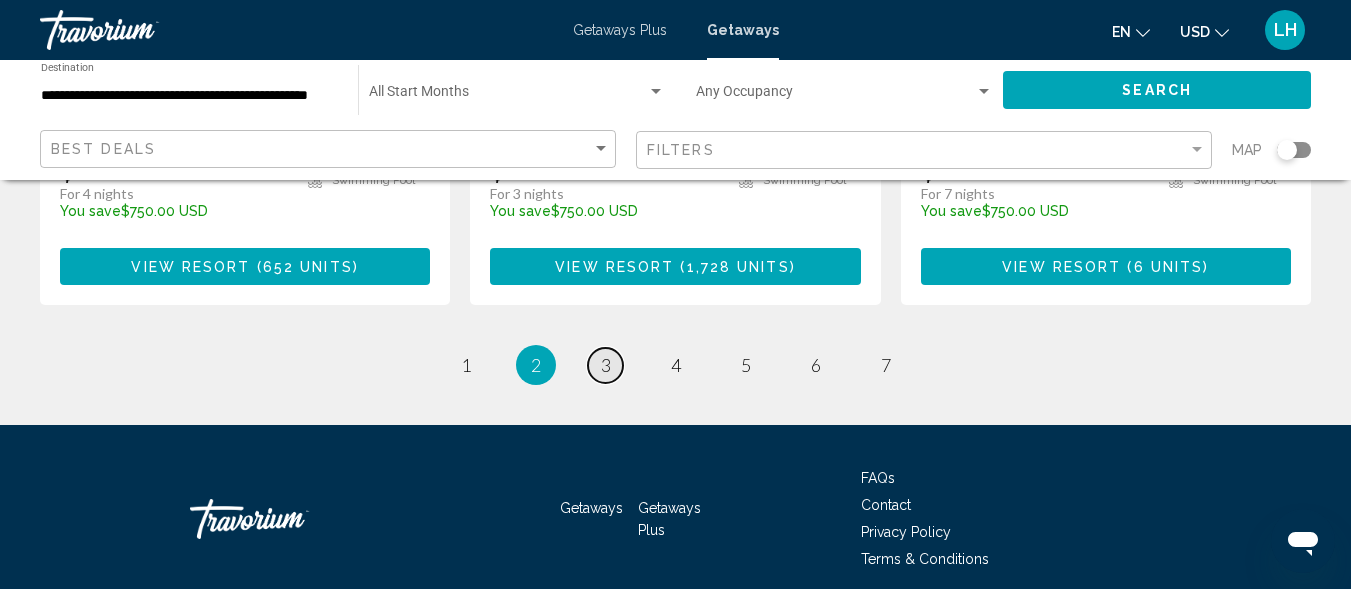 click on "page  3" at bounding box center (605, 365) 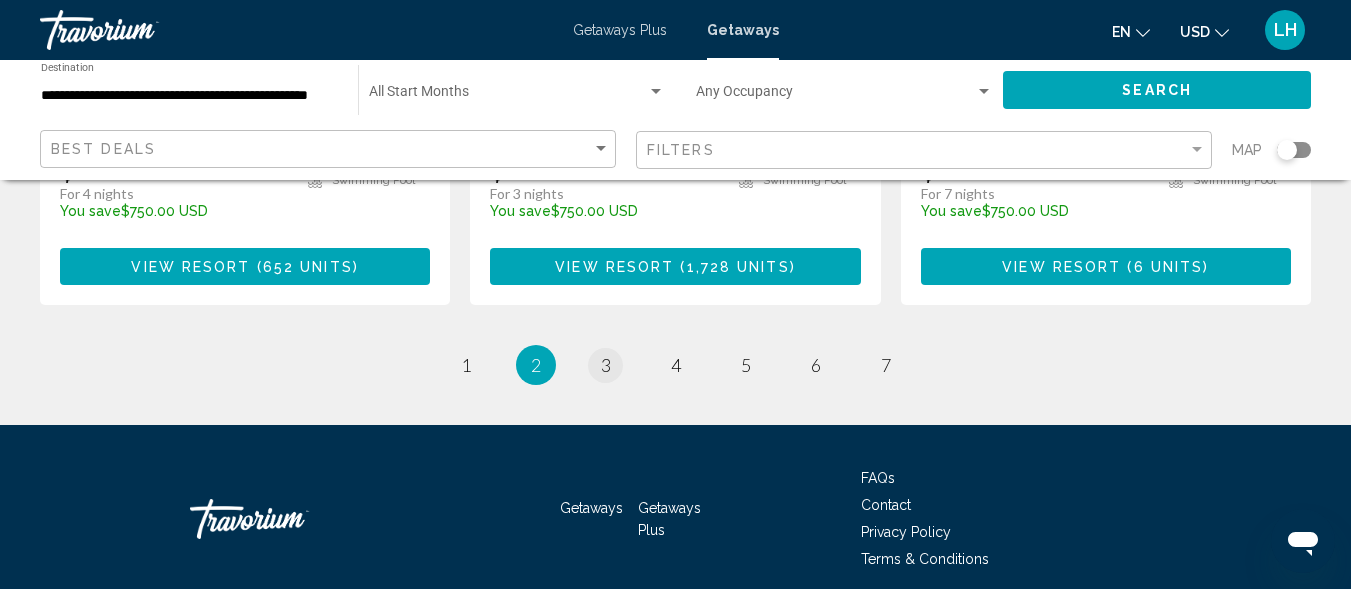 scroll, scrollTop: 0, scrollLeft: 0, axis: both 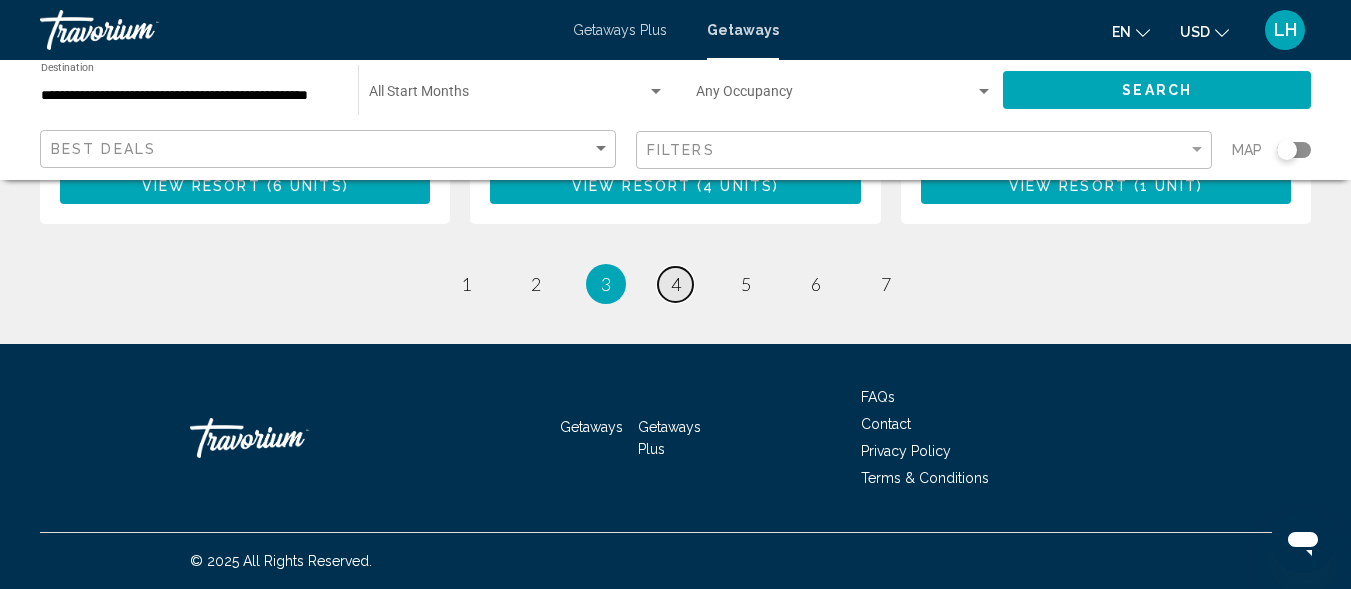 click on "4" at bounding box center (676, 284) 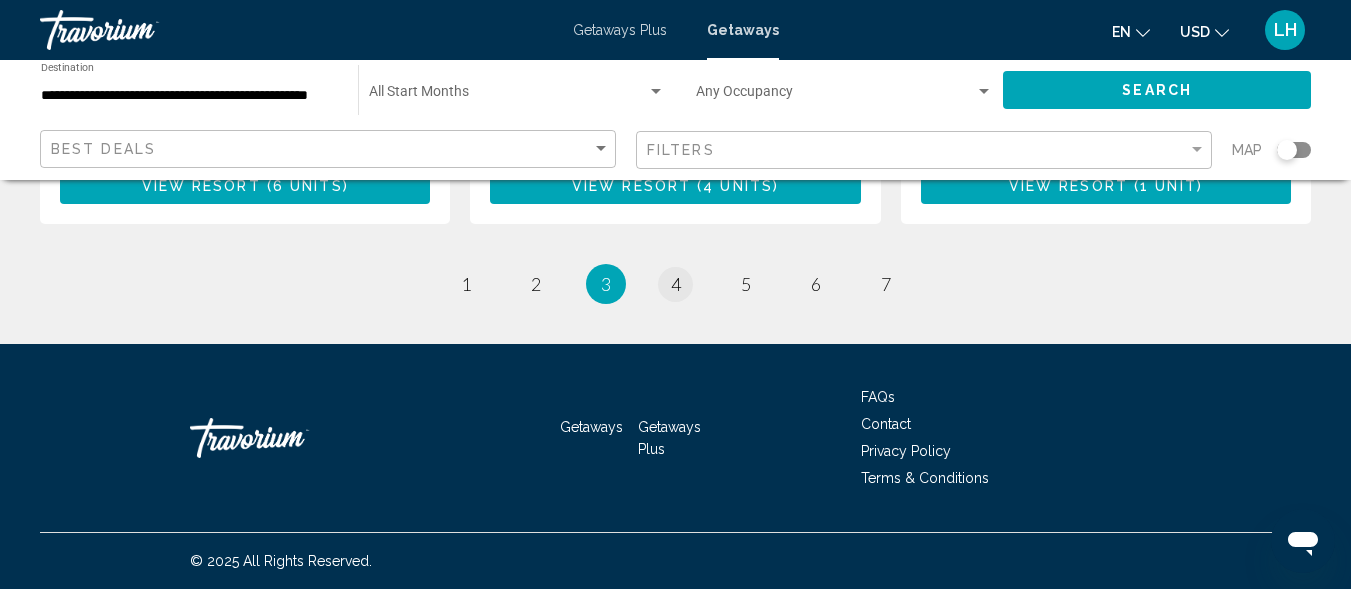 scroll, scrollTop: 0, scrollLeft: 0, axis: both 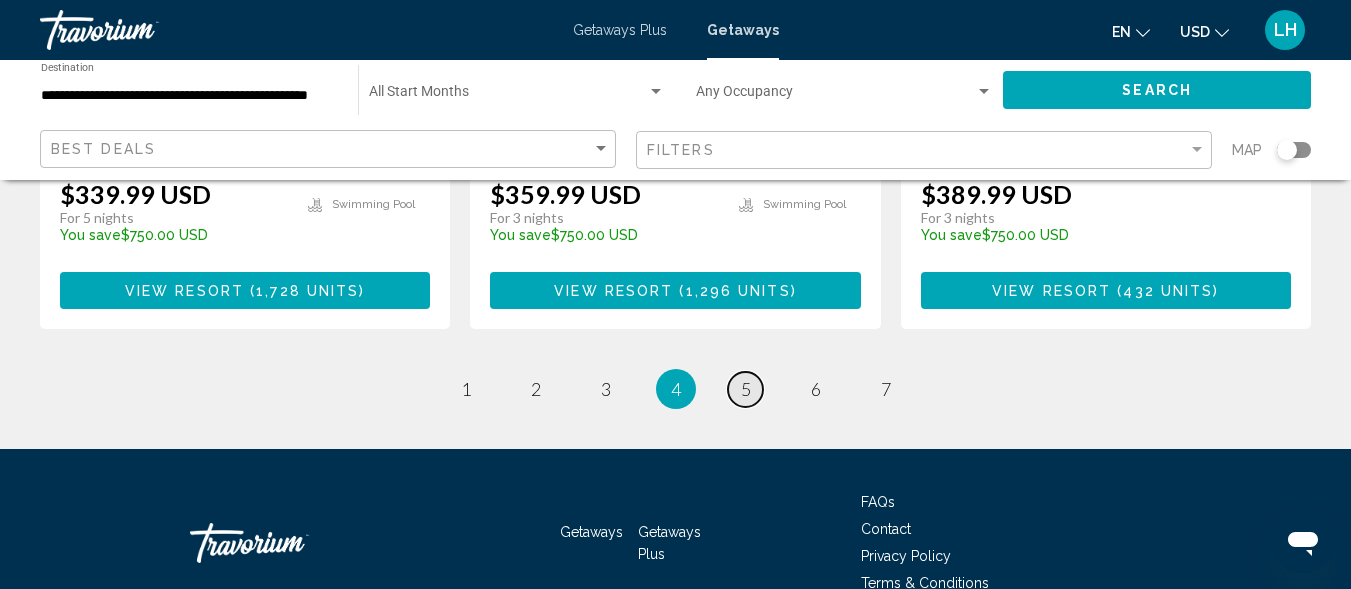 click on "5" at bounding box center [746, 389] 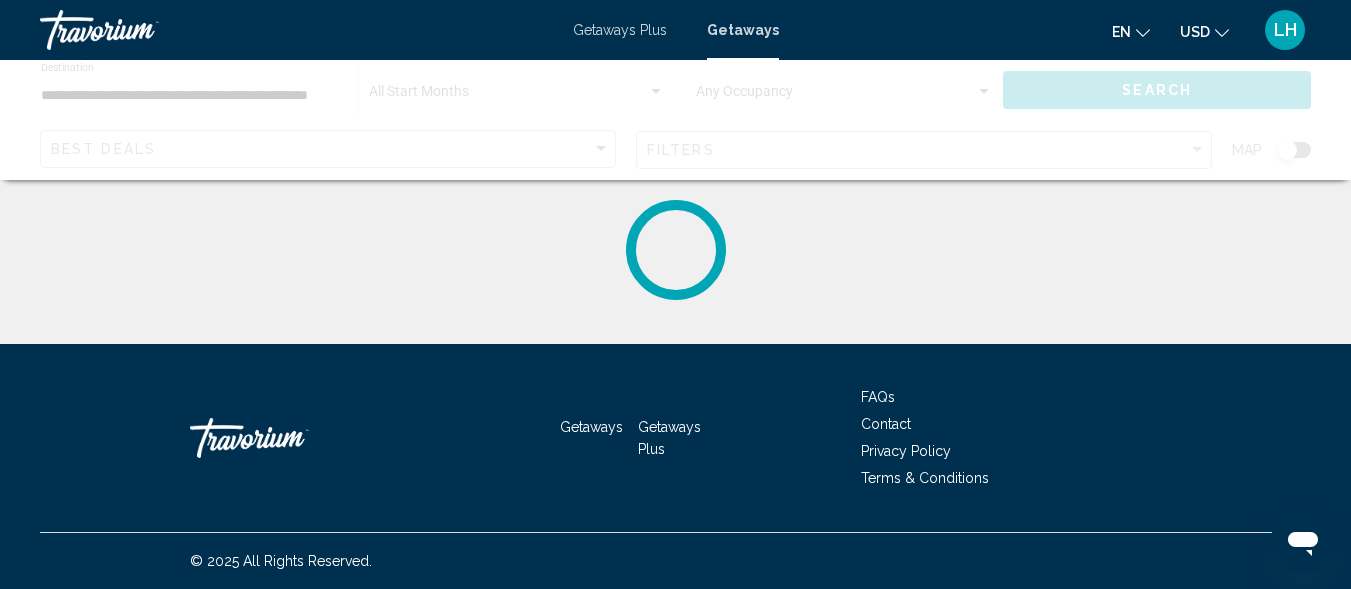 scroll, scrollTop: 0, scrollLeft: 0, axis: both 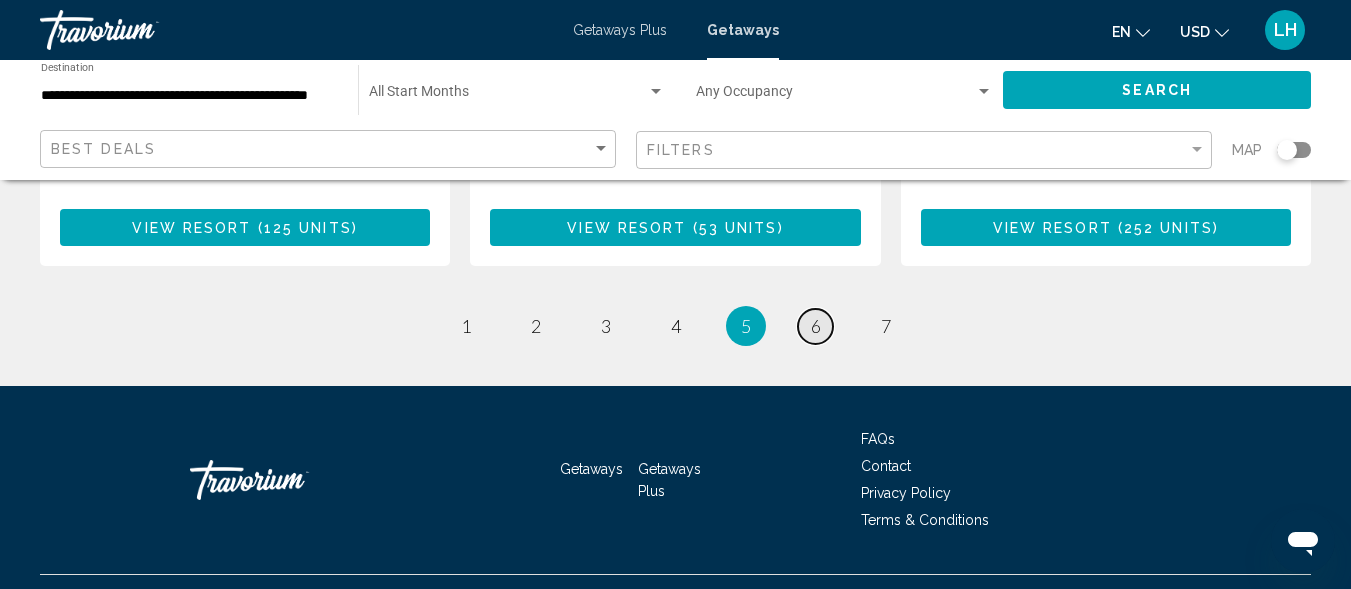 click on "6" at bounding box center [816, 326] 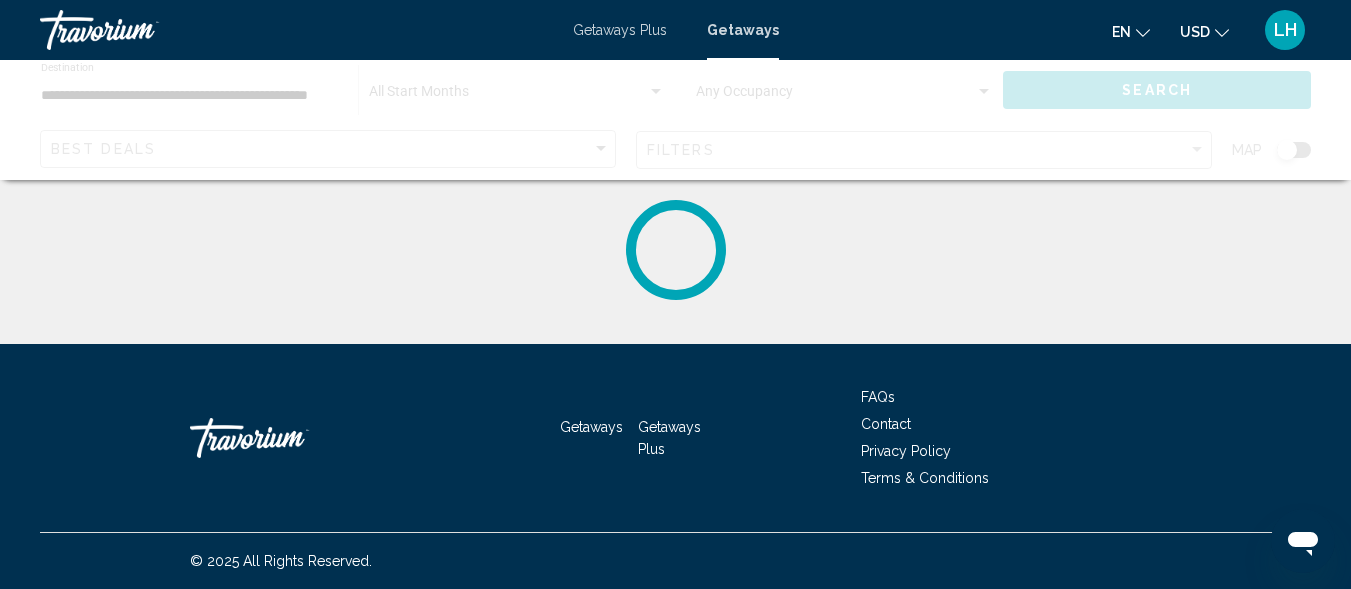 scroll, scrollTop: 0, scrollLeft: 0, axis: both 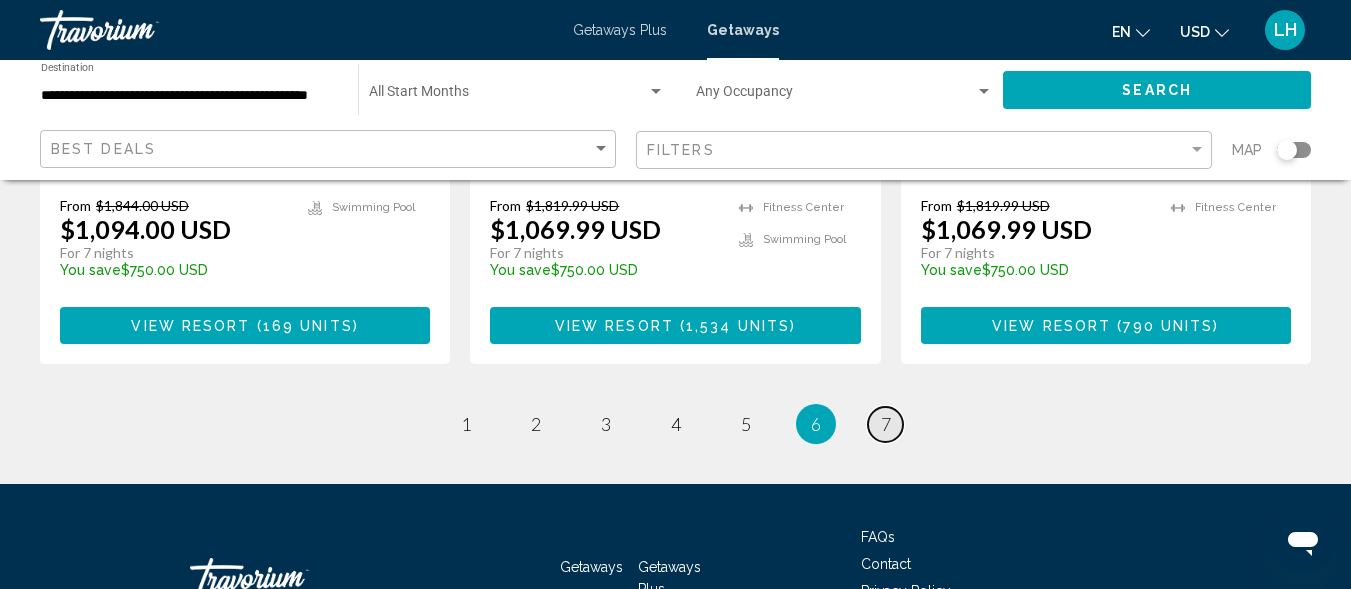 click on "7" at bounding box center (886, 424) 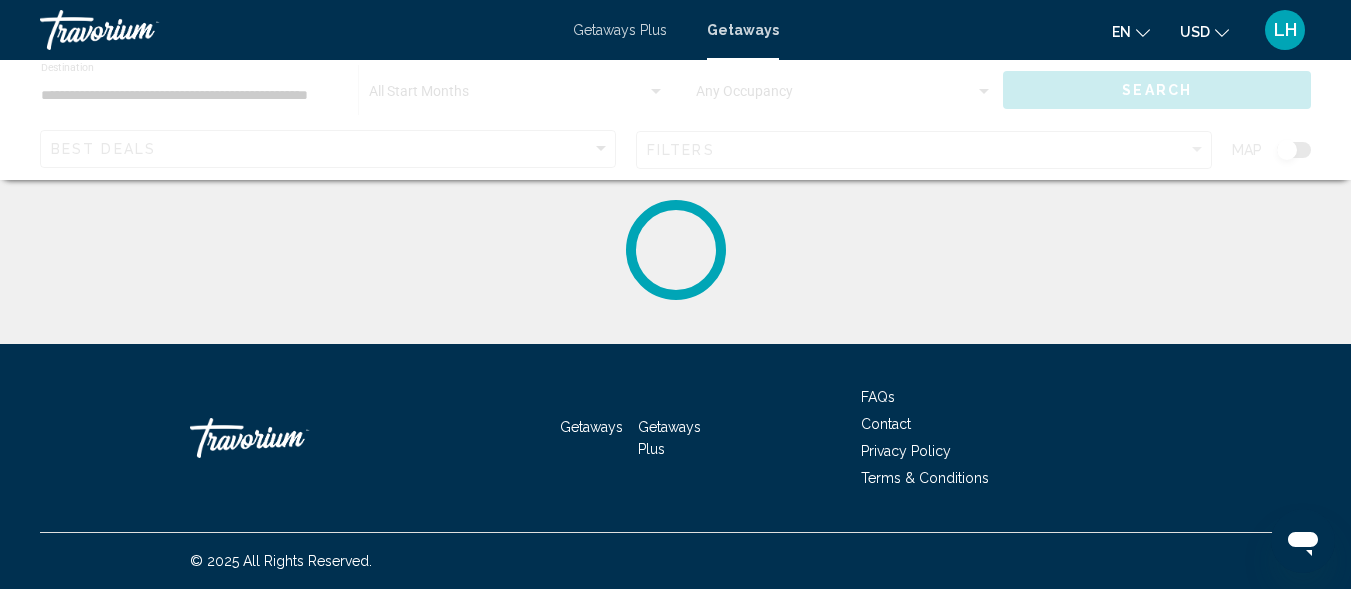 scroll, scrollTop: 0, scrollLeft: 0, axis: both 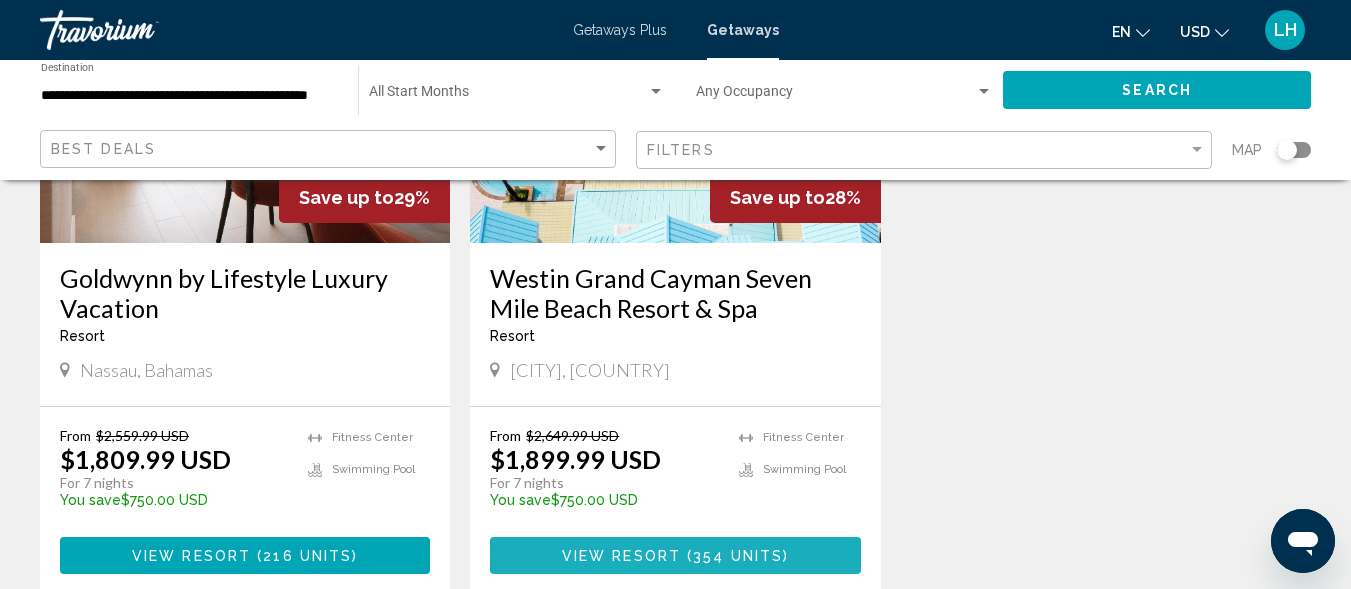 click on "354 units" at bounding box center (738, 556) 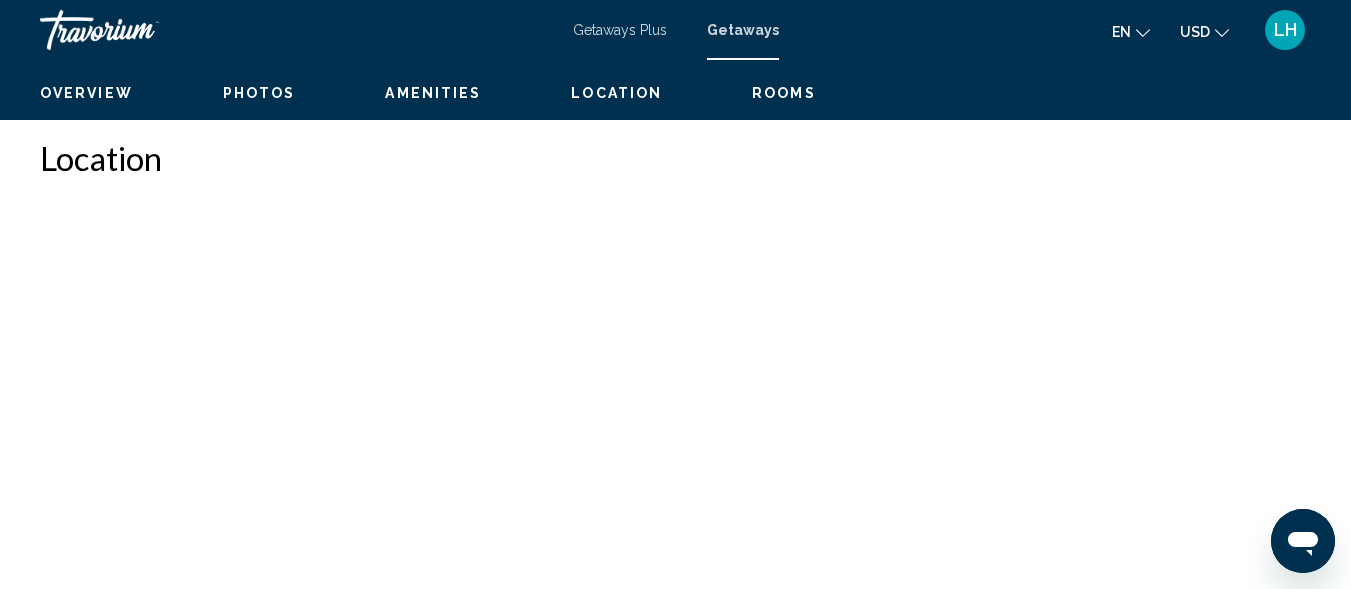 scroll, scrollTop: 241, scrollLeft: 0, axis: vertical 